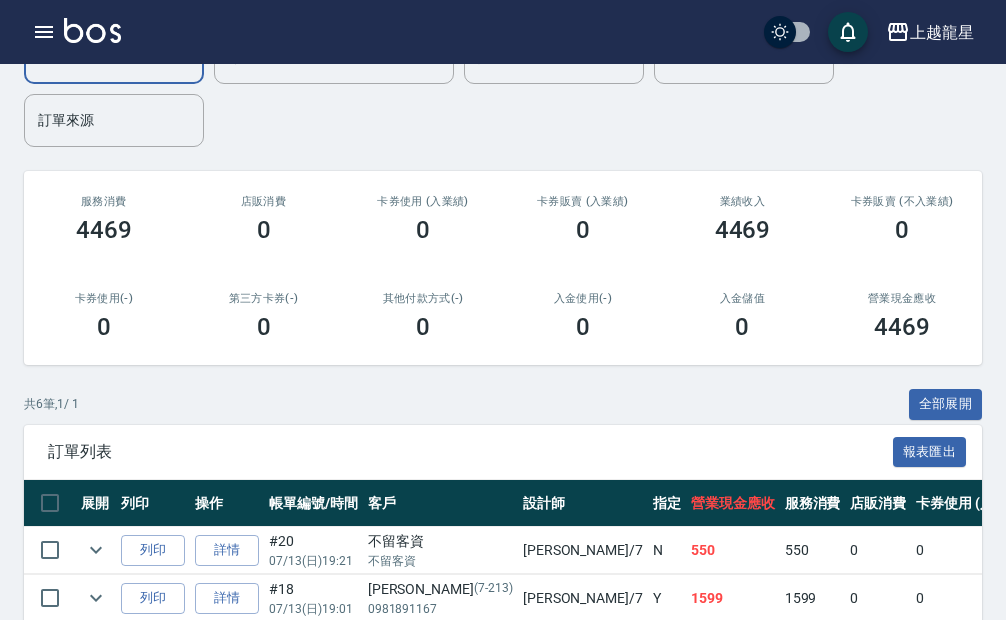 scroll, scrollTop: 0, scrollLeft: 0, axis: both 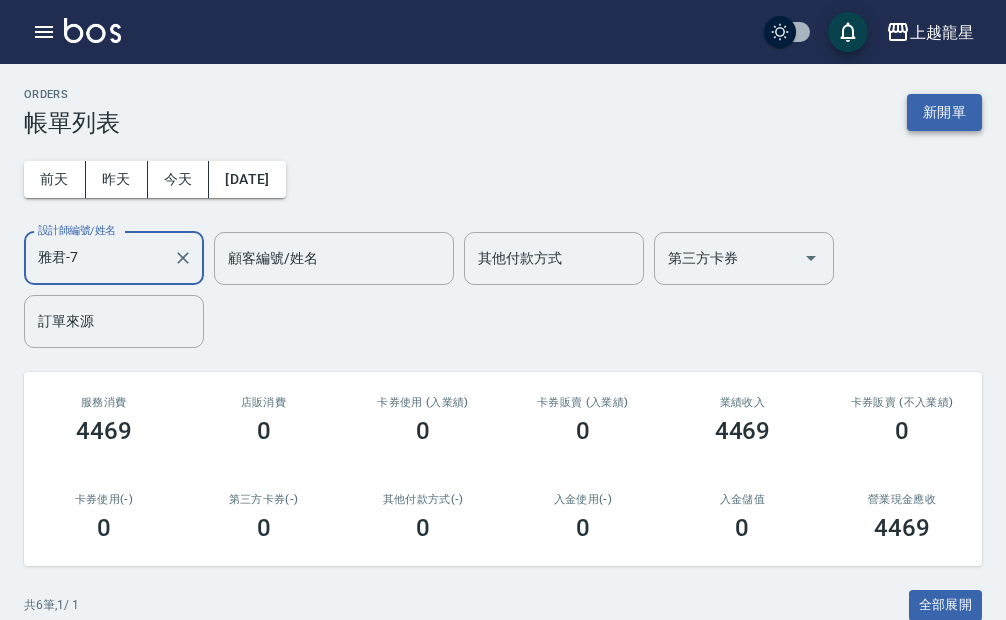 type on "雅君-7" 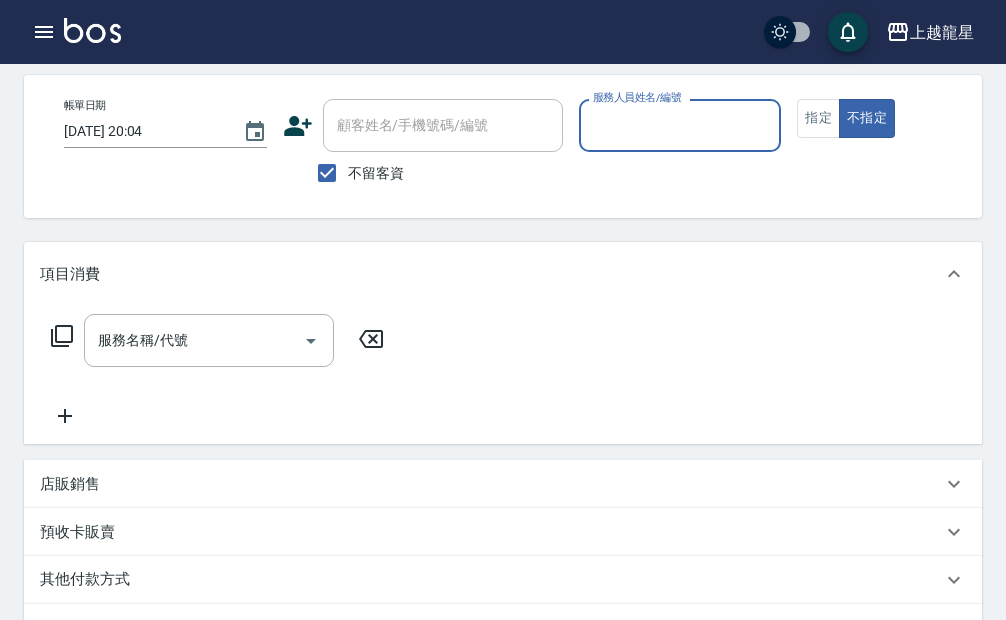 scroll, scrollTop: 200, scrollLeft: 0, axis: vertical 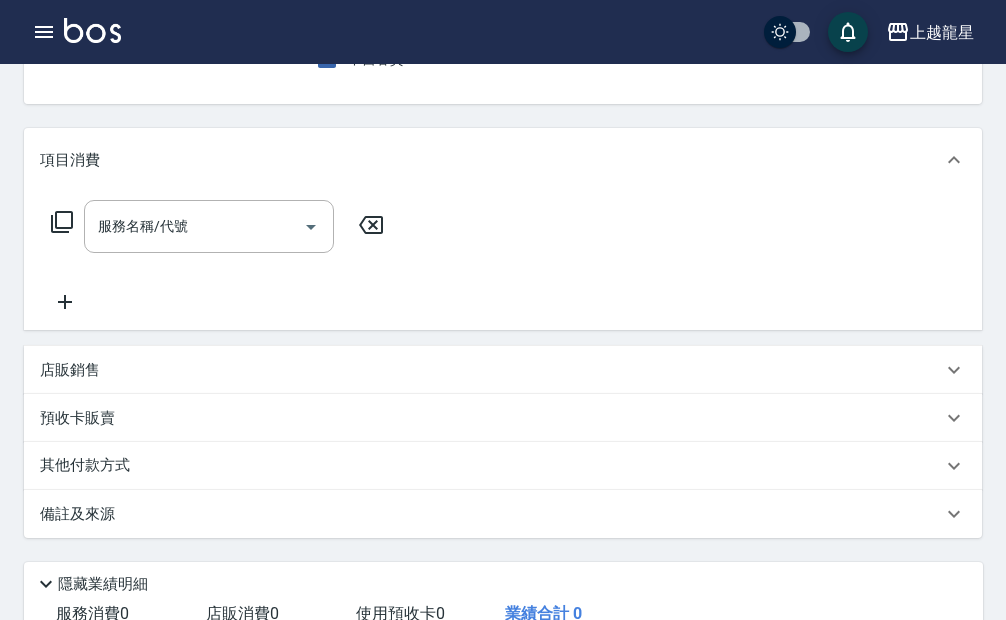 click 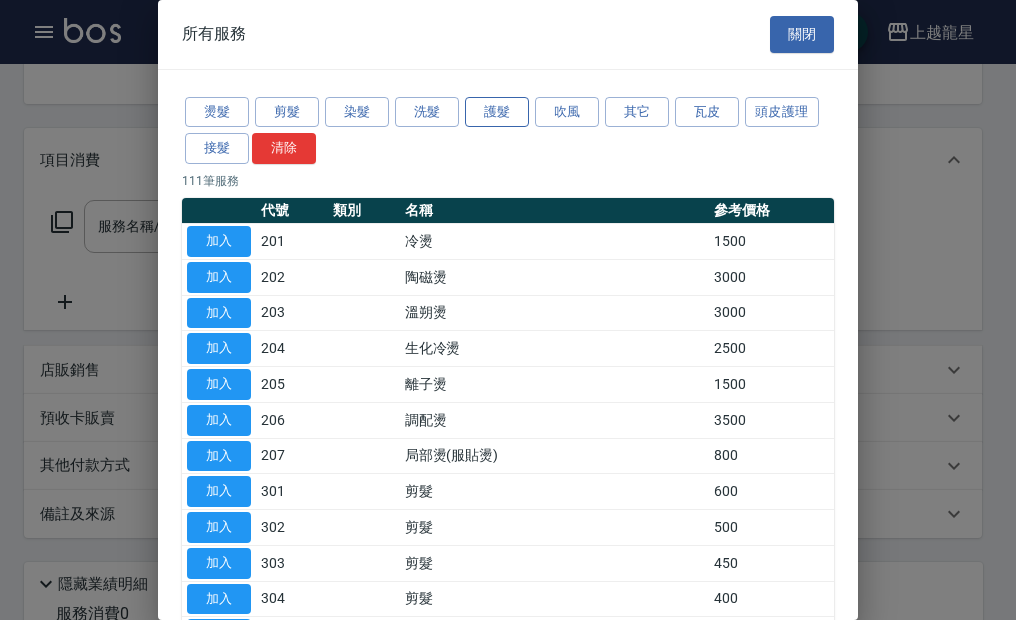click on "護髮" at bounding box center (497, 112) 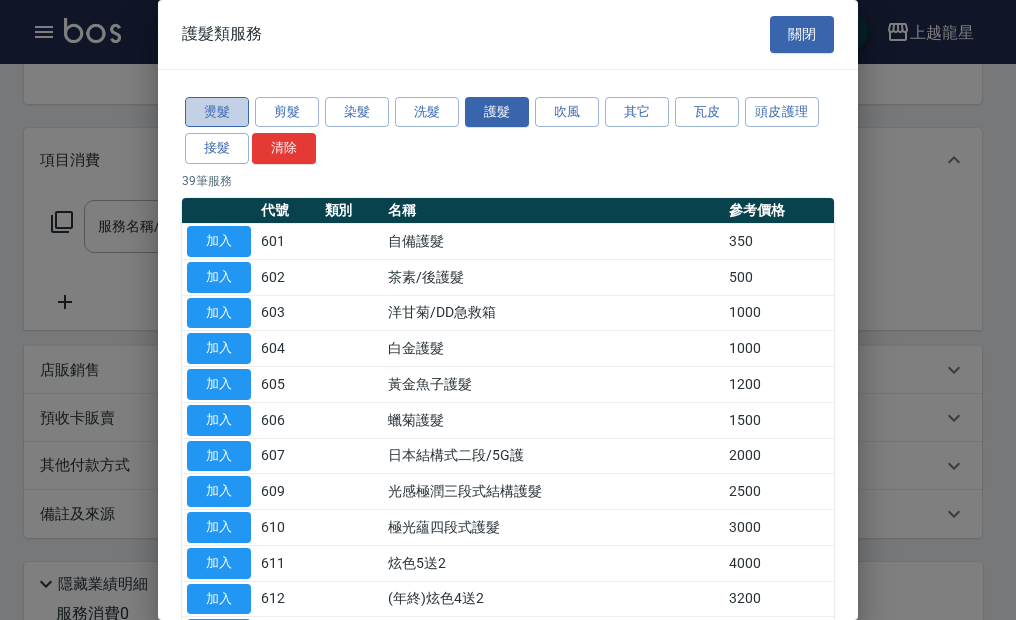 click on "燙髮" at bounding box center [217, 112] 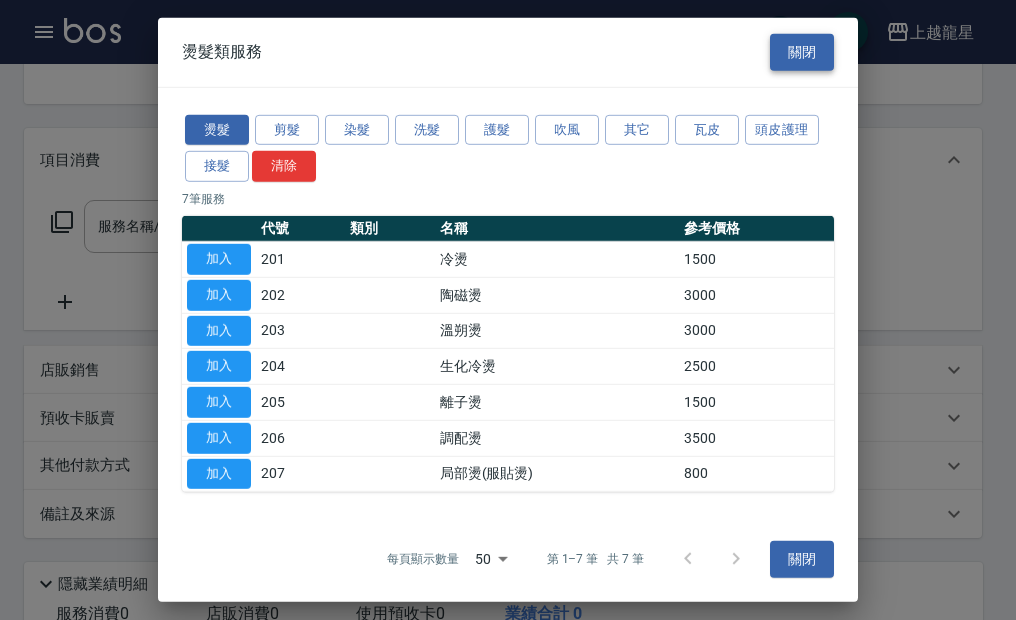 click on "關閉" at bounding box center [802, 52] 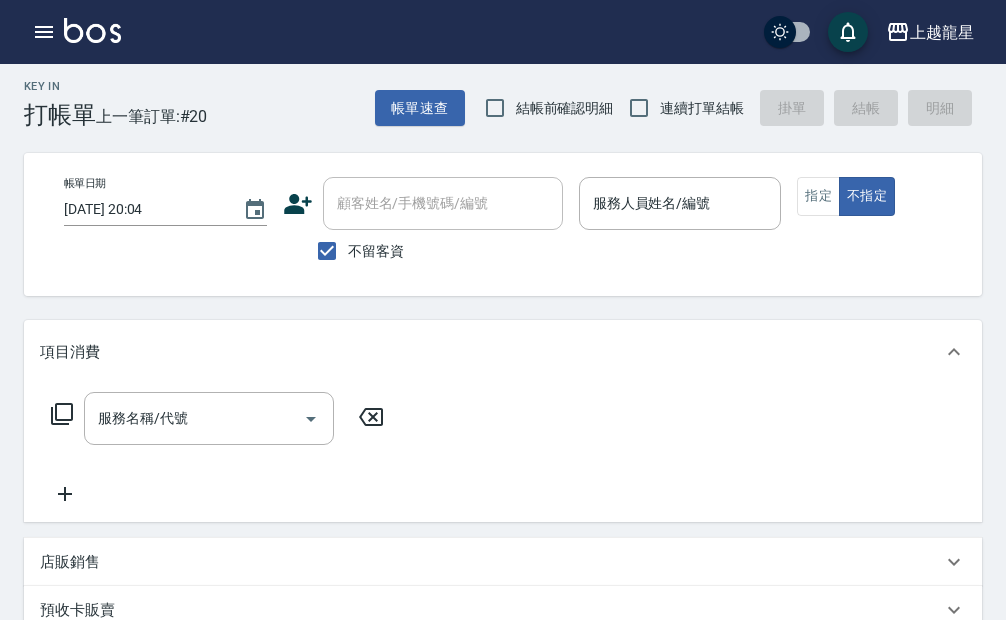 scroll, scrollTop: 0, scrollLeft: 0, axis: both 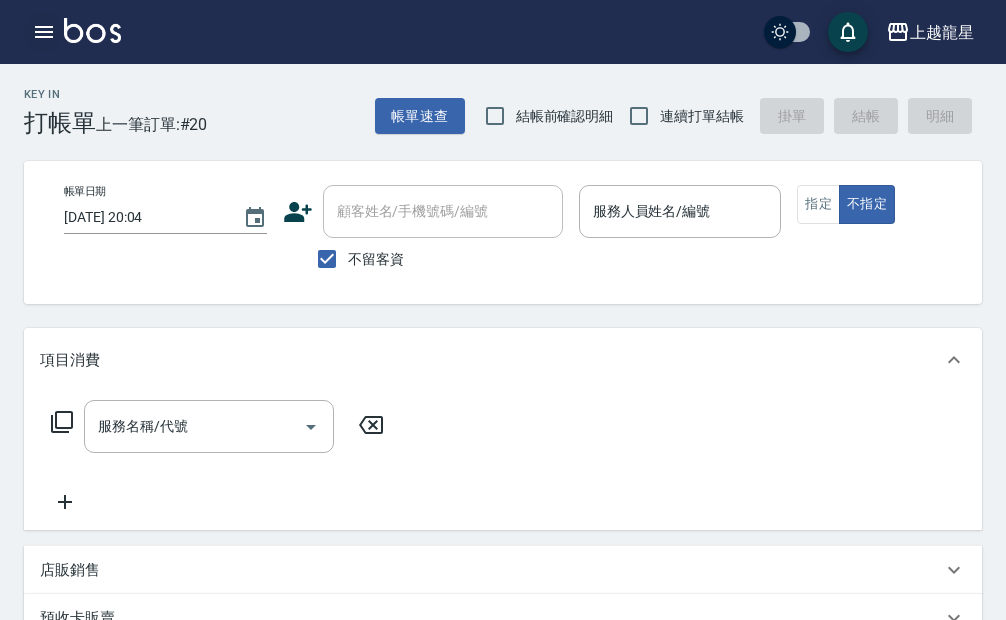 click 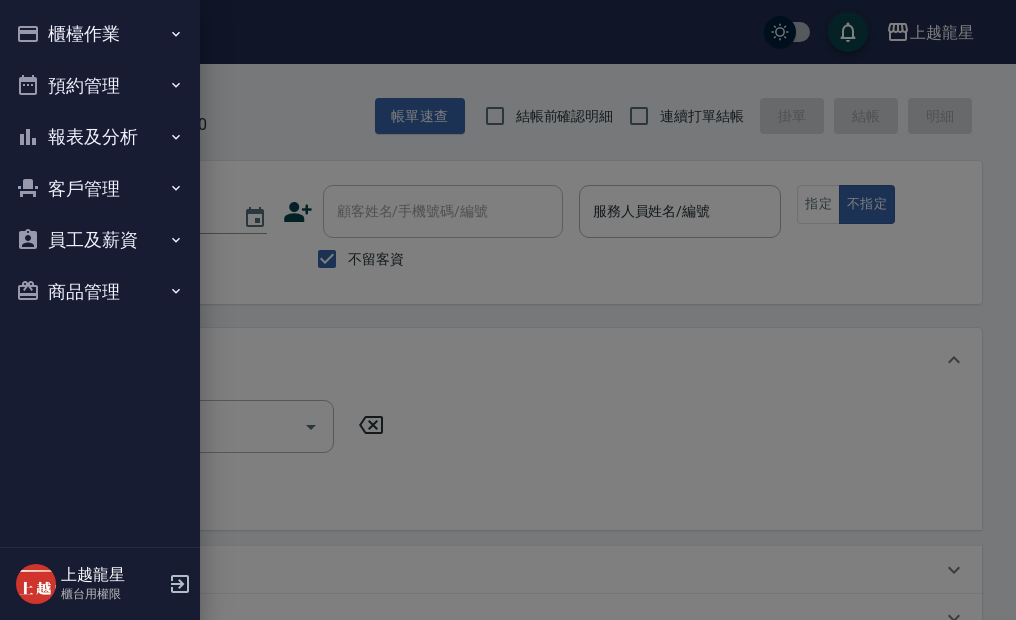 click on "櫃檯作業" at bounding box center [100, 34] 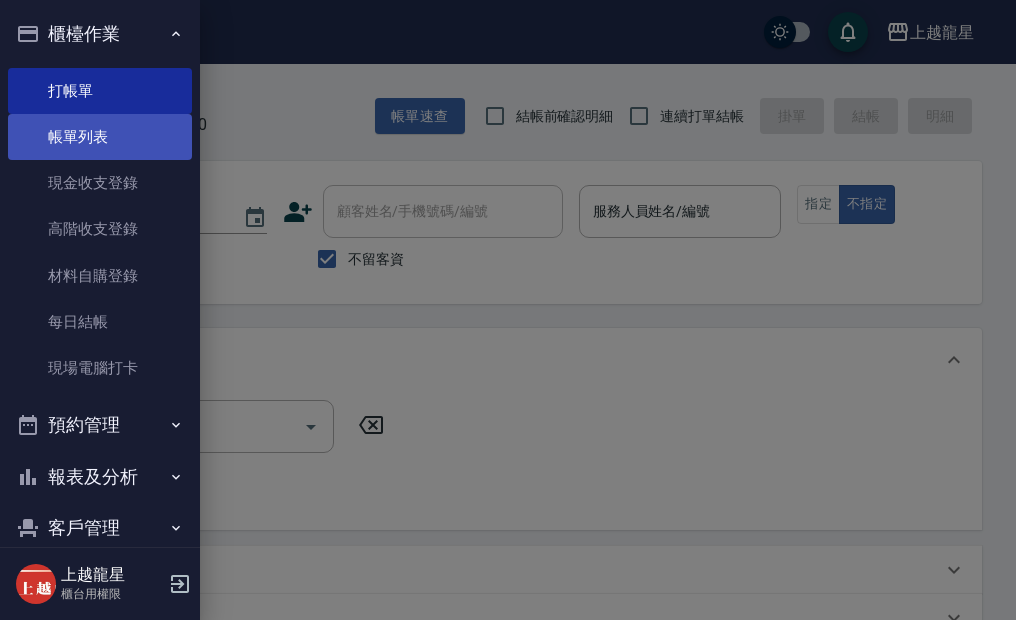 click on "帳單列表" at bounding box center (100, 137) 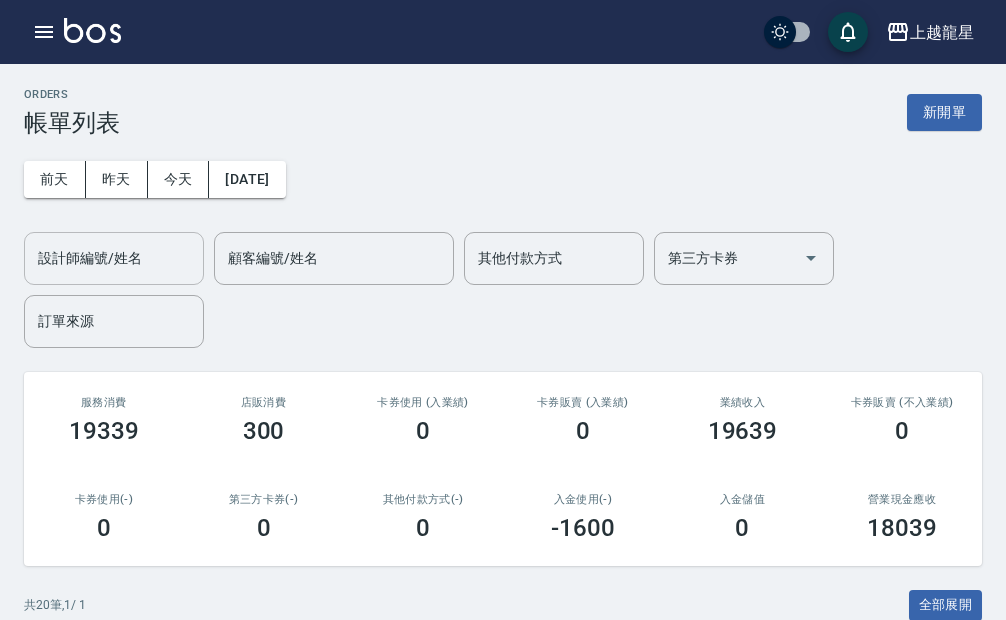 click on "設計師編號/姓名" at bounding box center [114, 258] 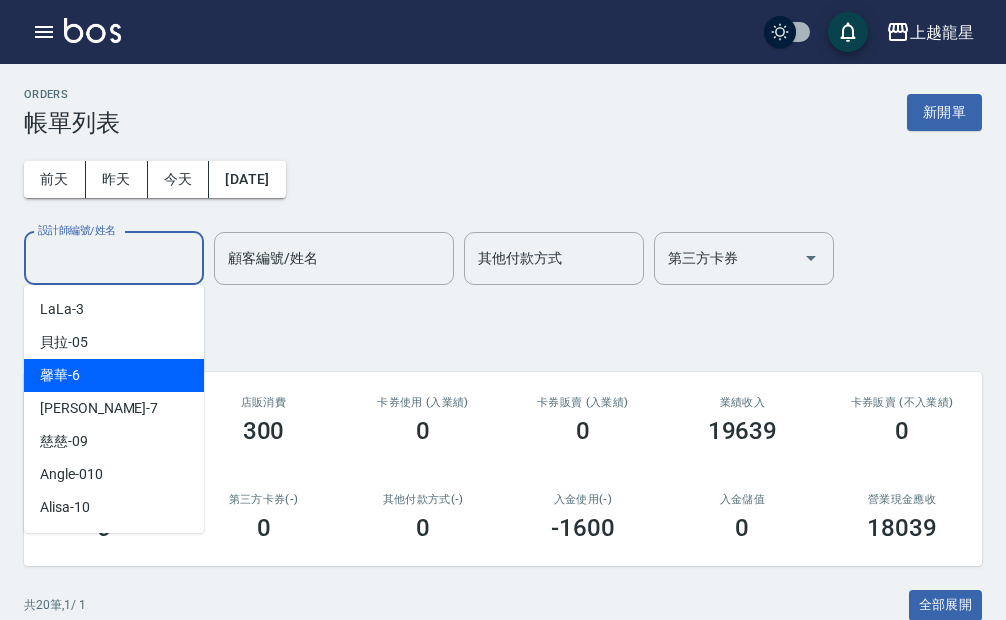 click on "馨華 -6" at bounding box center [114, 375] 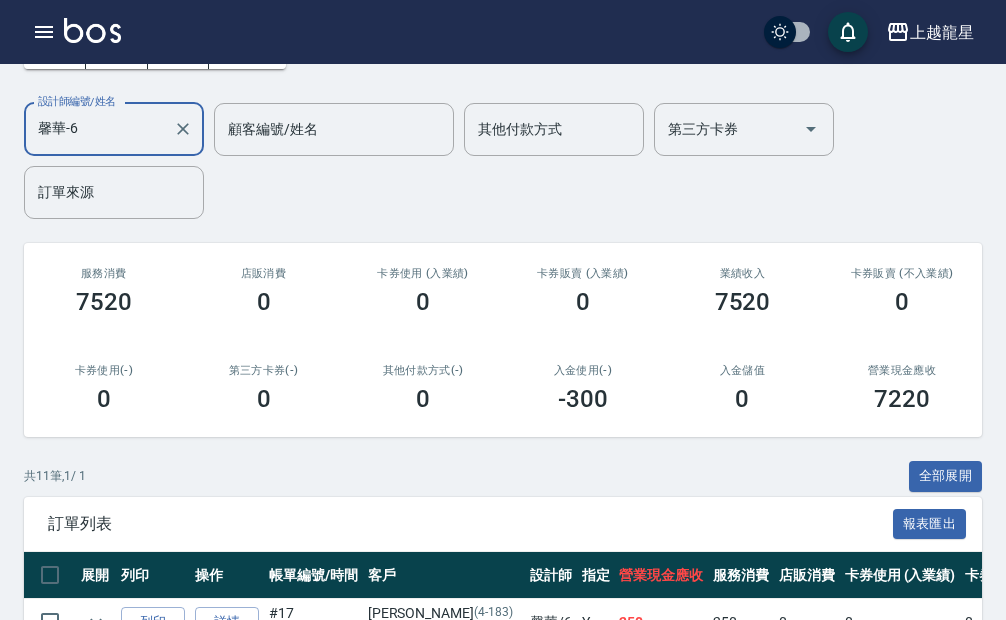 scroll, scrollTop: 0, scrollLeft: 0, axis: both 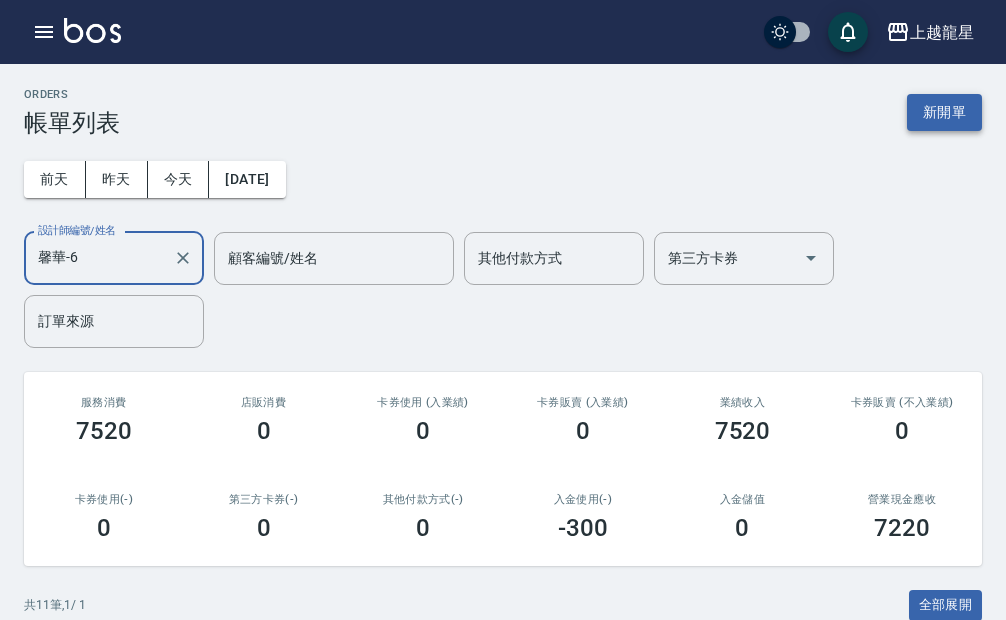 click on "新開單" at bounding box center [944, 112] 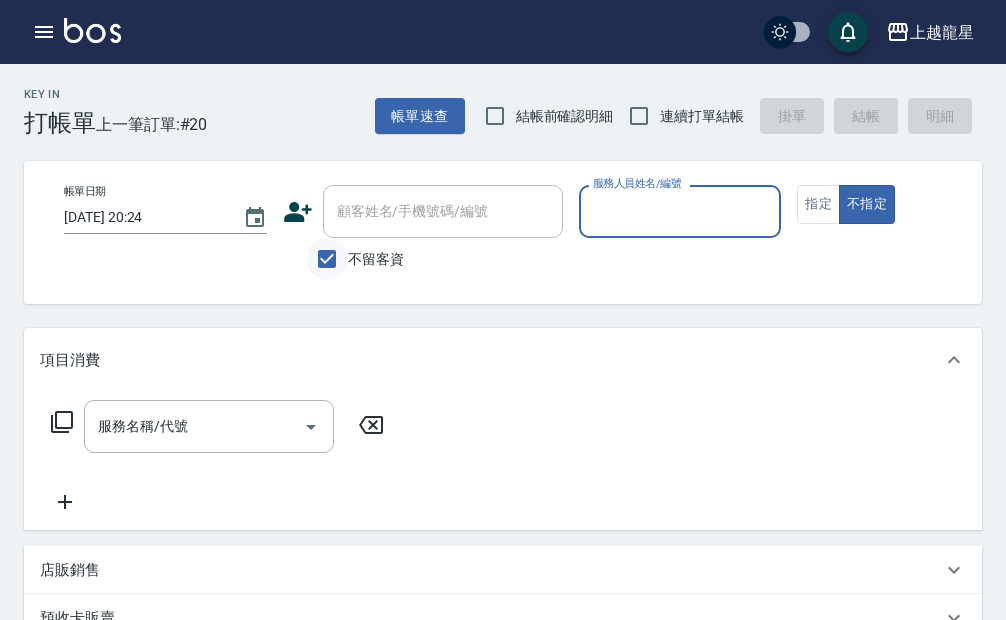 click on "不留客資" at bounding box center [327, 259] 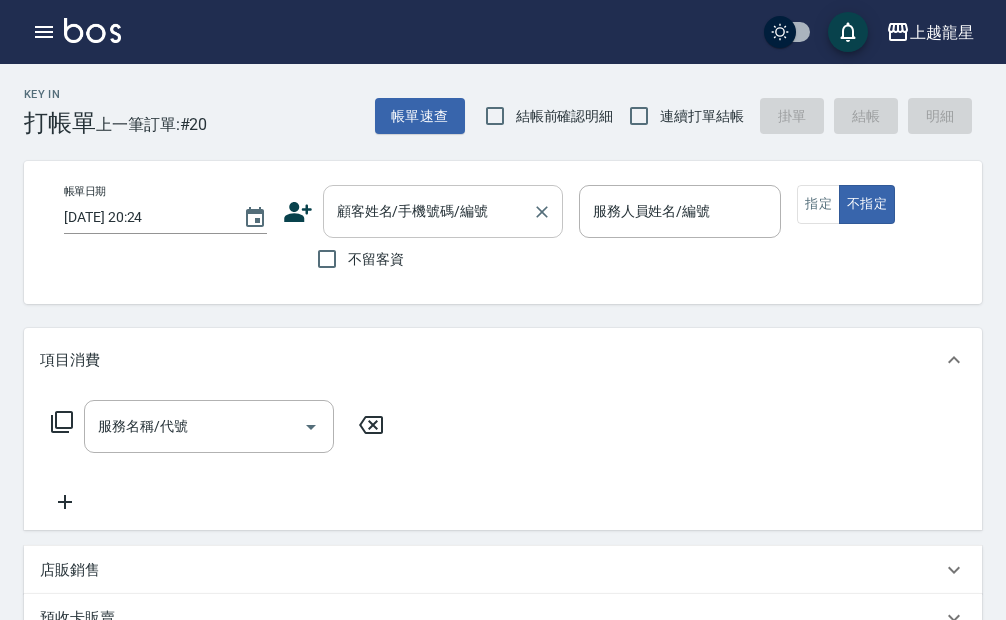 click on "顧客姓名/手機號碼/編號" at bounding box center (428, 211) 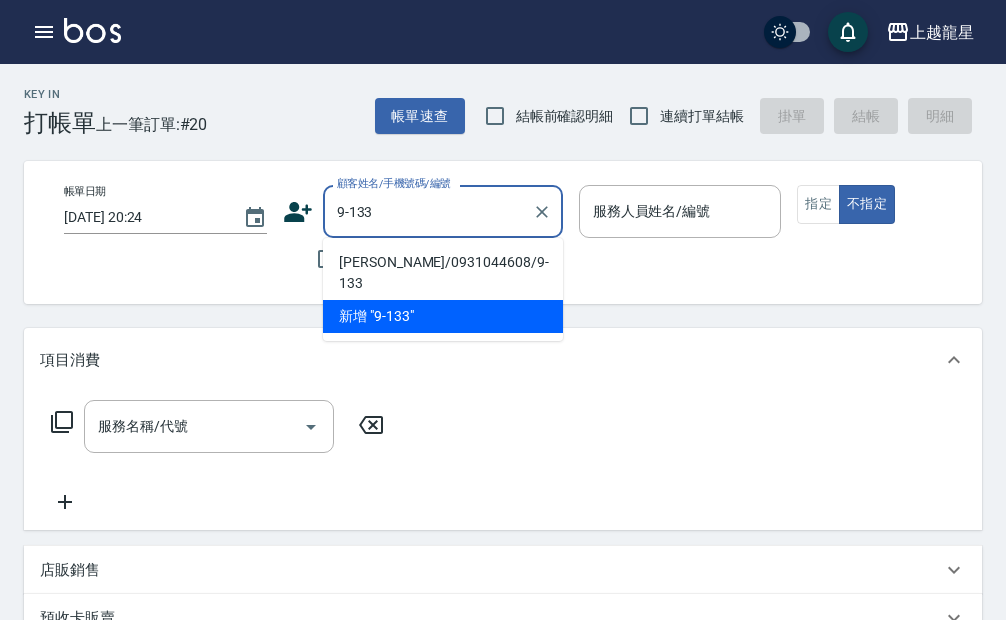 type on "[PERSON_NAME]/0931044608/9-133" 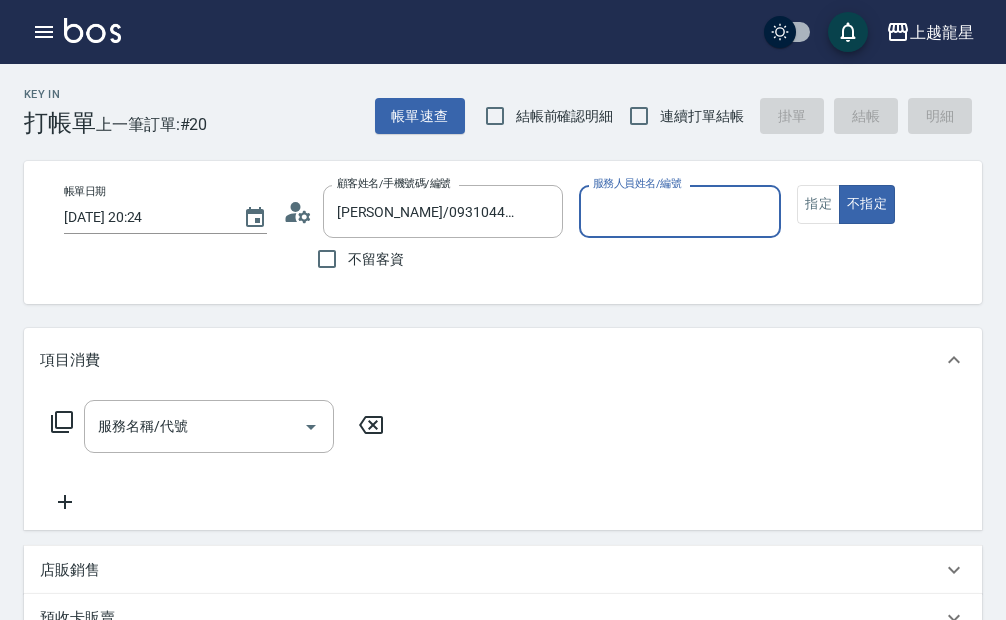 type on "馨華-6" 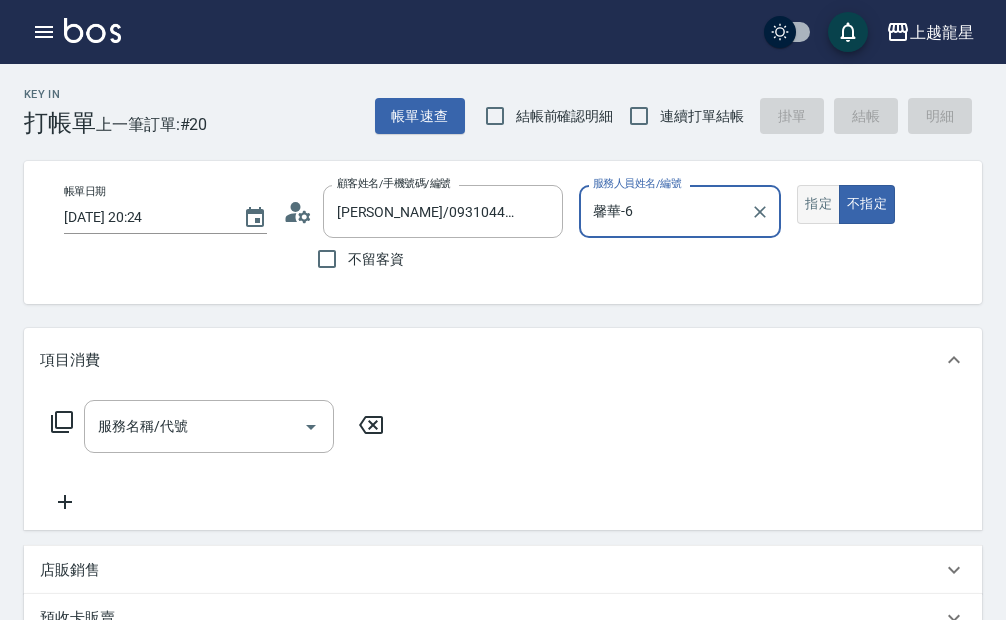 click on "指定" at bounding box center (818, 204) 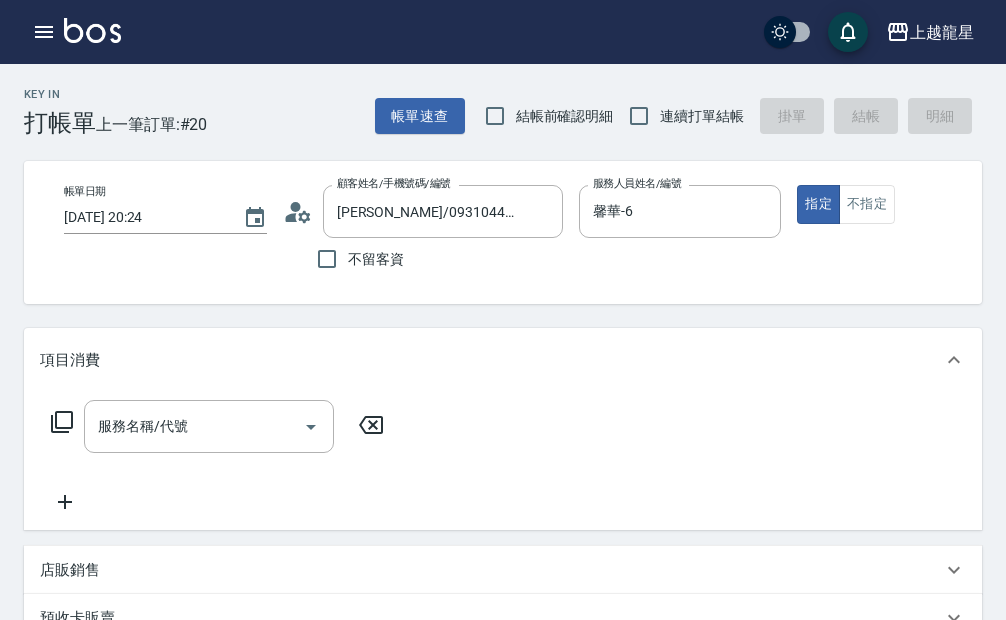 click 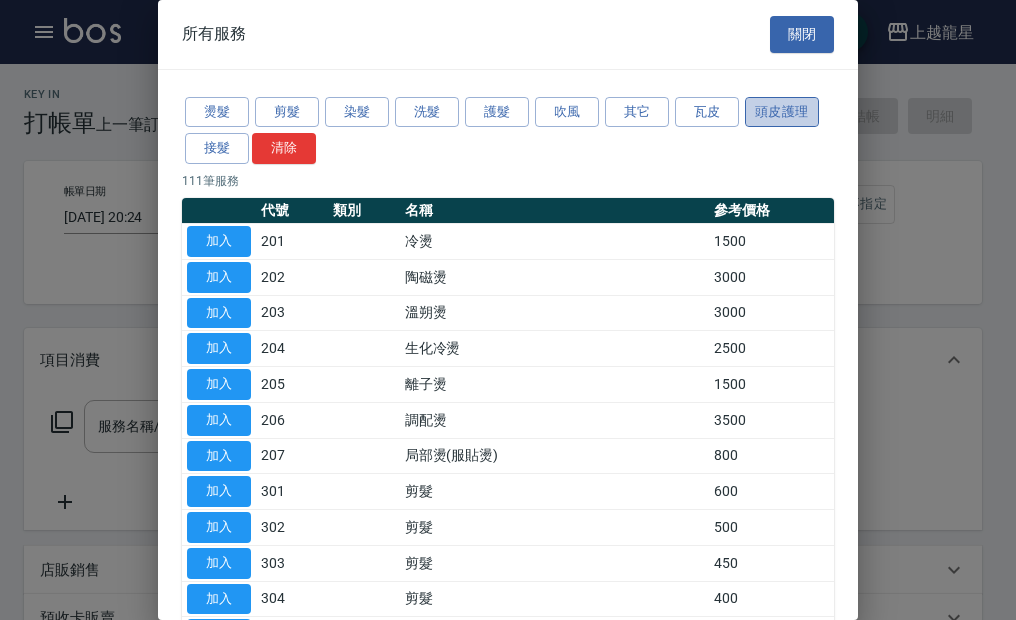 click on "頭皮護理" at bounding box center [782, 112] 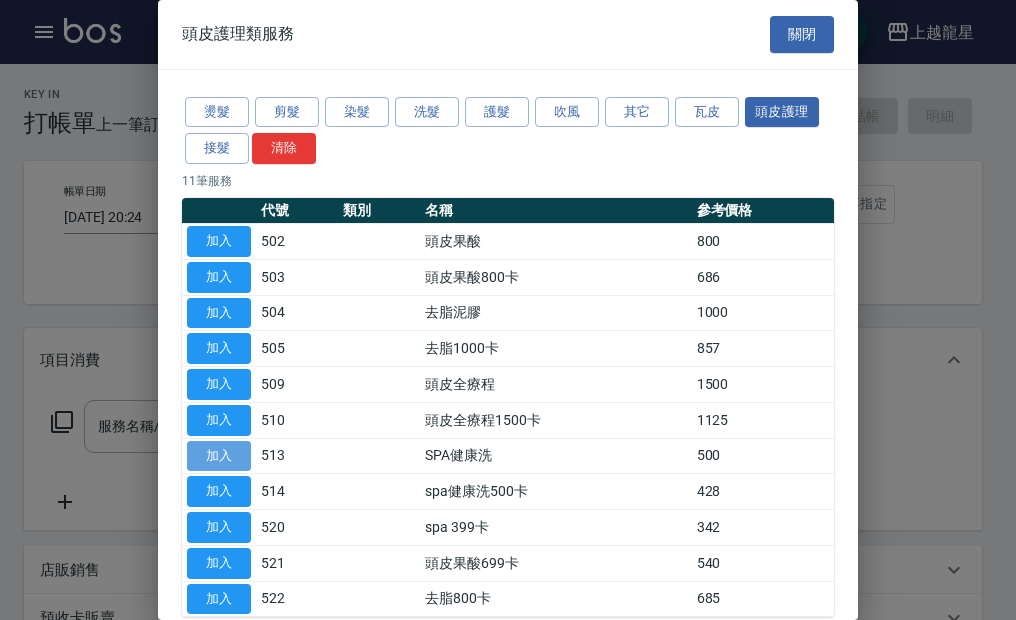 click on "加入" at bounding box center (219, 456) 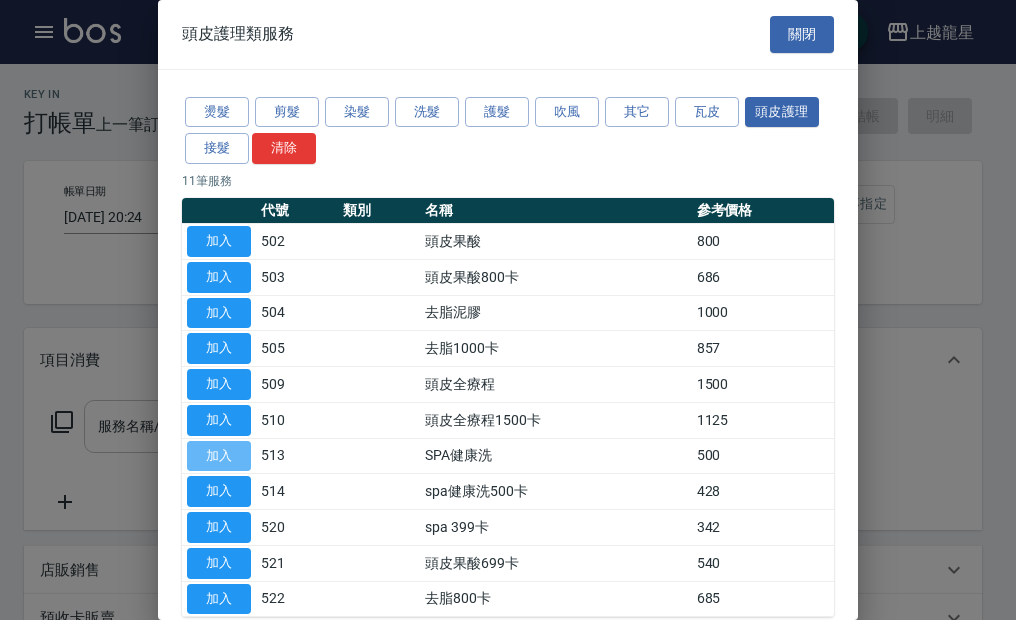 type on "SPA健康洗(513)" 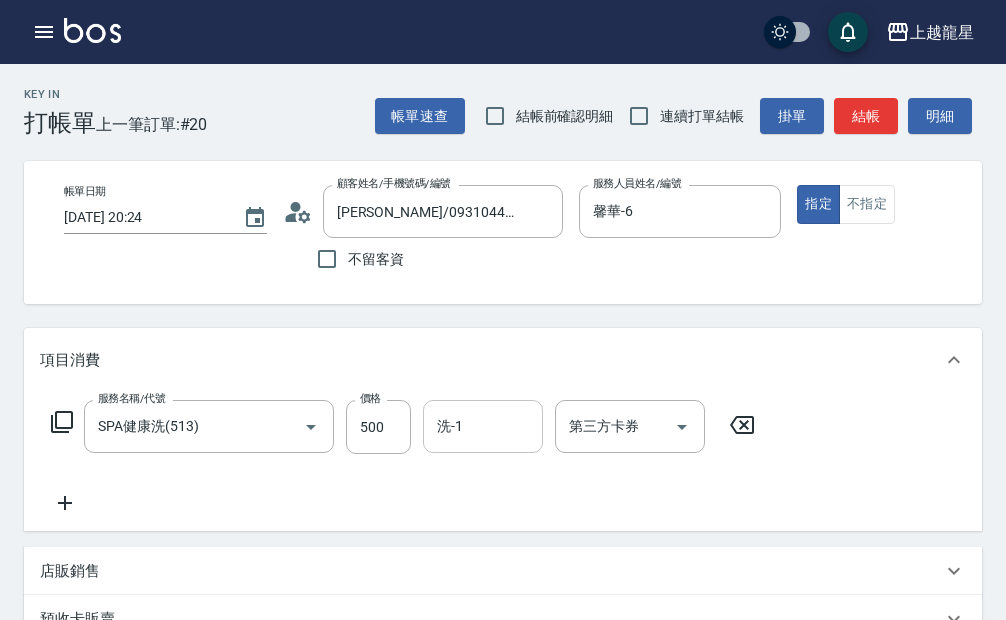 click on "洗-1" at bounding box center [483, 426] 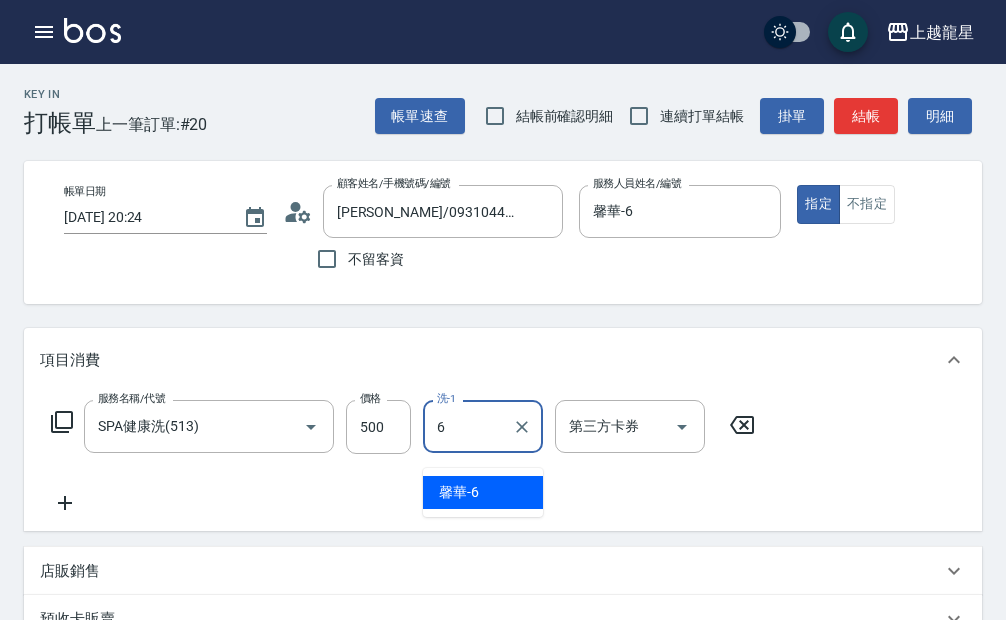 type on "馨華-6" 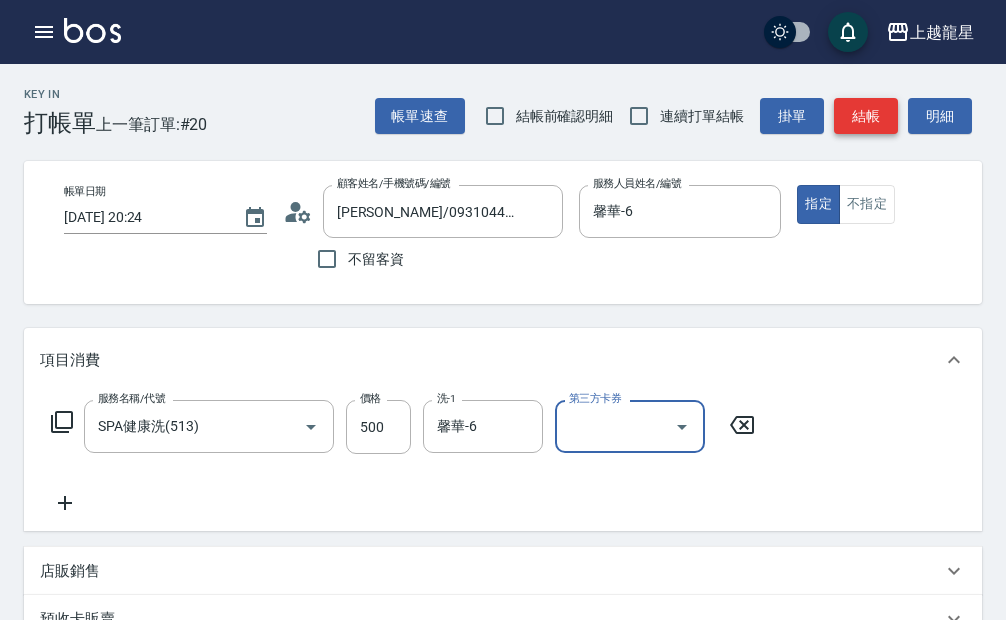 click on "結帳" at bounding box center [866, 116] 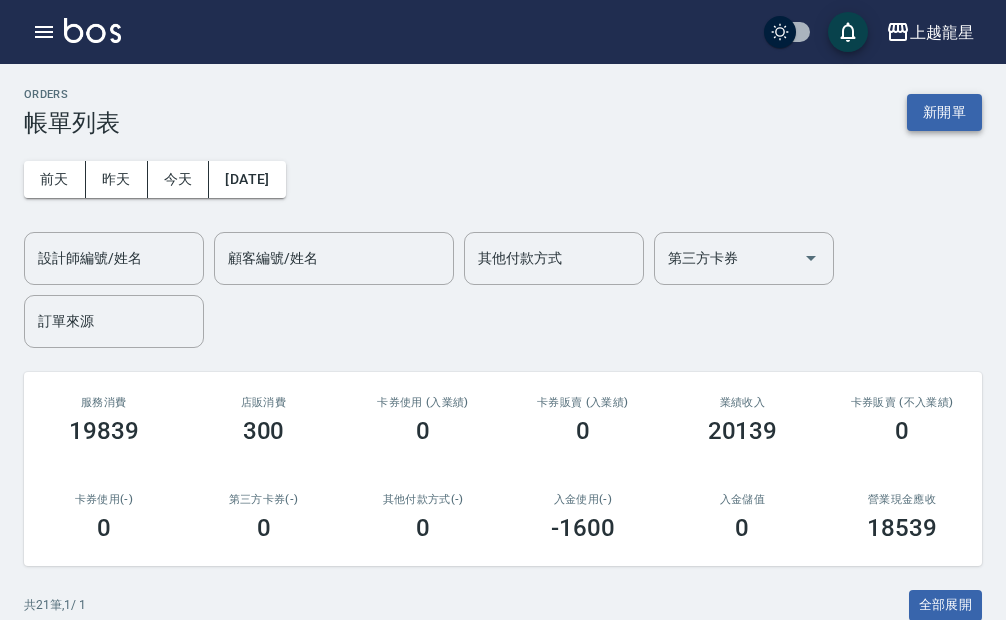 click on "新開單" at bounding box center [944, 112] 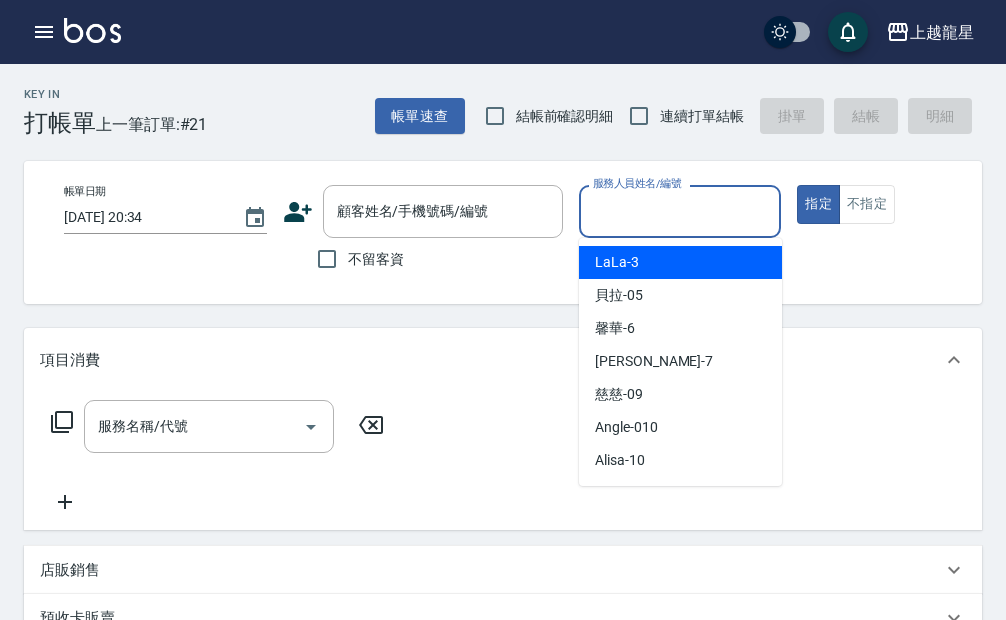 click on "服務人員姓名/編號 服務人員姓名/編號" at bounding box center (680, 211) 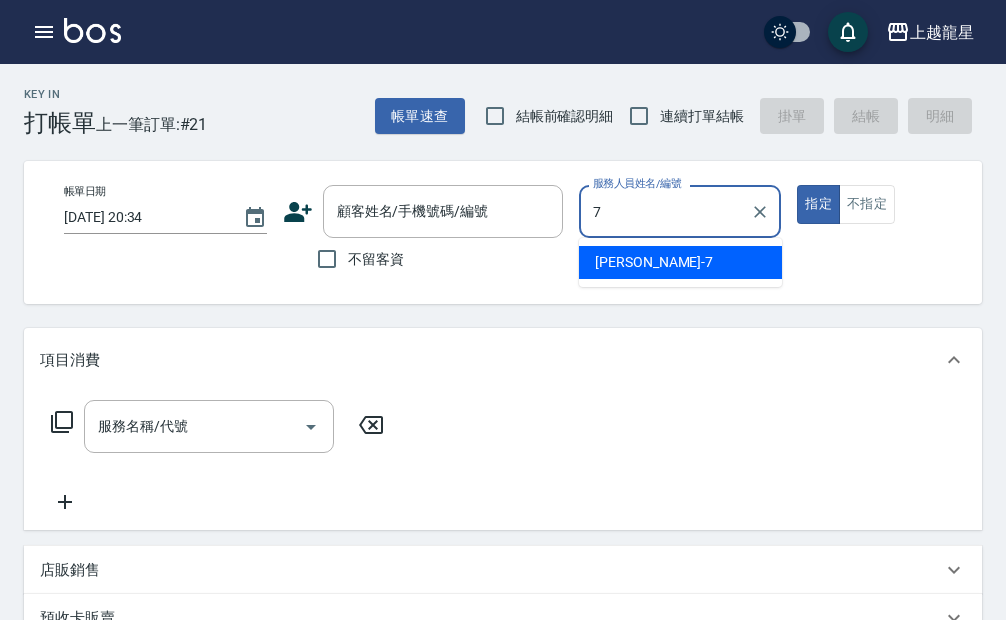 type on "雅君-7" 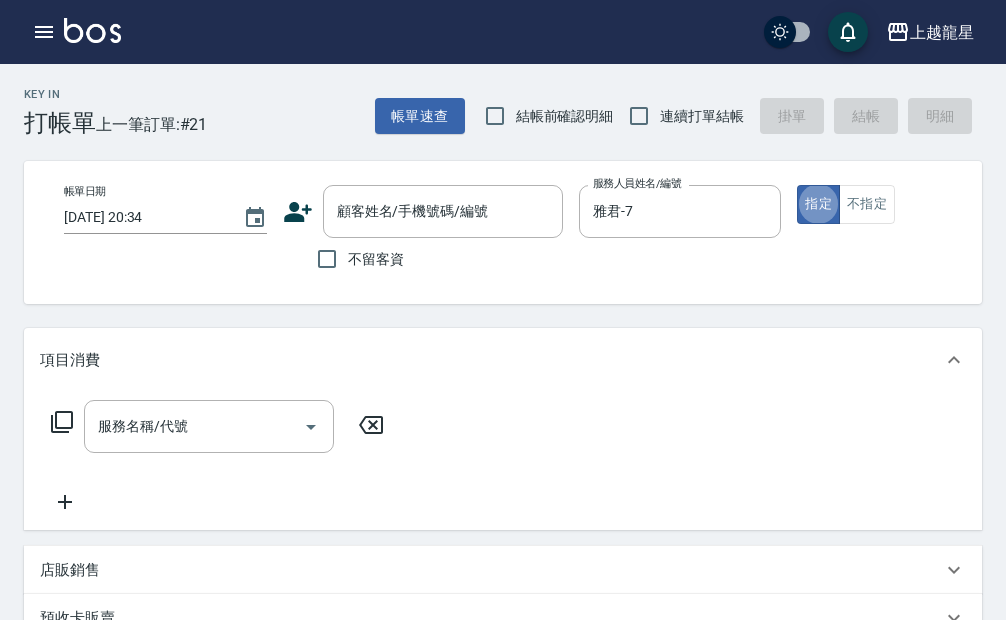 type on "true" 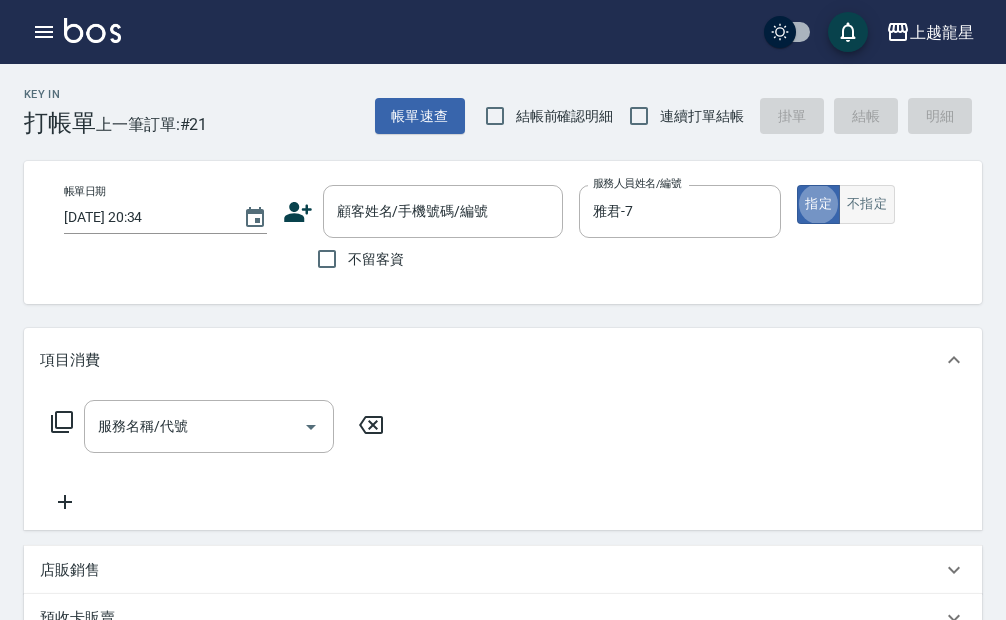 click on "不指定" at bounding box center (867, 204) 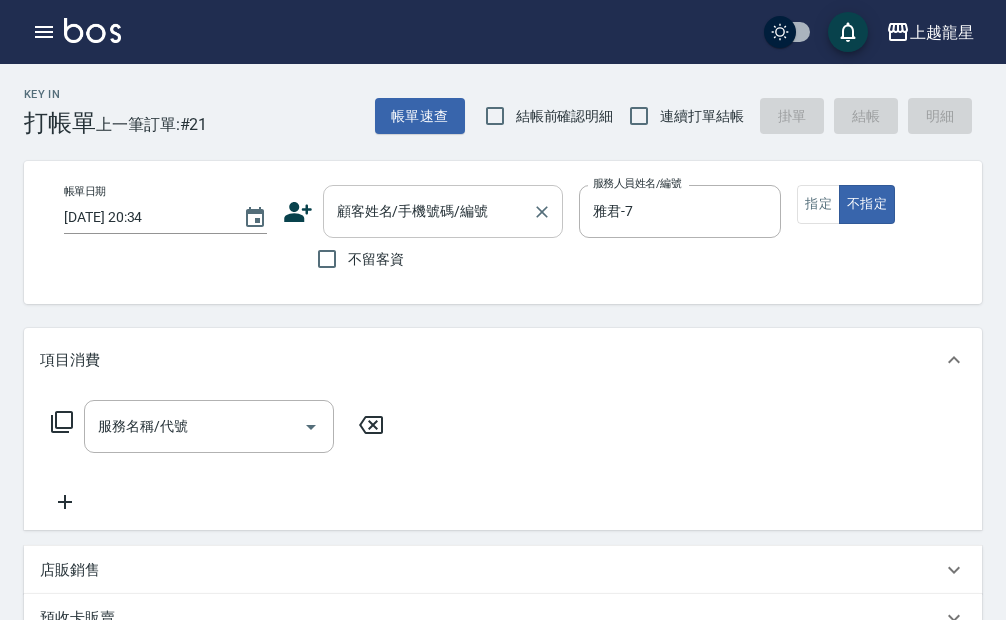 click on "顧客姓名/手機號碼/編號" at bounding box center [428, 211] 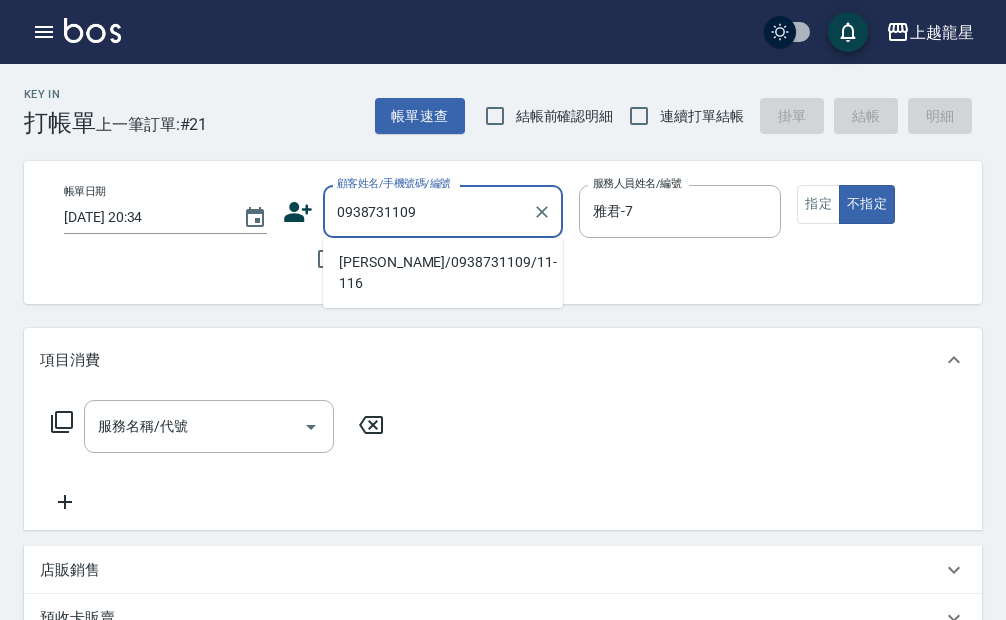 click on "[PERSON_NAME]/0938731109/11-116" at bounding box center (443, 273) 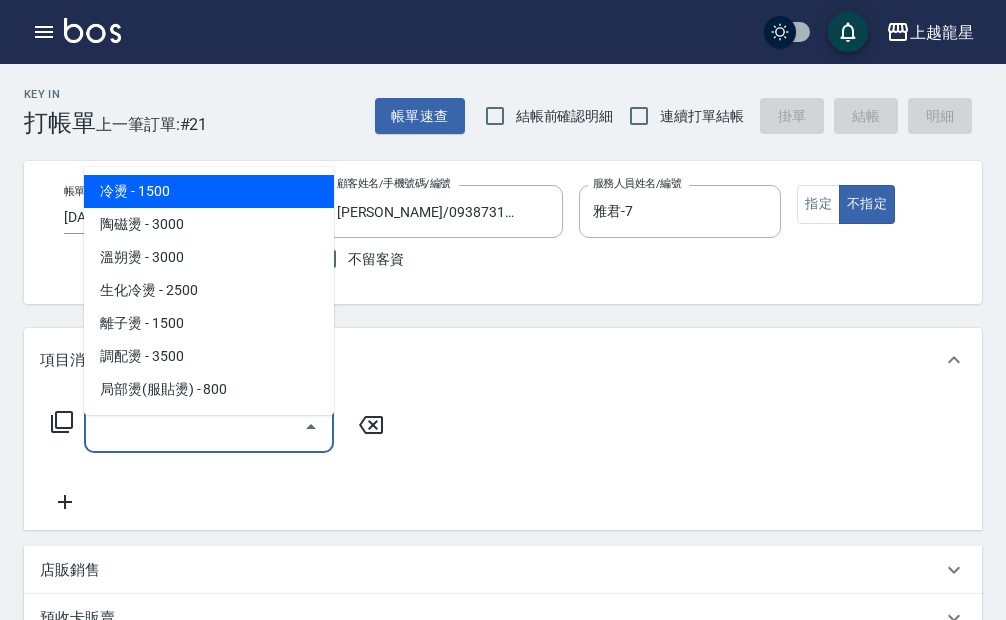 click on "服務名稱/代號" at bounding box center [194, 426] 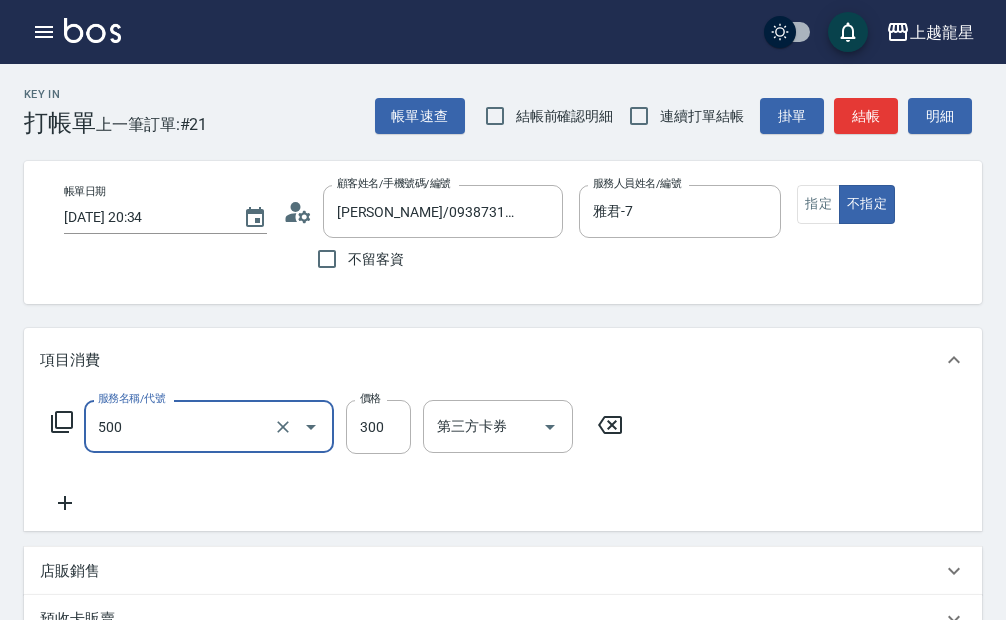 type on "一般洗髮(500)" 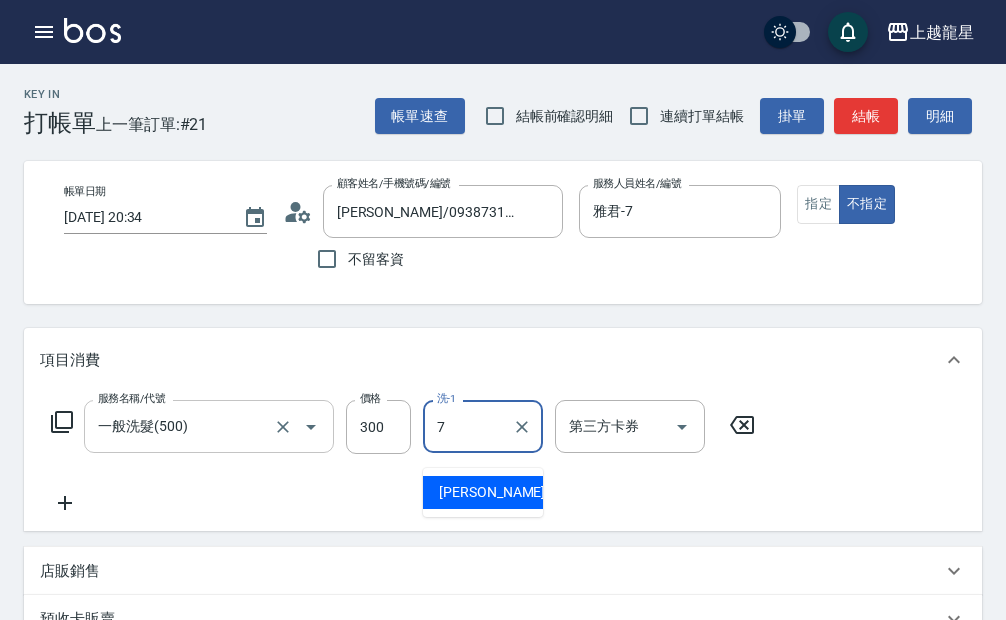 type on "雅君-7" 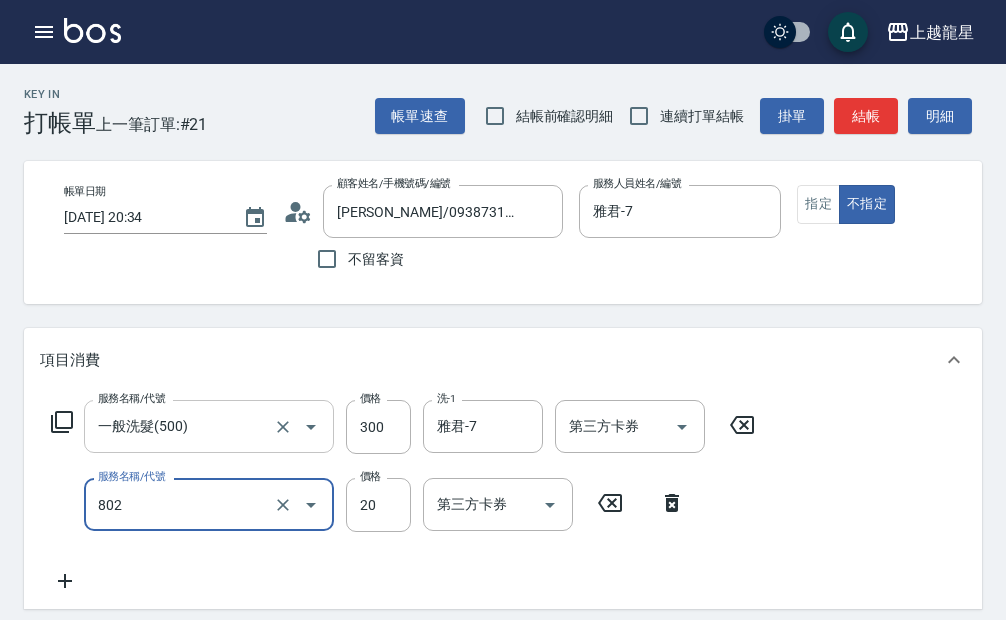 type on "[PERSON_NAME](802)" 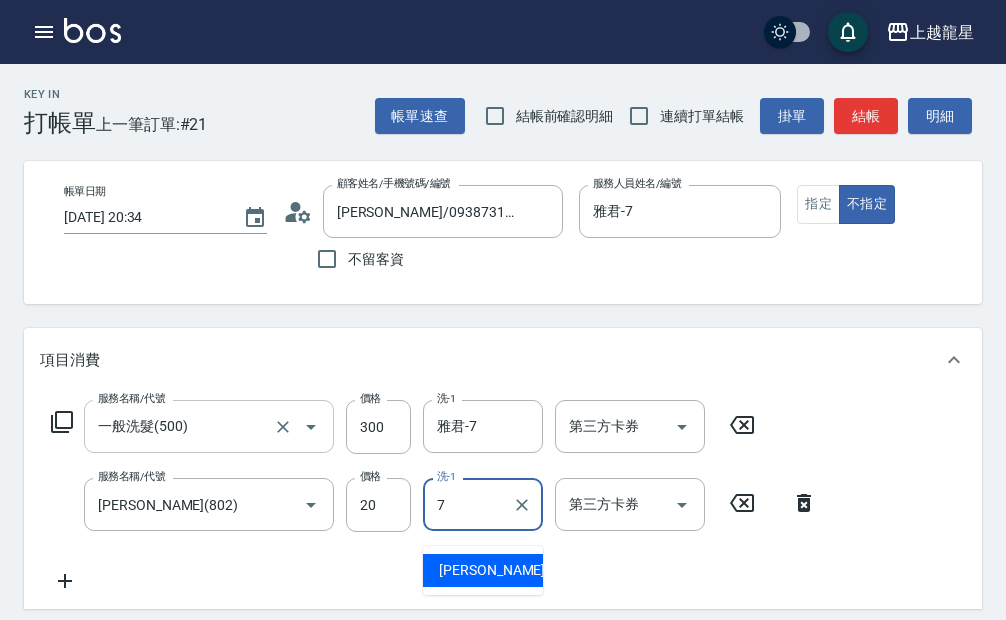 type on "雅君-7" 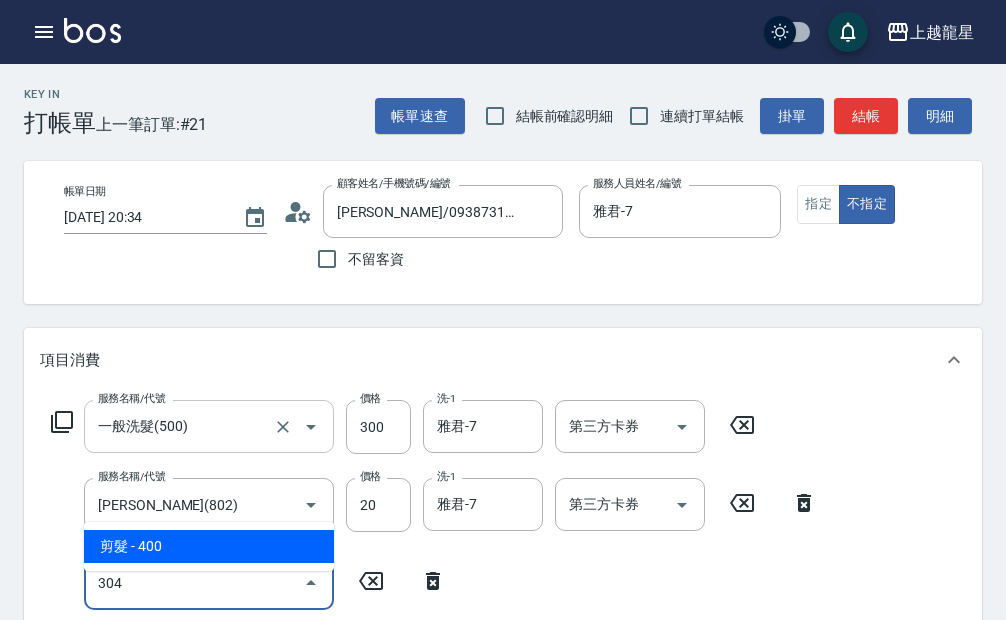 type on "剪髮(304)" 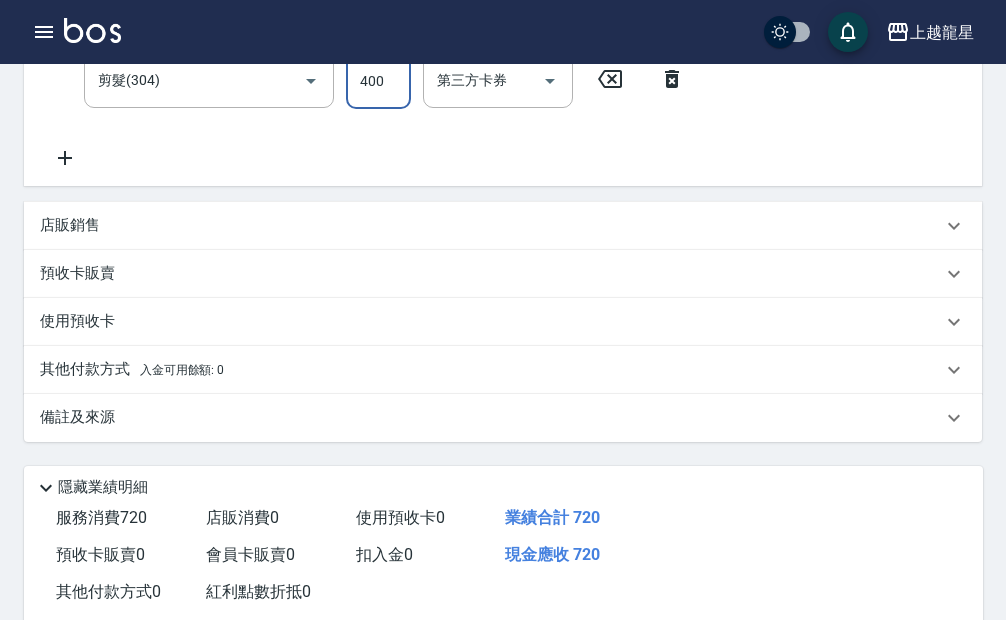 scroll, scrollTop: 606, scrollLeft: 0, axis: vertical 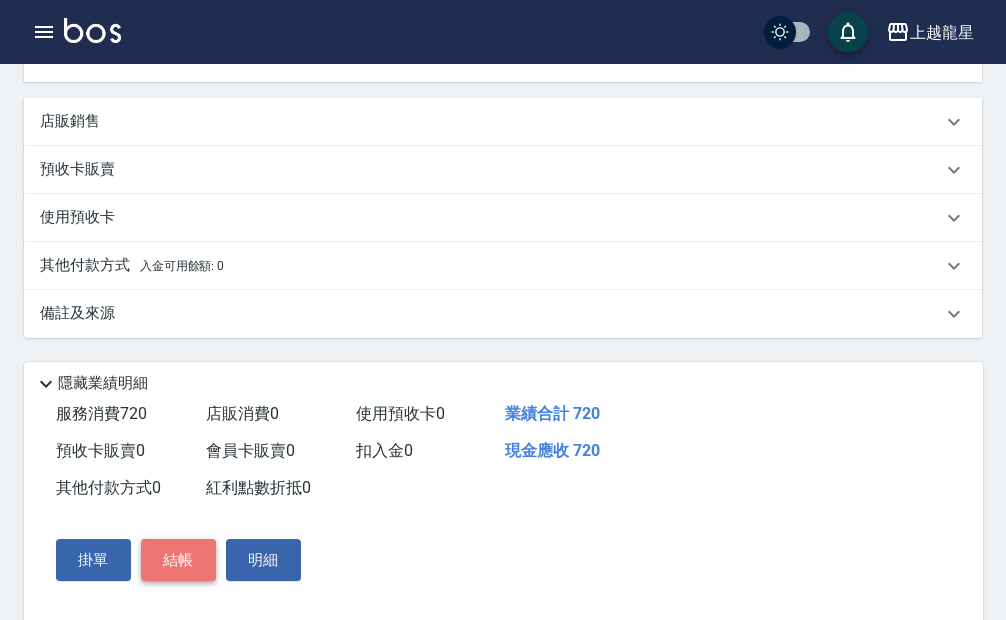click on "結帳" at bounding box center (178, 560) 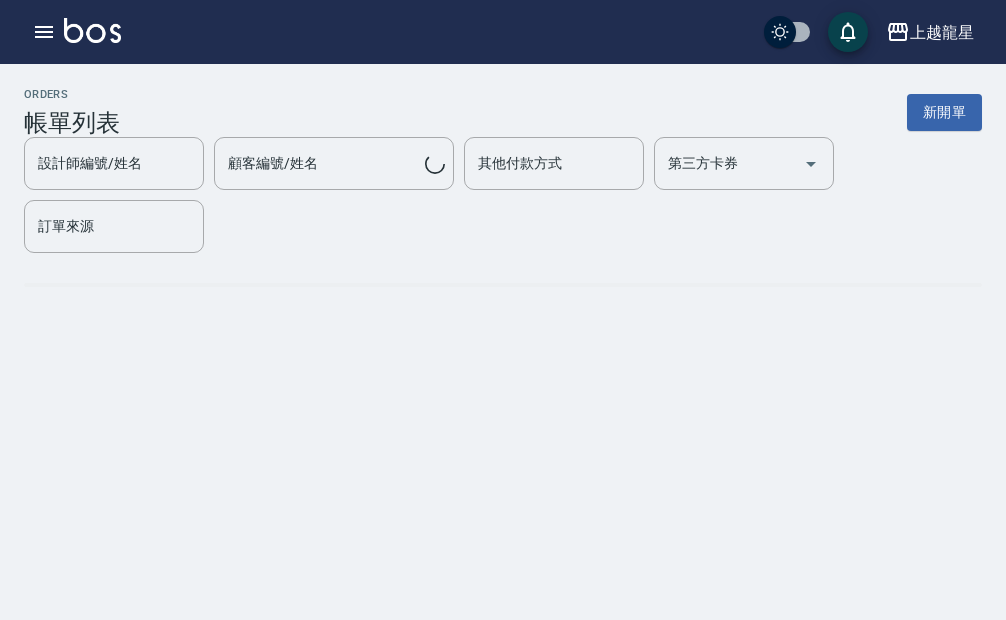 scroll, scrollTop: 0, scrollLeft: 0, axis: both 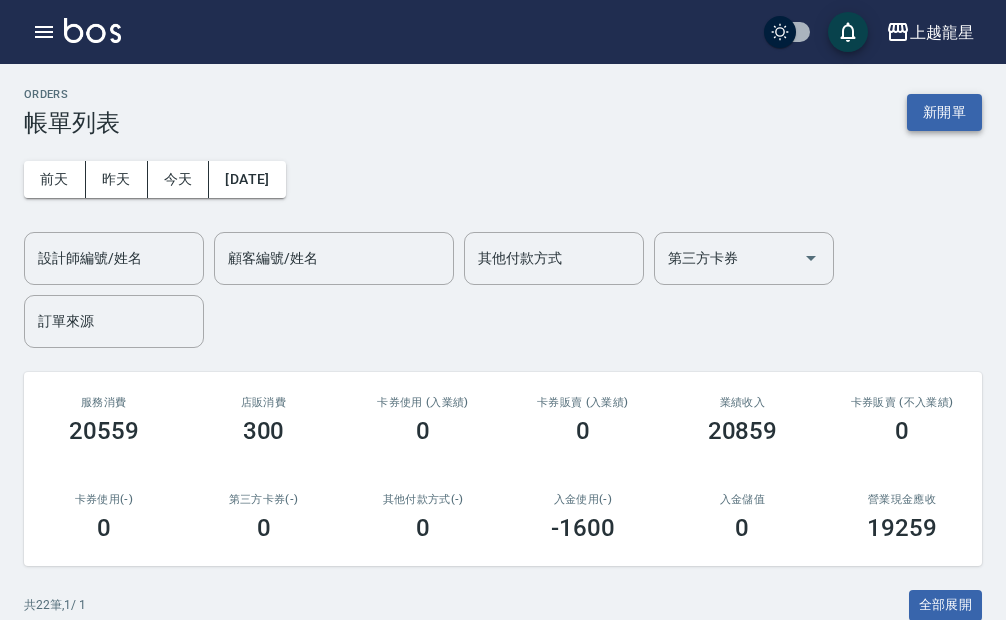 click on "新開單" at bounding box center (944, 112) 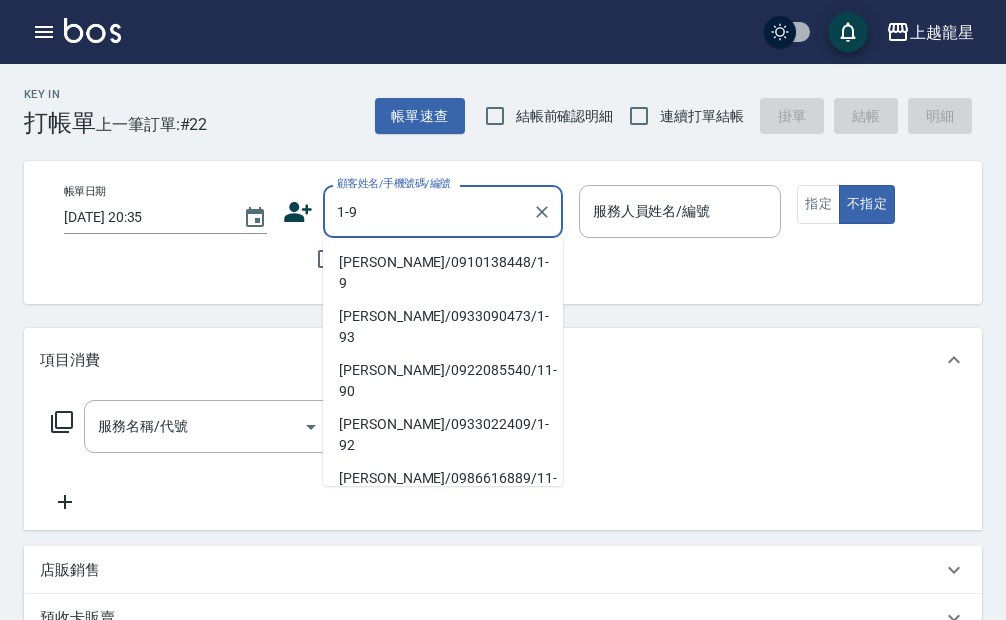 click on "[PERSON_NAME]/0910138448/1-9" at bounding box center [443, 273] 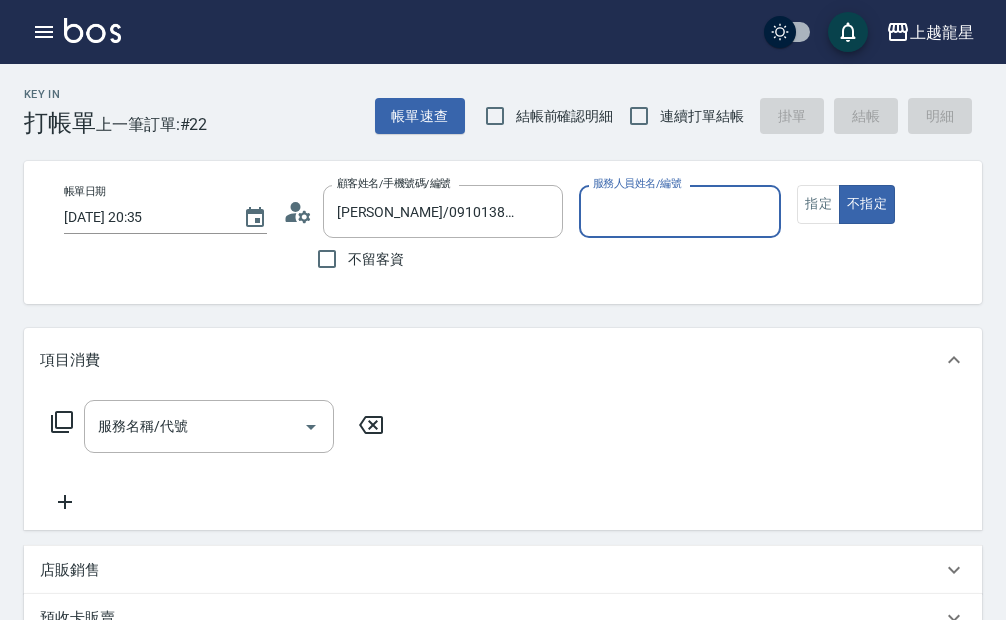 type on "雅君-7" 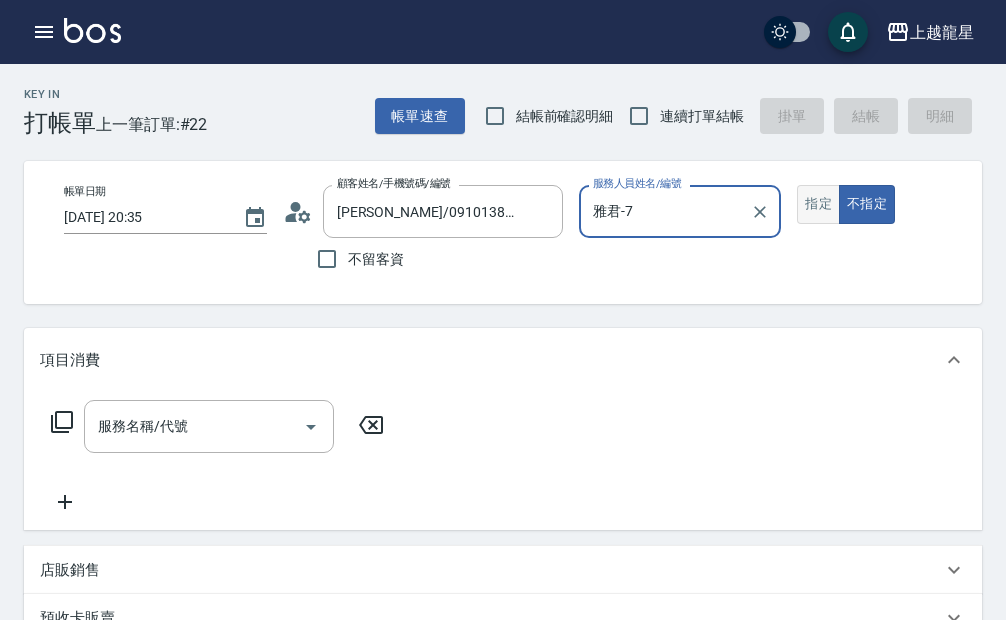 click on "指定" at bounding box center [818, 204] 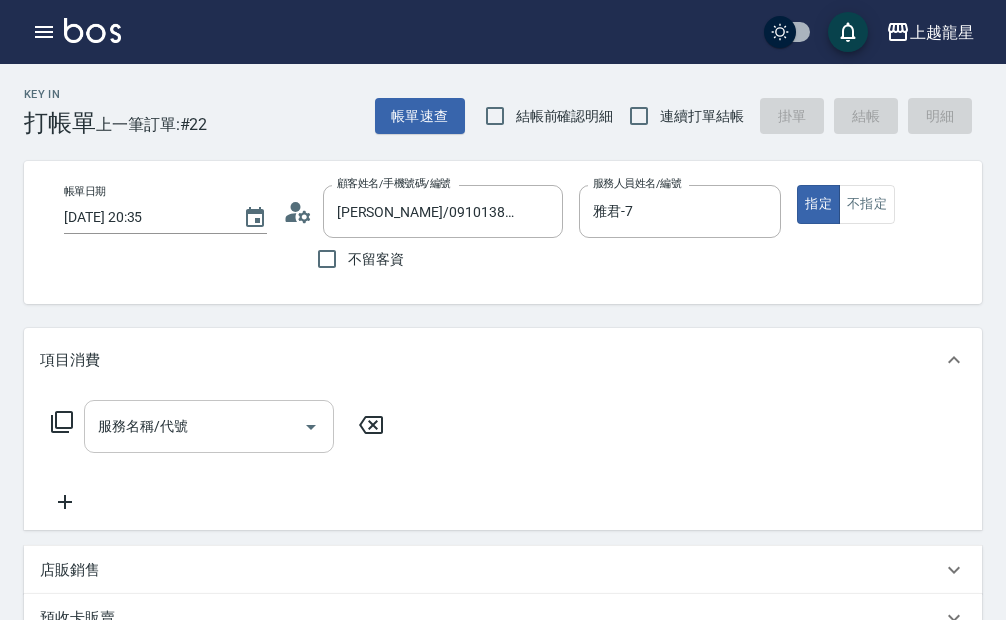 click on "服務名稱/代號" at bounding box center (194, 426) 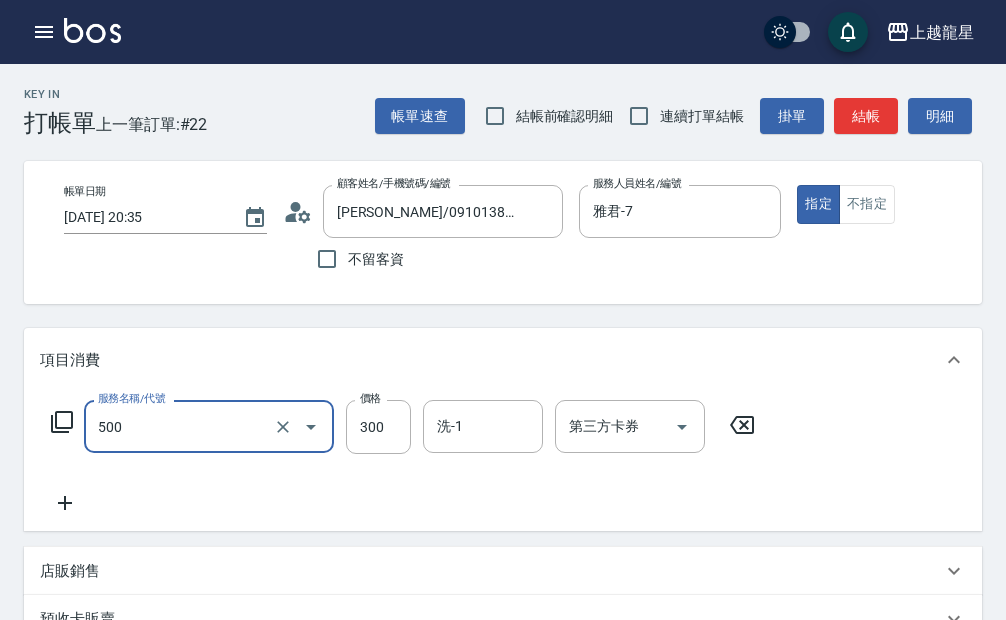 type on "一般洗髮(500)" 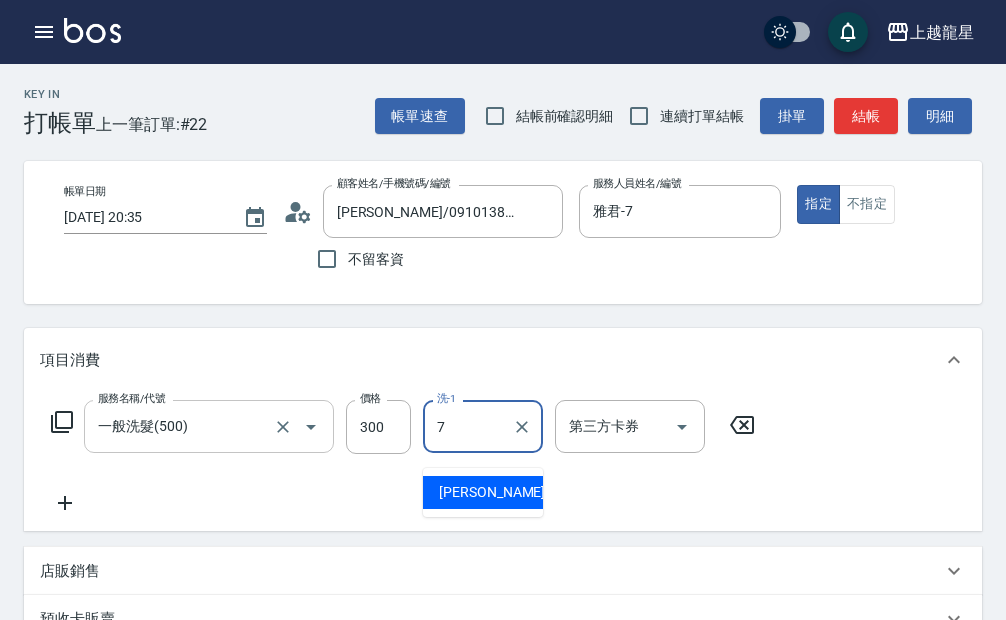 type on "雅君-7" 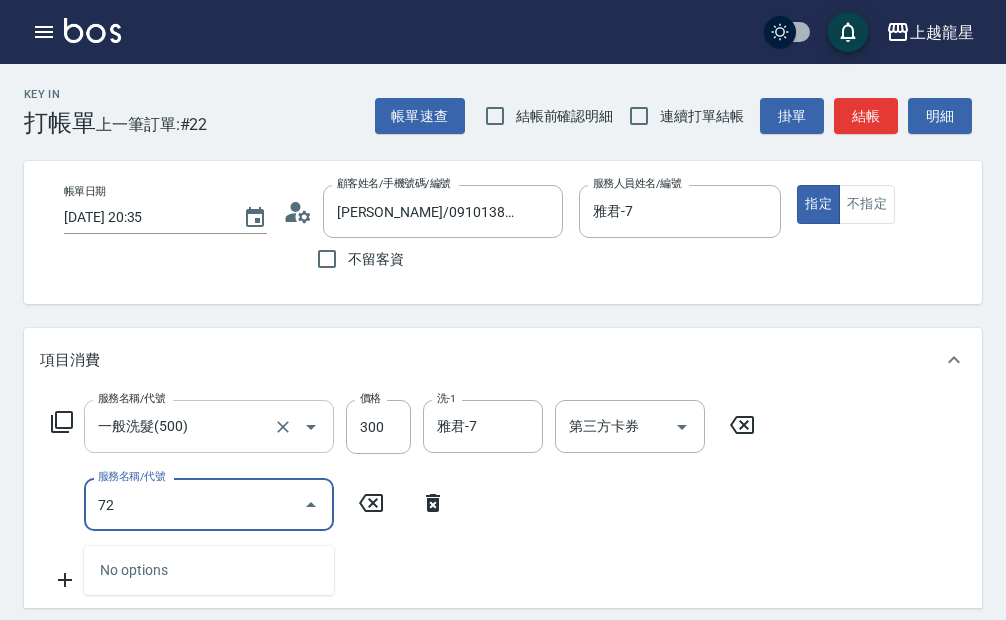 type on "7" 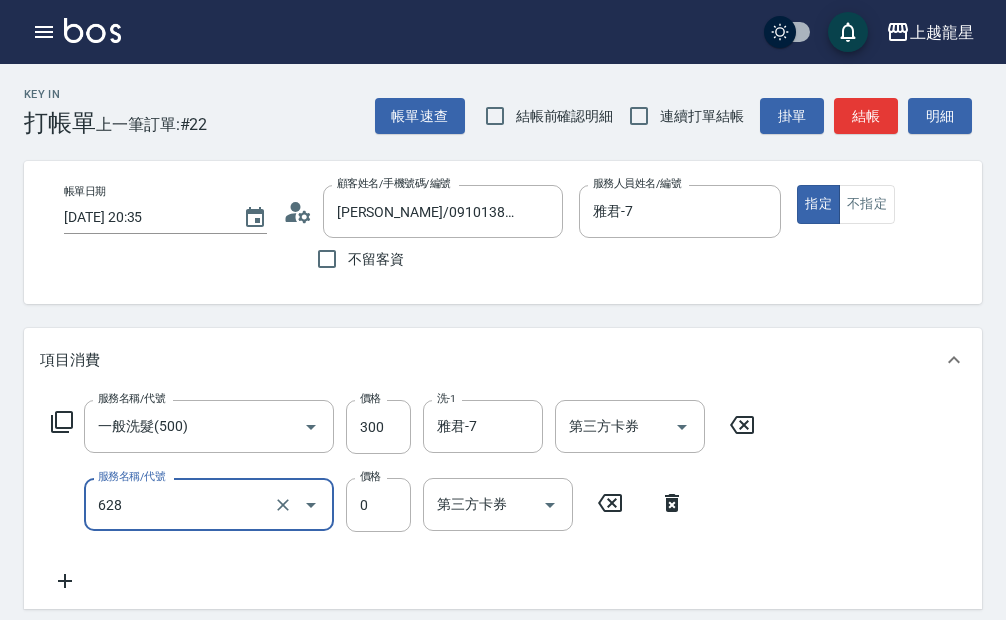 type on "1200以上護髮套卡(628)" 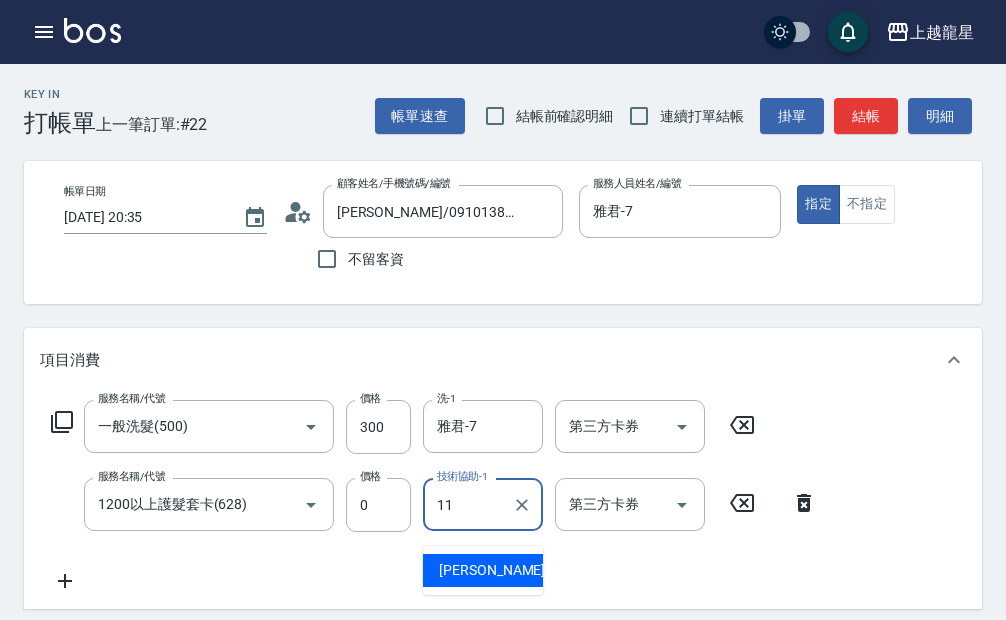 type on "[PERSON_NAME]-11" 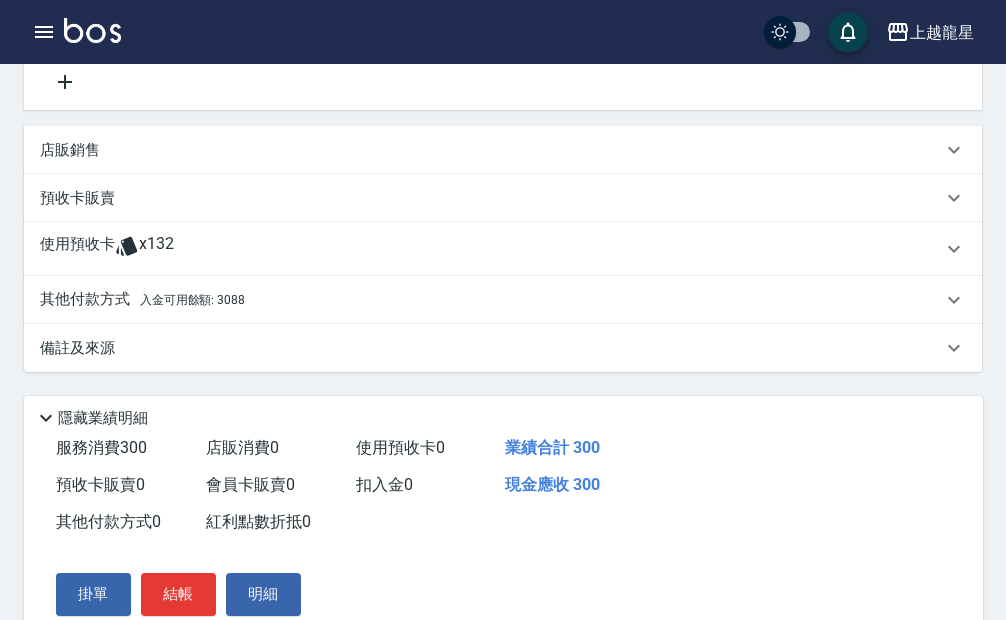 scroll, scrollTop: 500, scrollLeft: 0, axis: vertical 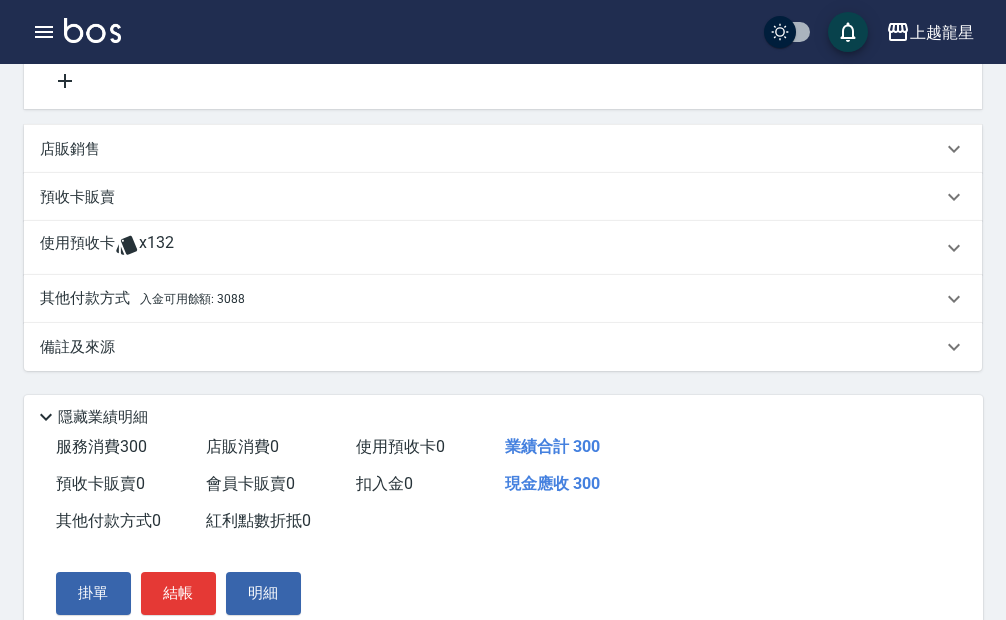 click on "其他付款方式 入金可用餘額: 3088" at bounding box center (142, 299) 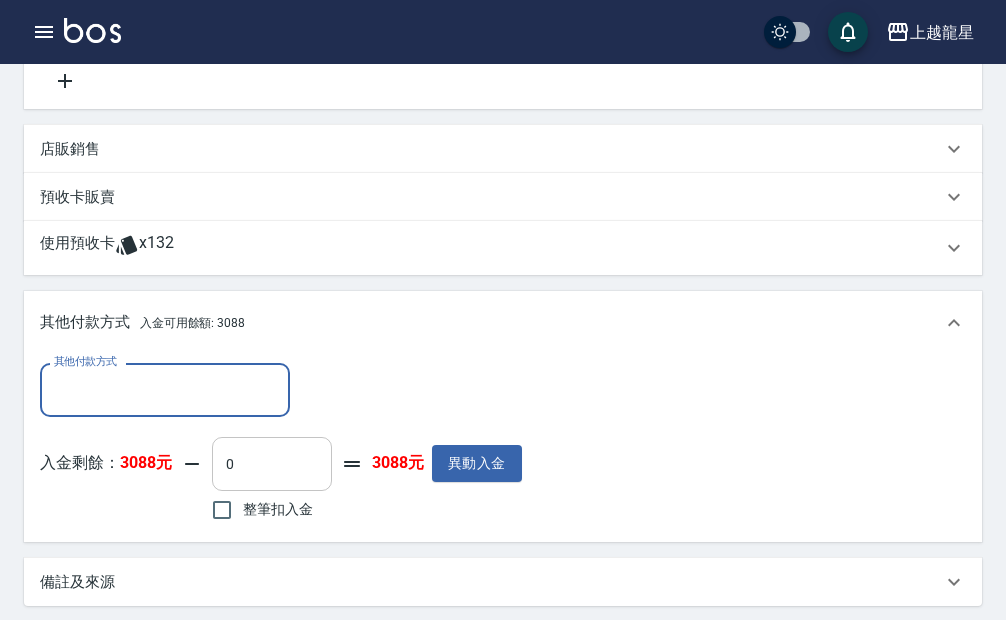 scroll, scrollTop: 0, scrollLeft: 0, axis: both 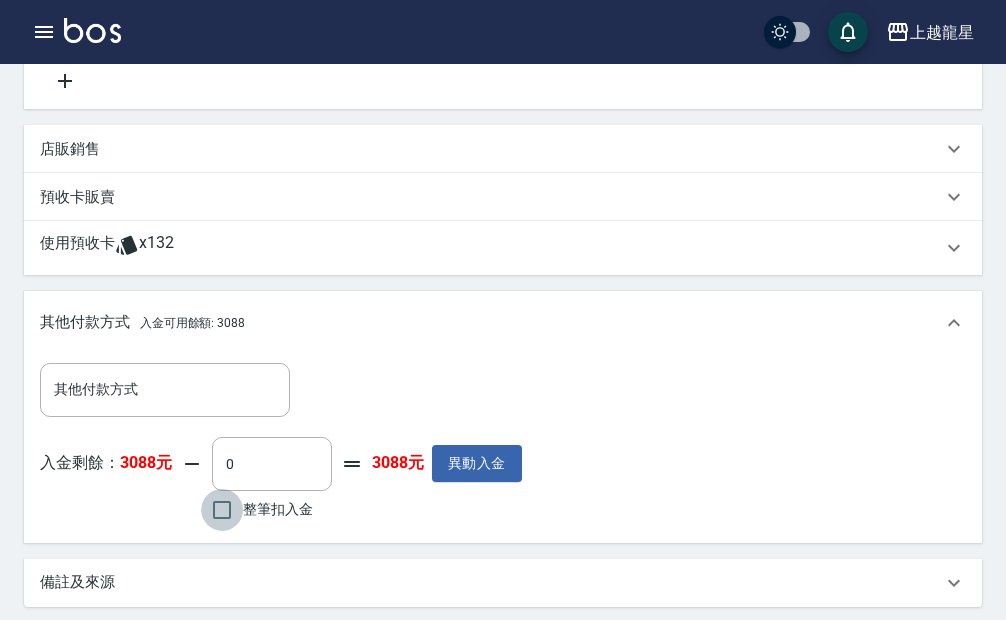 click on "整筆扣入金" at bounding box center (222, 510) 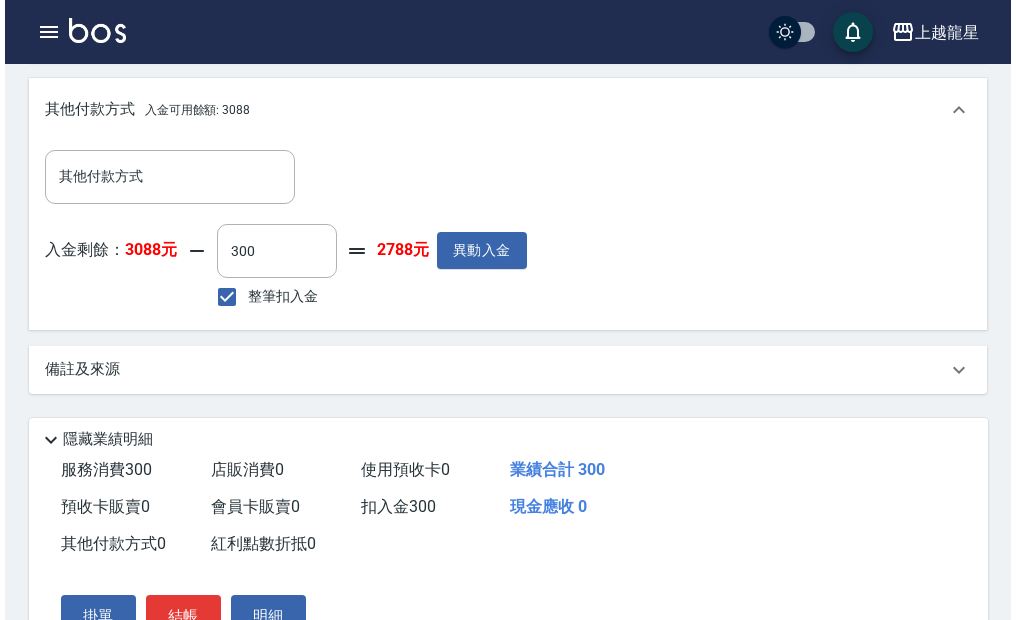 scroll, scrollTop: 834, scrollLeft: 0, axis: vertical 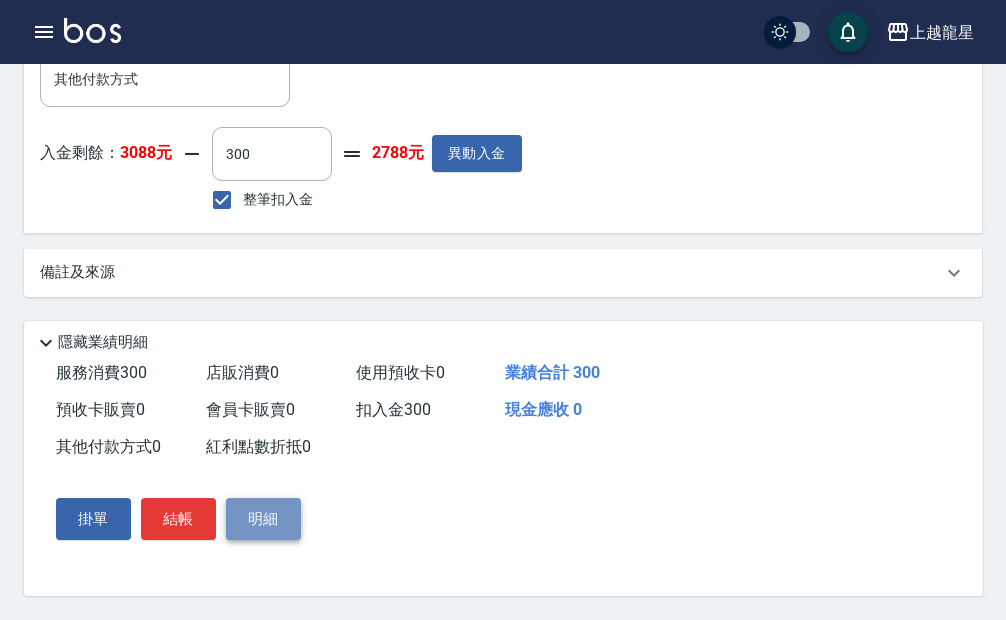 click on "明細" at bounding box center [263, 519] 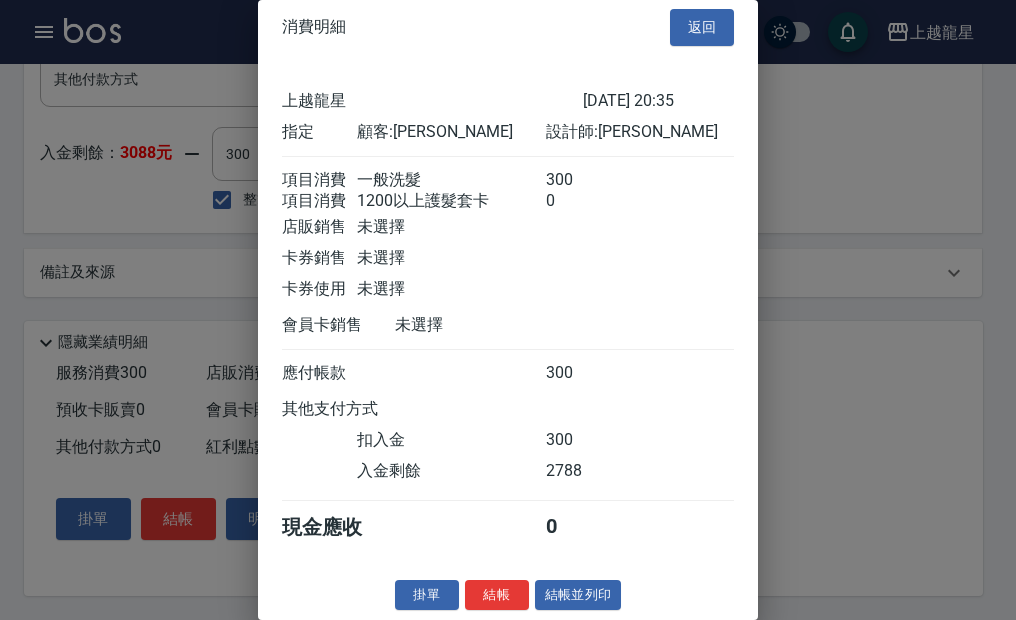 scroll, scrollTop: 45, scrollLeft: 0, axis: vertical 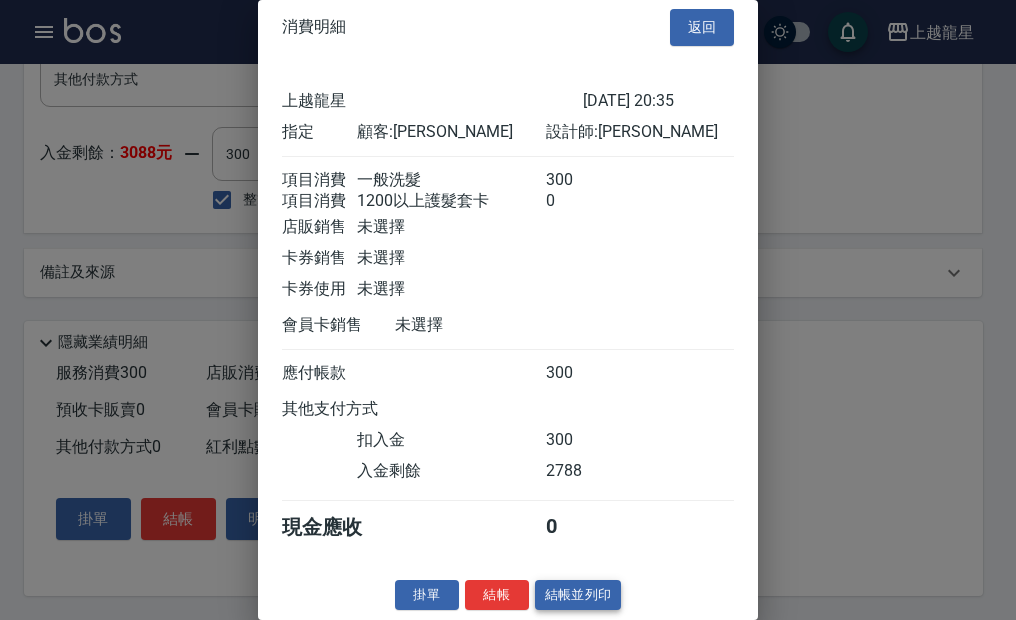 click on "結帳並列印" at bounding box center (578, 595) 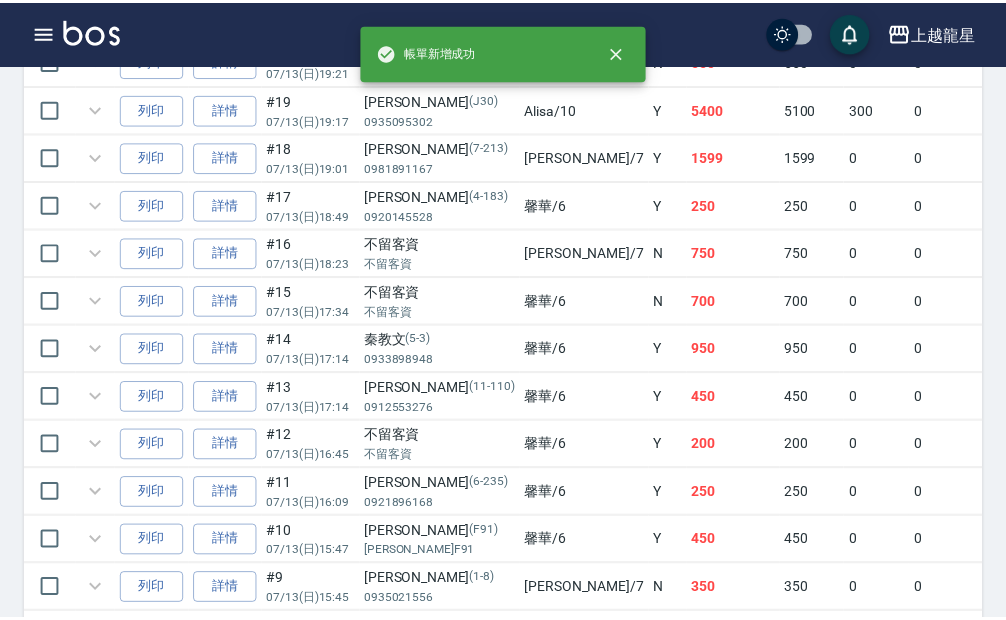 scroll, scrollTop: 0, scrollLeft: 0, axis: both 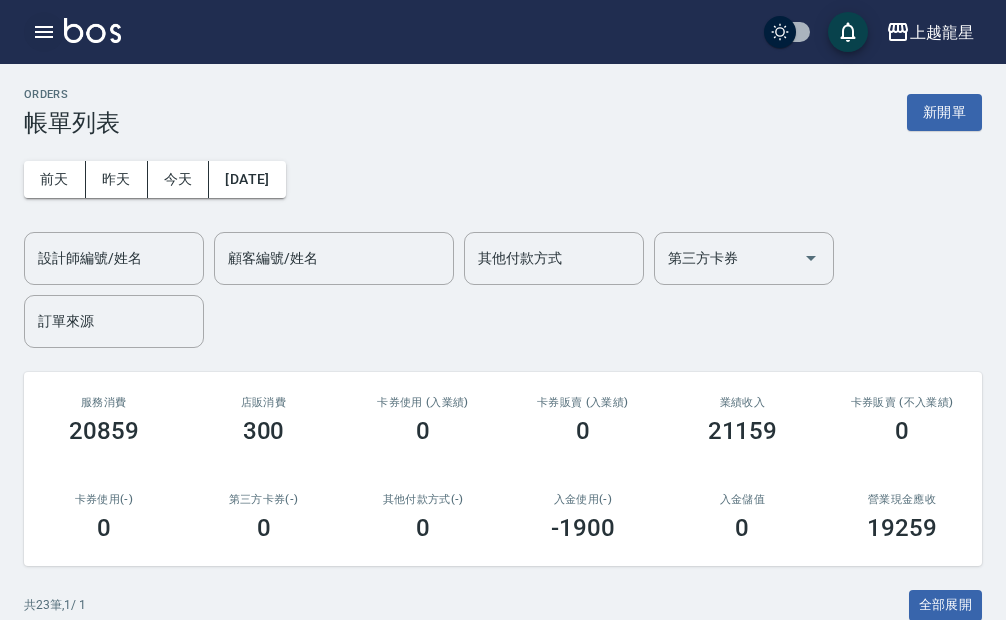 click 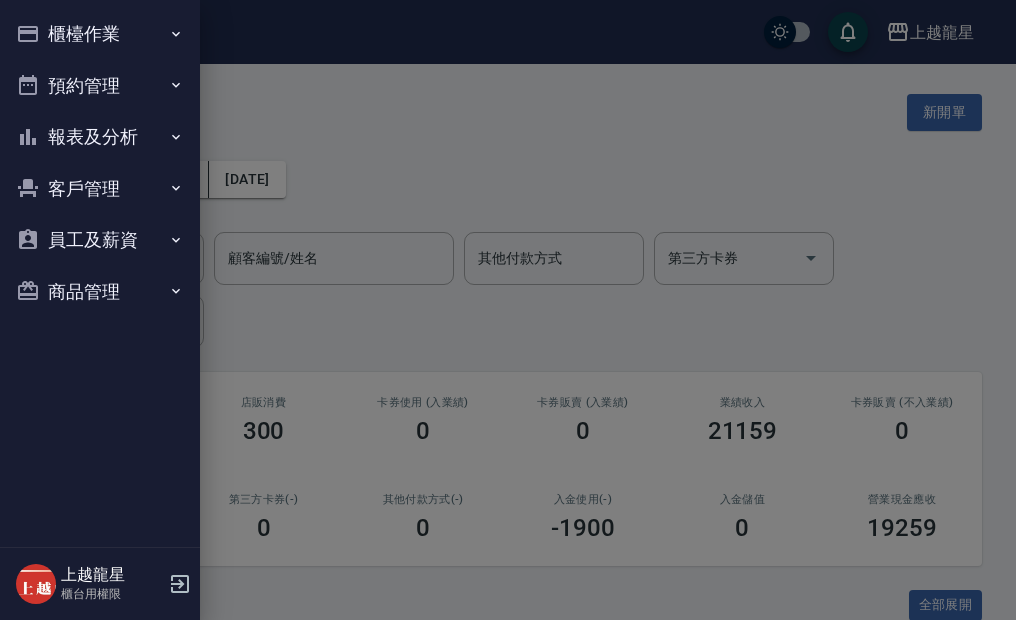 click on "預約管理" at bounding box center (100, 86) 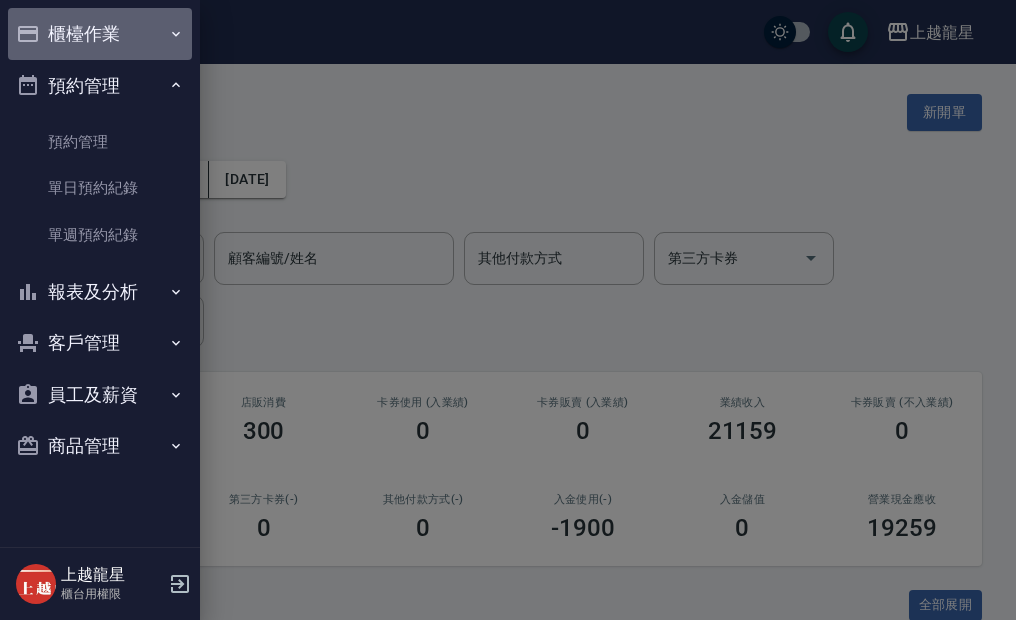 click on "櫃檯作業" at bounding box center [100, 34] 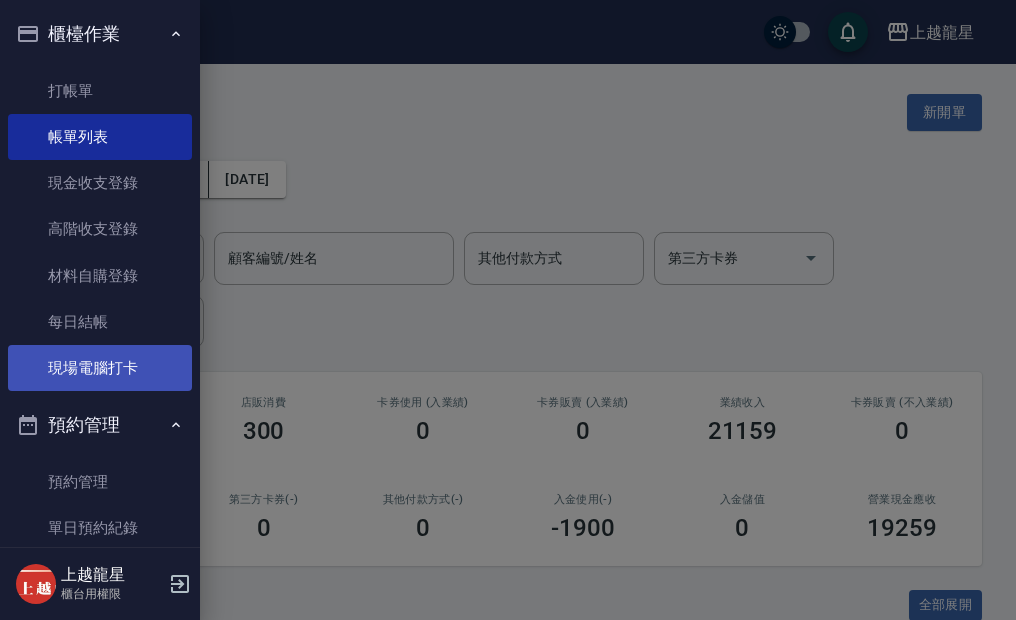 click on "現場電腦打卡" at bounding box center [100, 368] 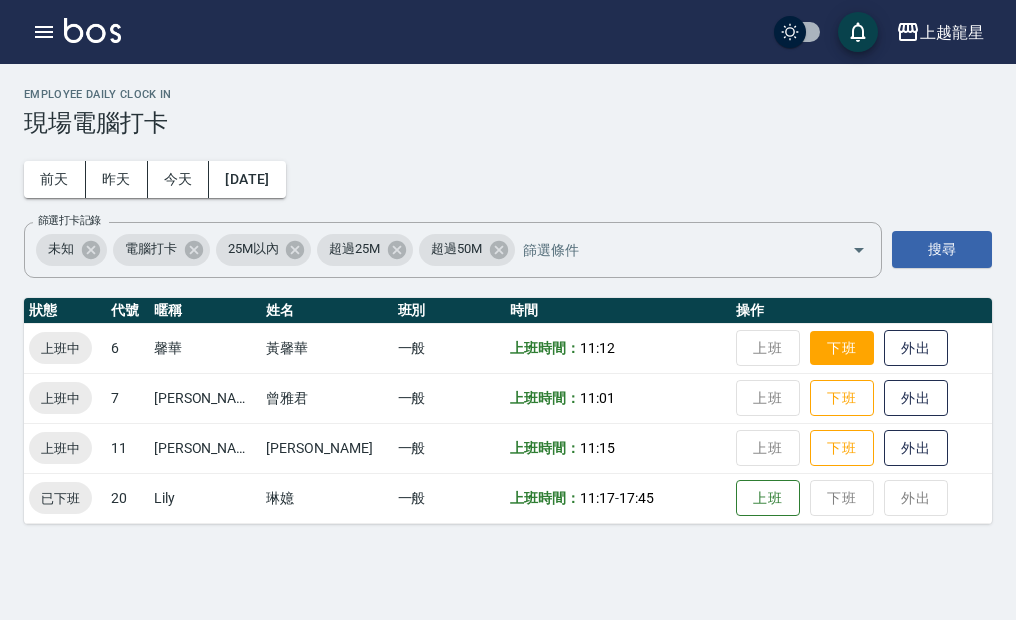 click on "下班" at bounding box center [842, 348] 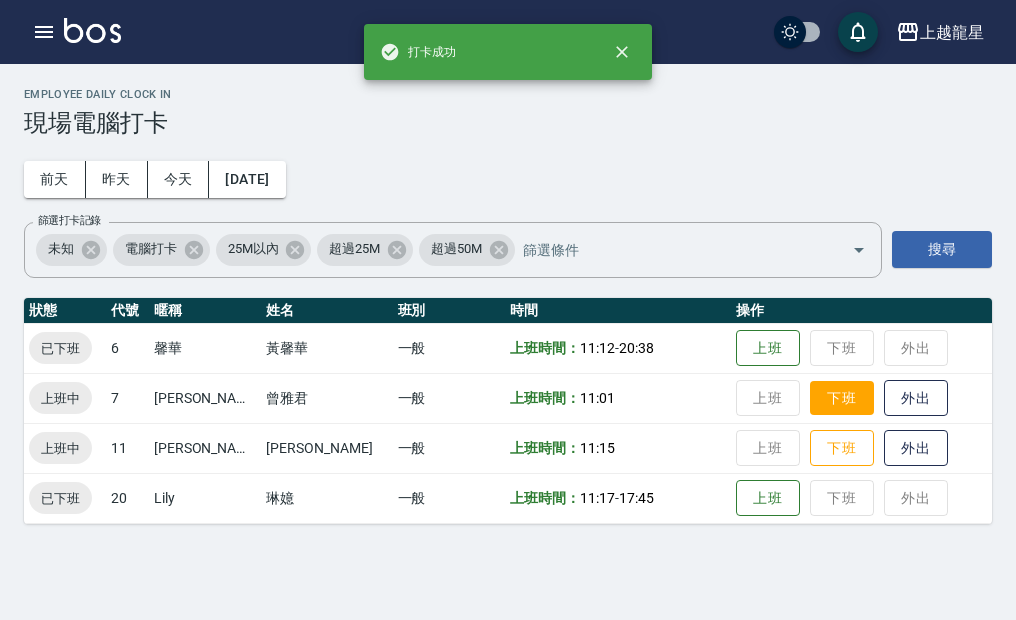 click on "下班" at bounding box center (842, 398) 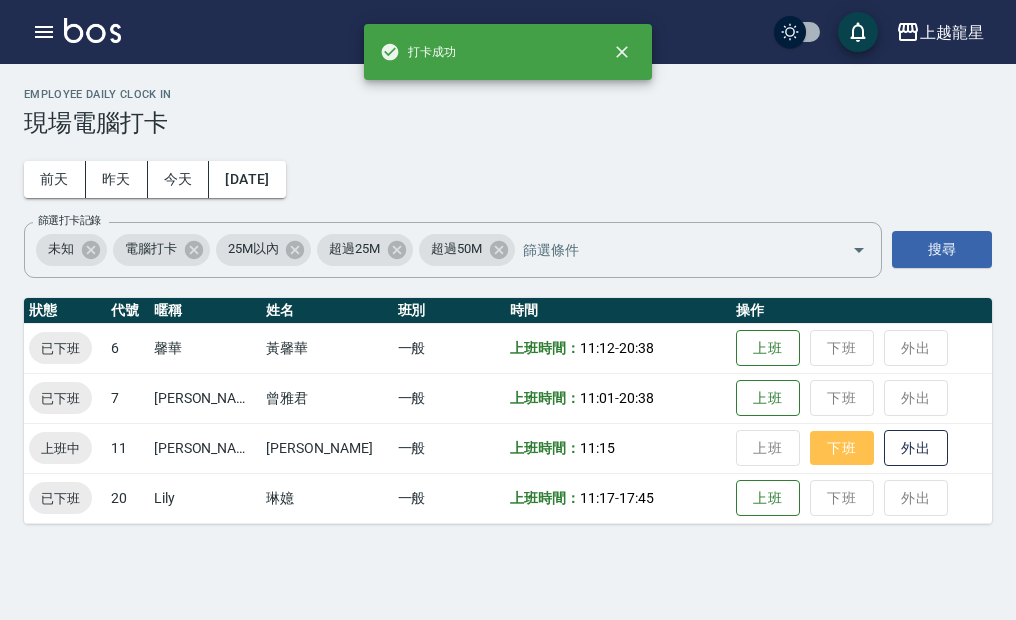 click on "下班" at bounding box center (842, 448) 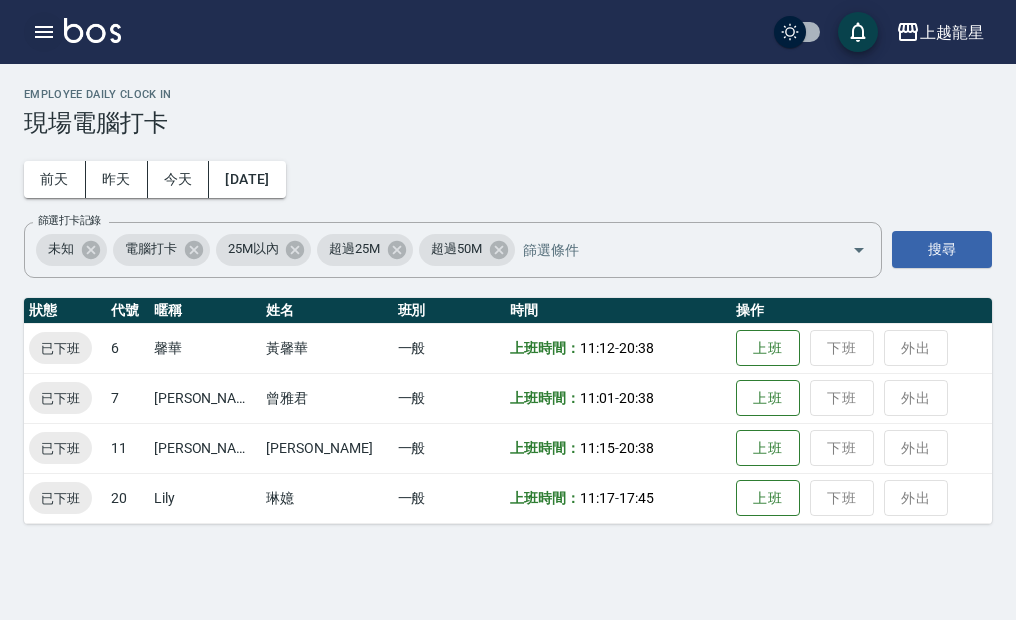 click 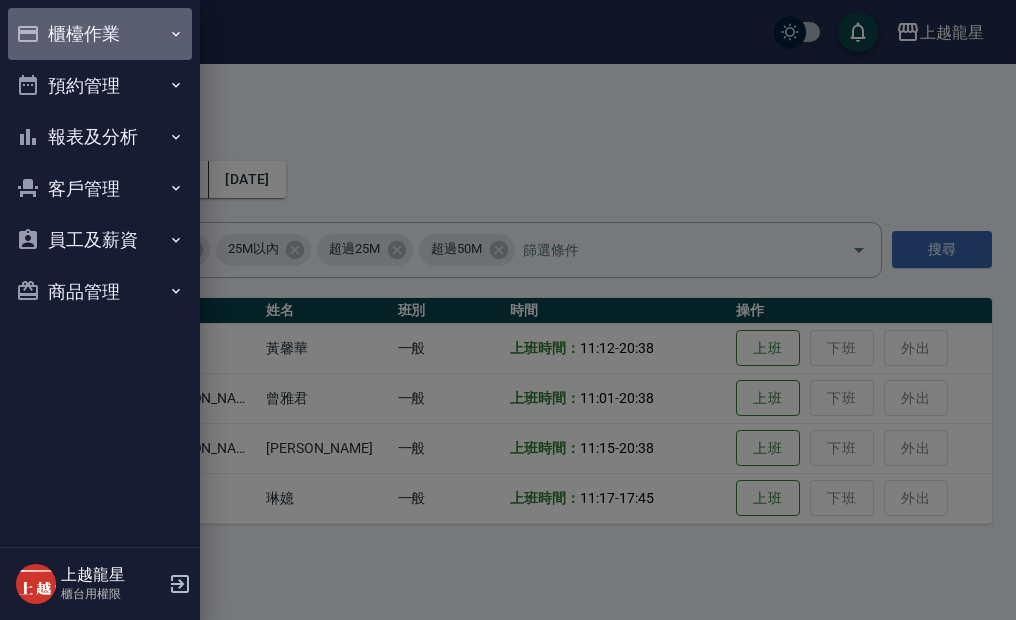 click on "櫃檯作業" at bounding box center [100, 34] 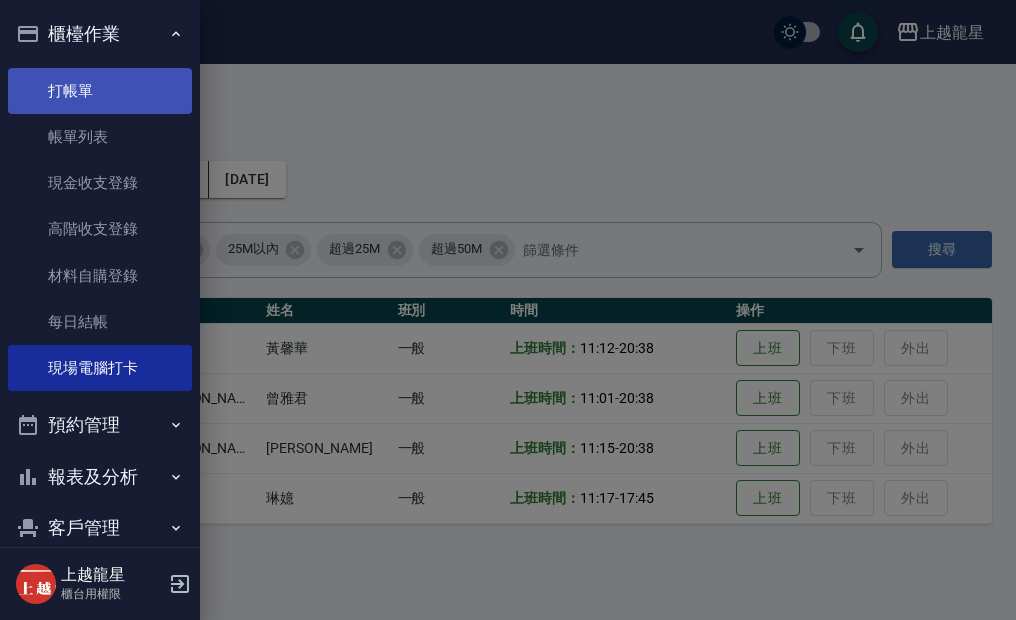 click on "打帳單" at bounding box center (100, 91) 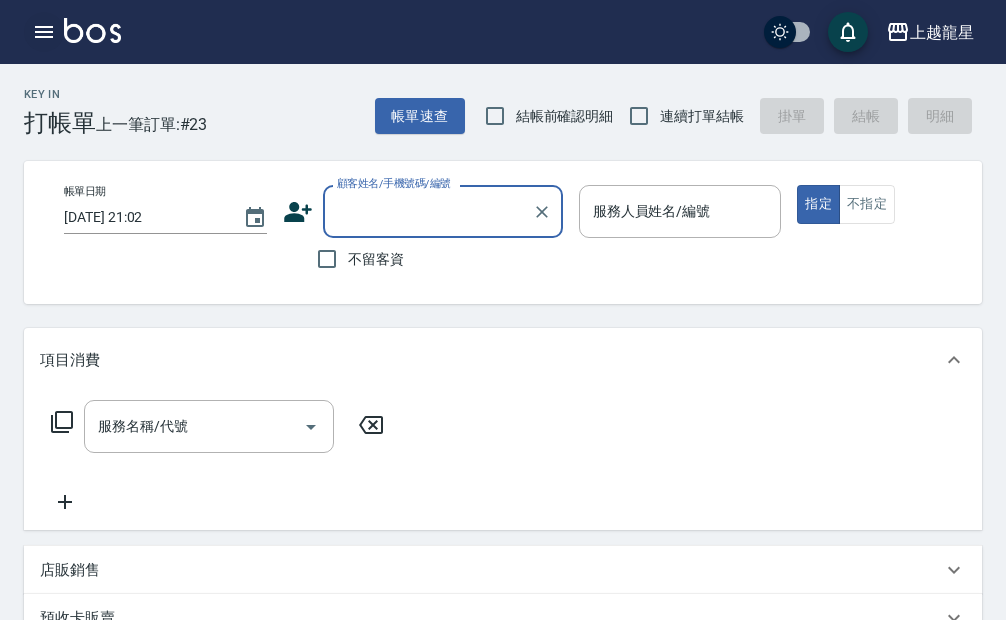 click 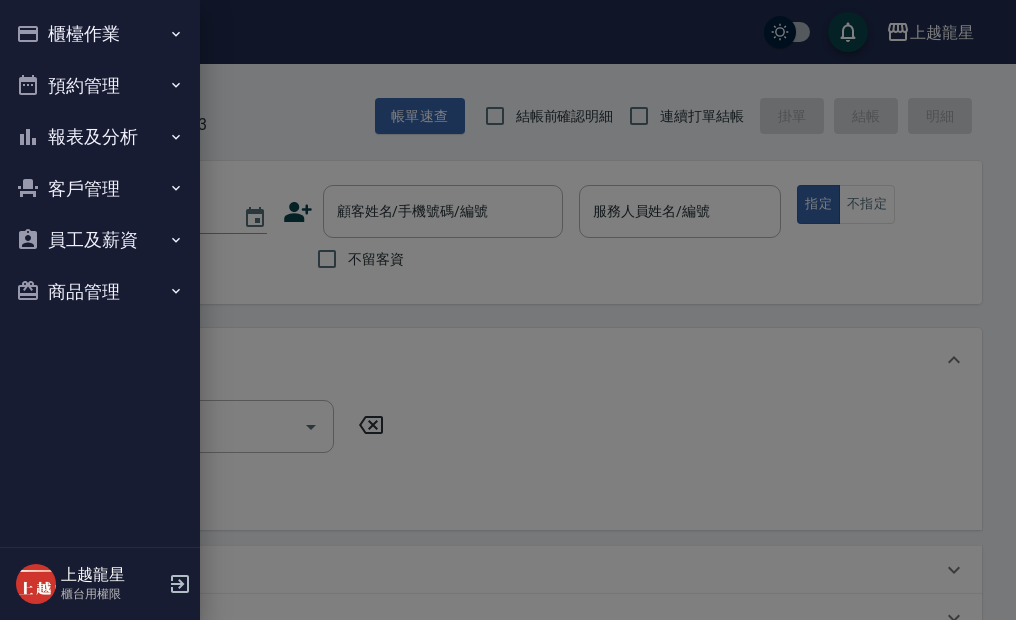click on "櫃檯作業" at bounding box center [100, 34] 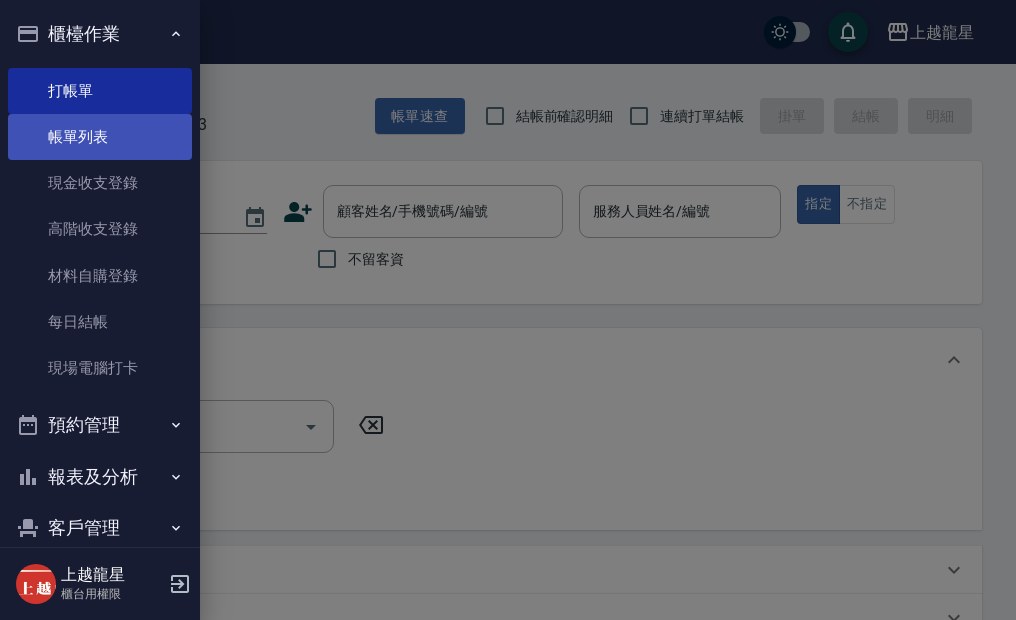 click on "帳單列表" at bounding box center [100, 137] 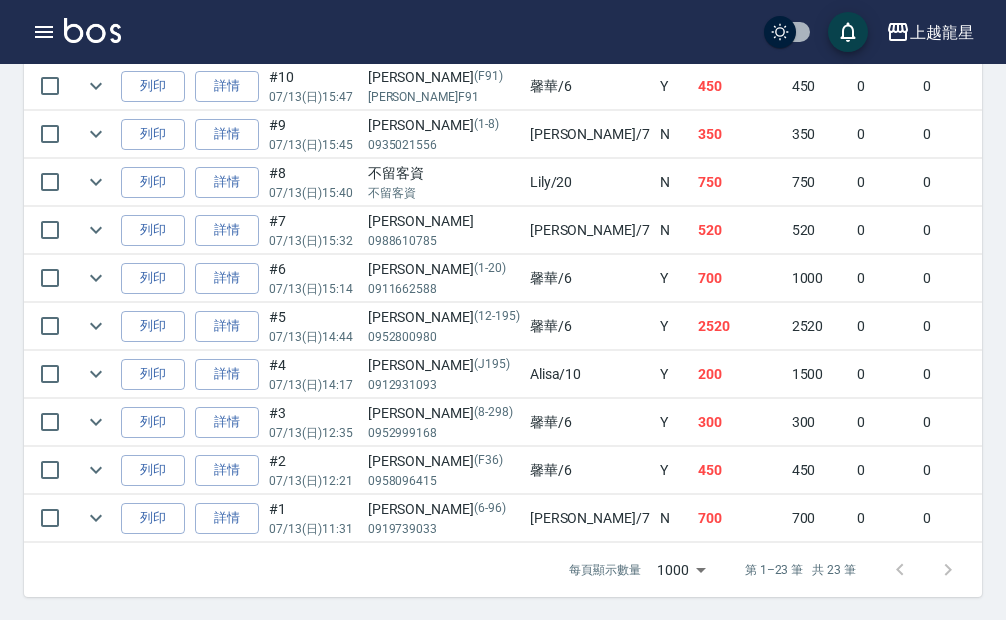 scroll, scrollTop: 1305, scrollLeft: 0, axis: vertical 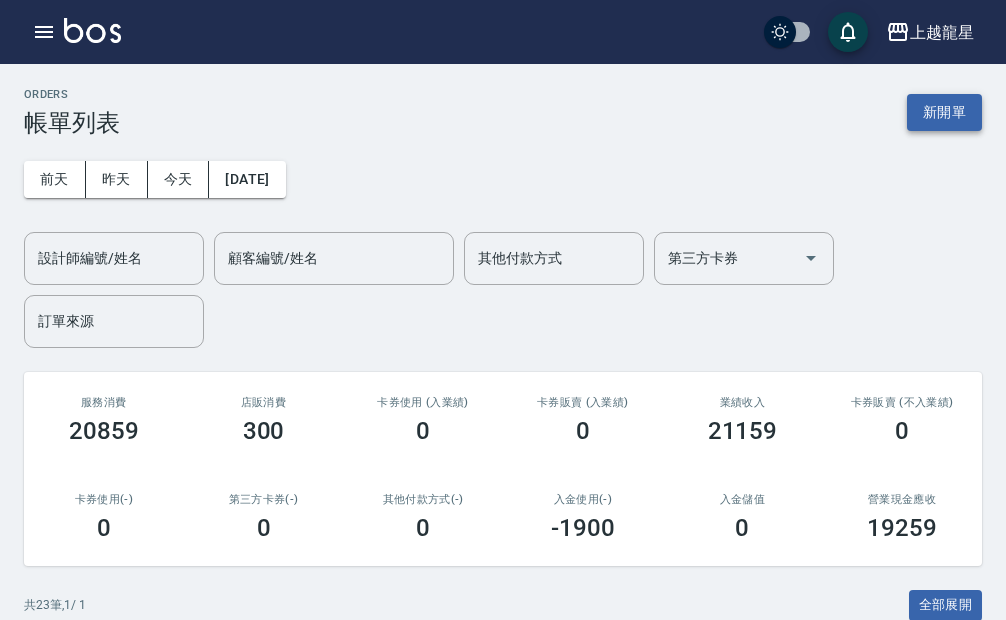 click on "新開單" at bounding box center [944, 112] 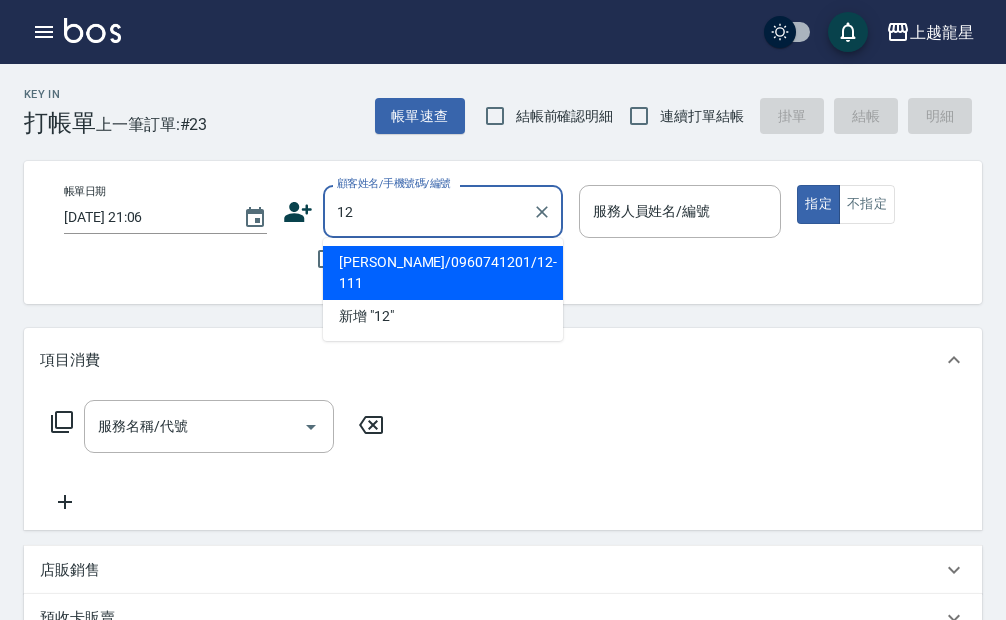 type on "1" 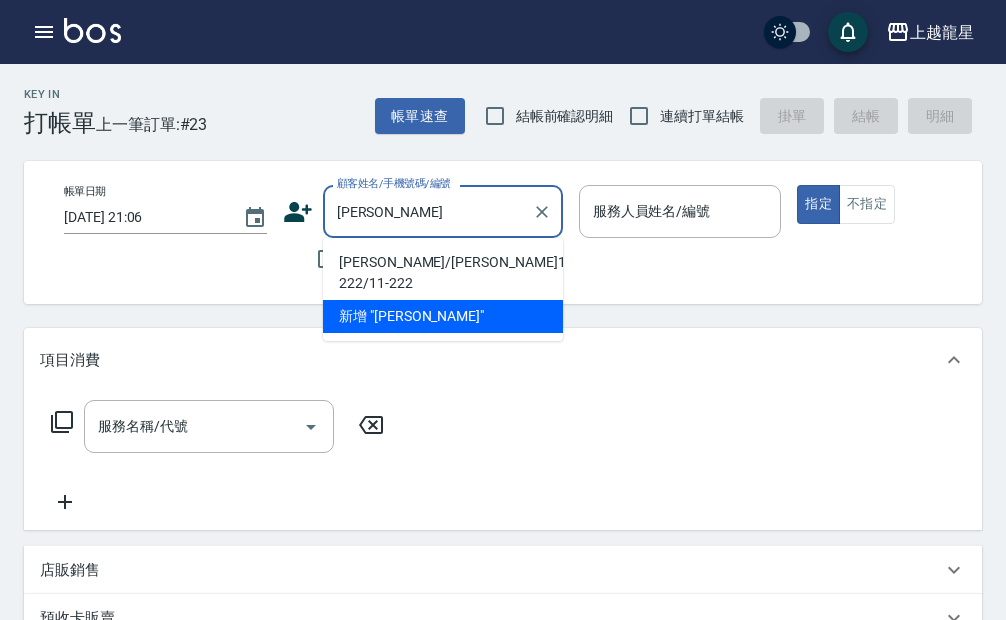 click on "[PERSON_NAME]/[PERSON_NAME]11-222/11-222" at bounding box center [443, 273] 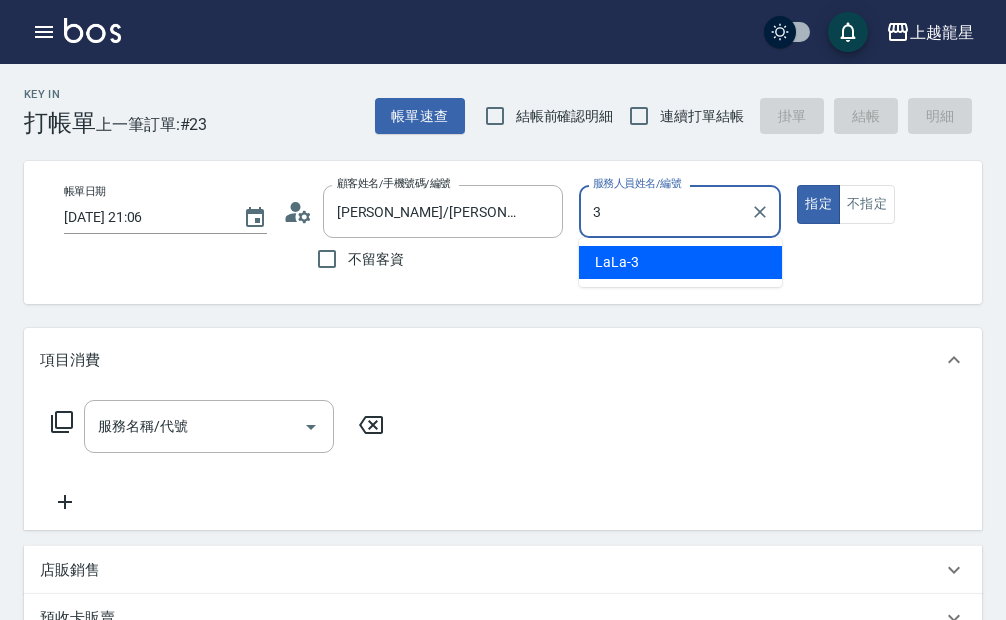 type on "LaLa-3" 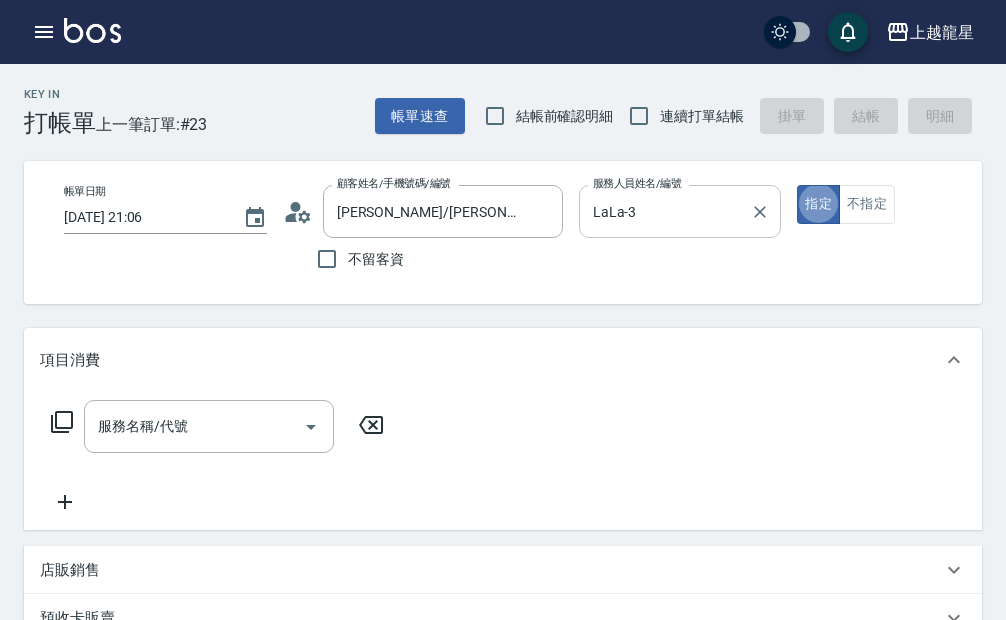 type on "true" 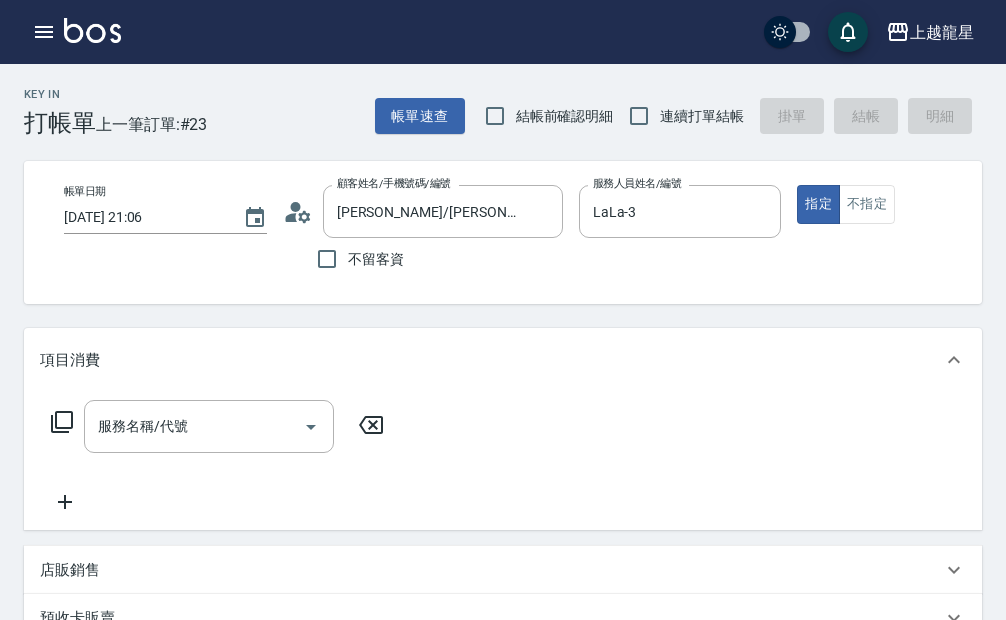 click 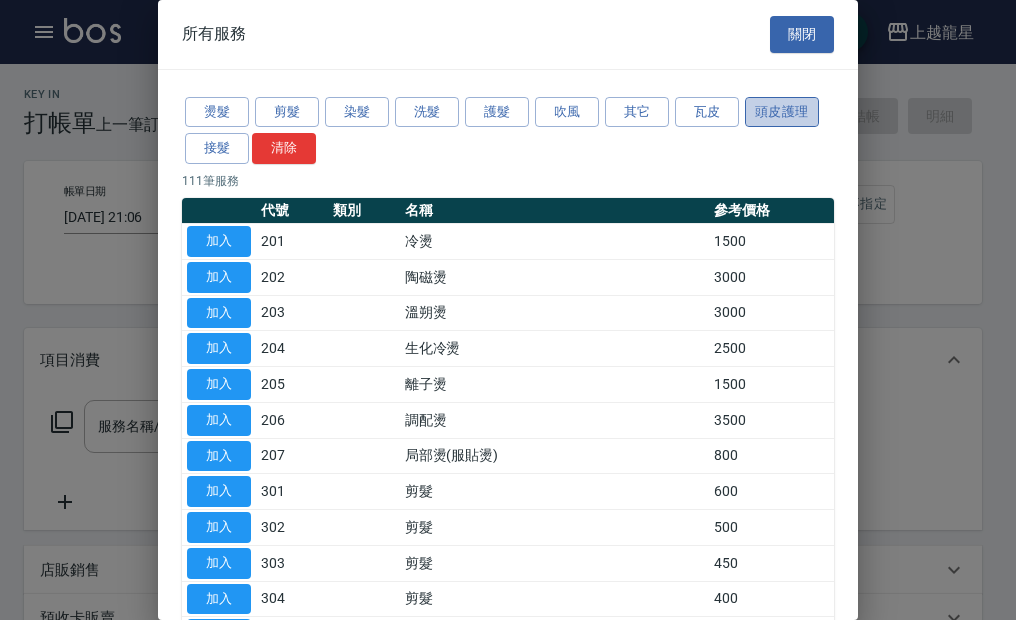 click on "頭皮護理" at bounding box center [782, 112] 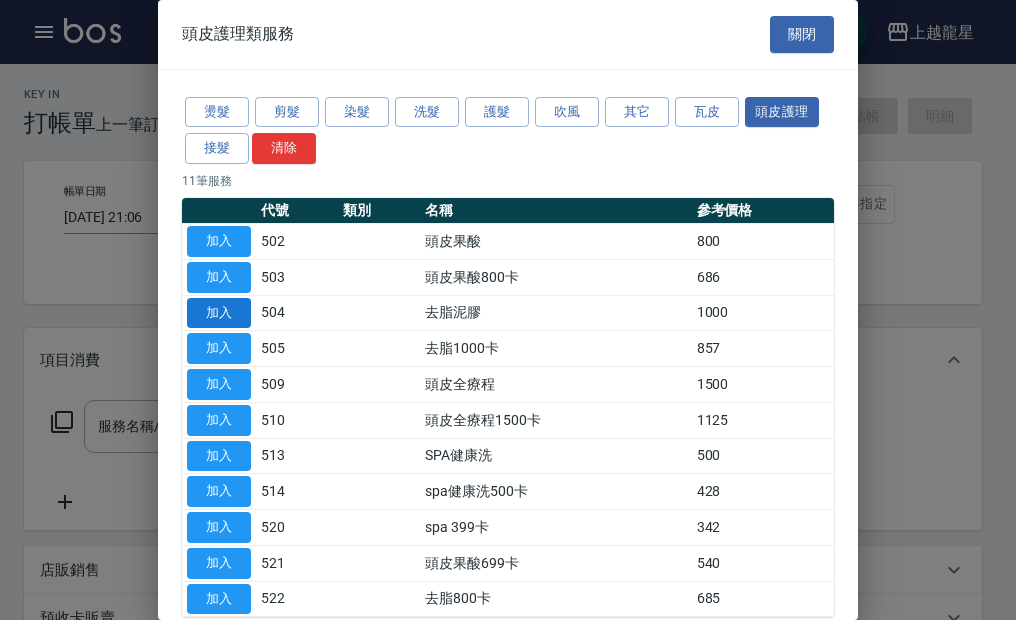 click on "加入" at bounding box center [219, 313] 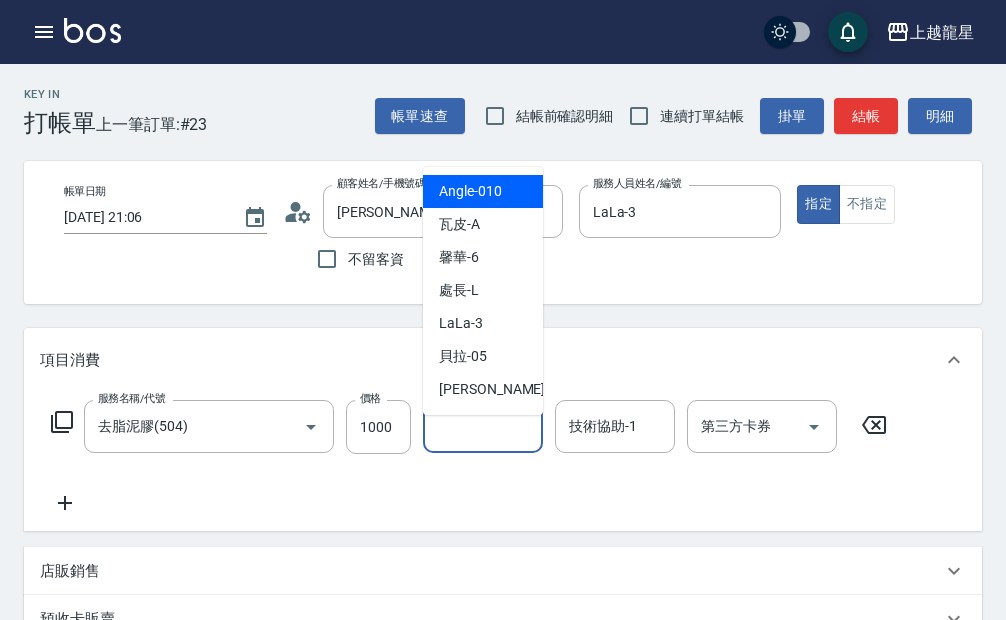 click on "洗-1" at bounding box center [483, 426] 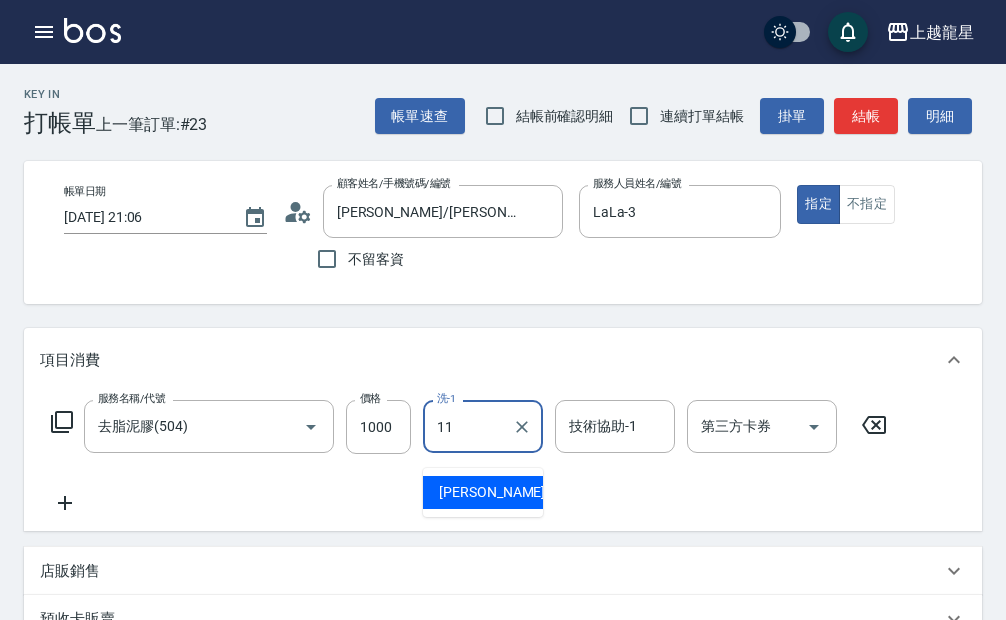 type on "[PERSON_NAME]-11" 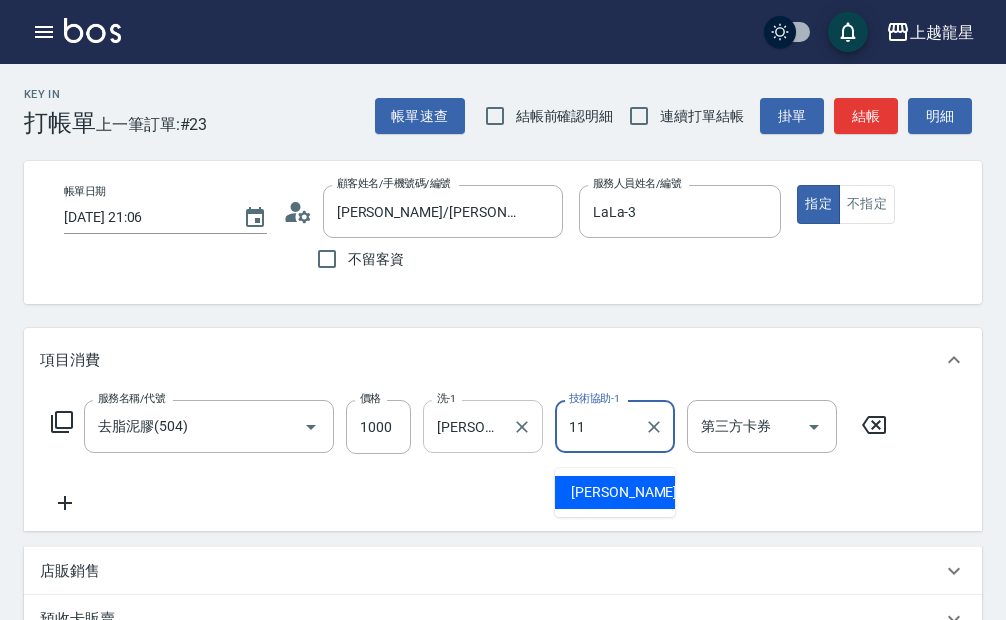 type on "[PERSON_NAME]-11" 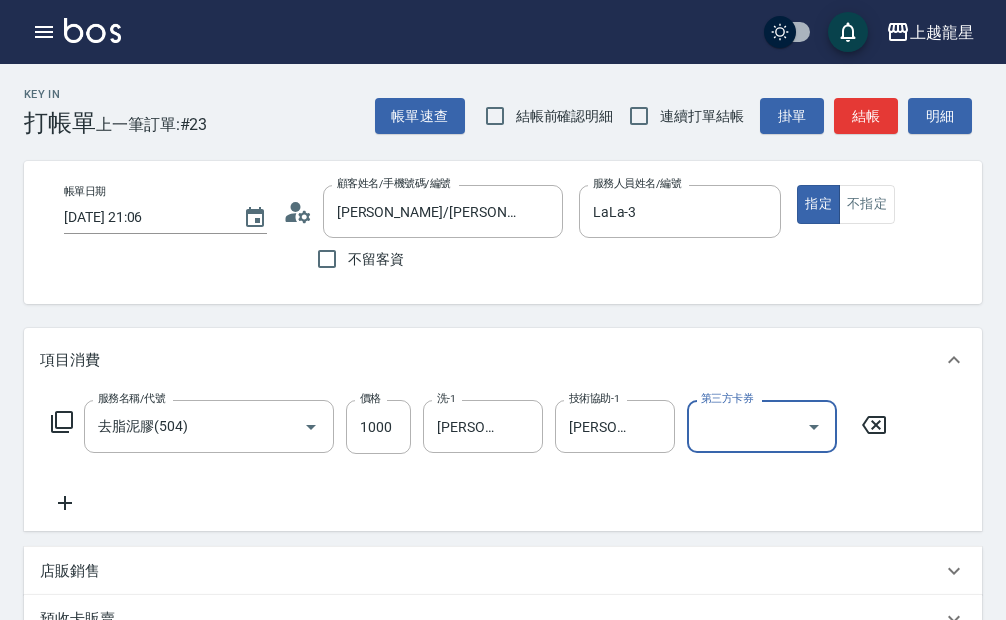 click on "Key In 打帳單 上一筆訂單:#23 帳單速查 結帳前確認明細 連續打單結帳 掛單 結帳 明細 帳單日期 [DATE] 21:06 顧客姓名/手機號碼/編號 [PERSON_NAME]/[PERSON_NAME]11-222/11-222 顧客姓名/手機號碼/編號 不留客資 服務人員姓名/編號 LaLa-3 服務人員姓名/編號 指定 不指定 項目消費 服務名稱/代號 去脂泥膠(504) 服務名稱/代號 價格 1000 價格 洗-1 [PERSON_NAME]-11 洗-1 技術協助-1 [PERSON_NAME]-11 技術協助-1 第三方卡券 第三方卡券 店販銷售 服務人員姓名/編號 服務人員姓名/編號 商品代號/名稱 商品代號/名稱 預收卡販賣 卡券名稱/代號 卡券名稱/代號 使用預收卡 卡券代號/名稱 卡券代號/名稱 其他付款方式 入金可用餘額: 0 其他付款方式 其他付款方式 入金剩餘： 0元 0 ​ 整筆扣入金 0元 異動入金 備註及來源 備註 備註 訂單來源 ​ 訂單來源 隱藏業績明細 服務消費  1000 店販消費  0 使用預收卡  0 業績合計   1000" at bounding box center (503, 587) 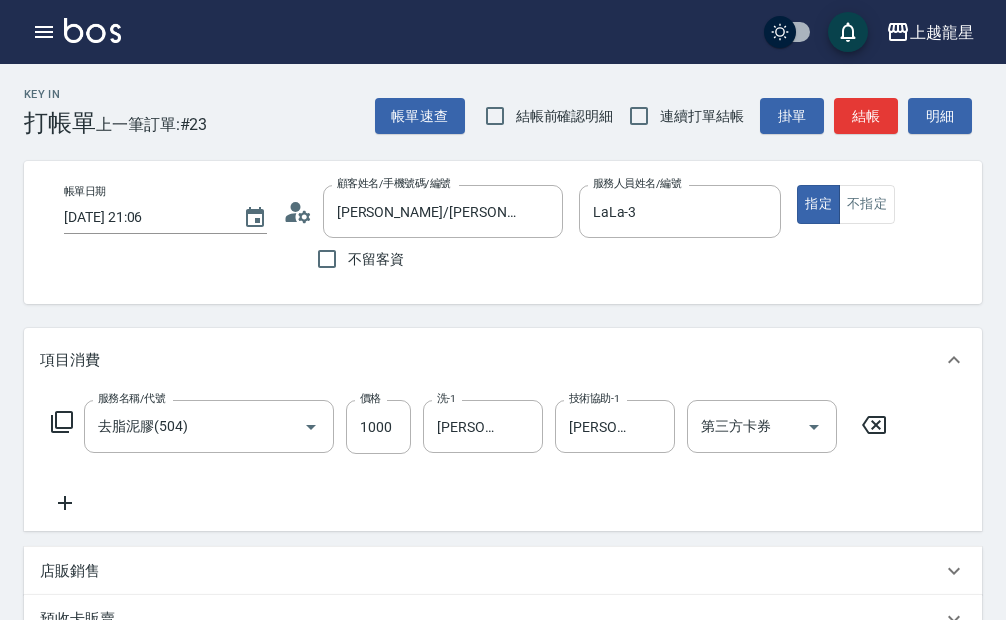 click 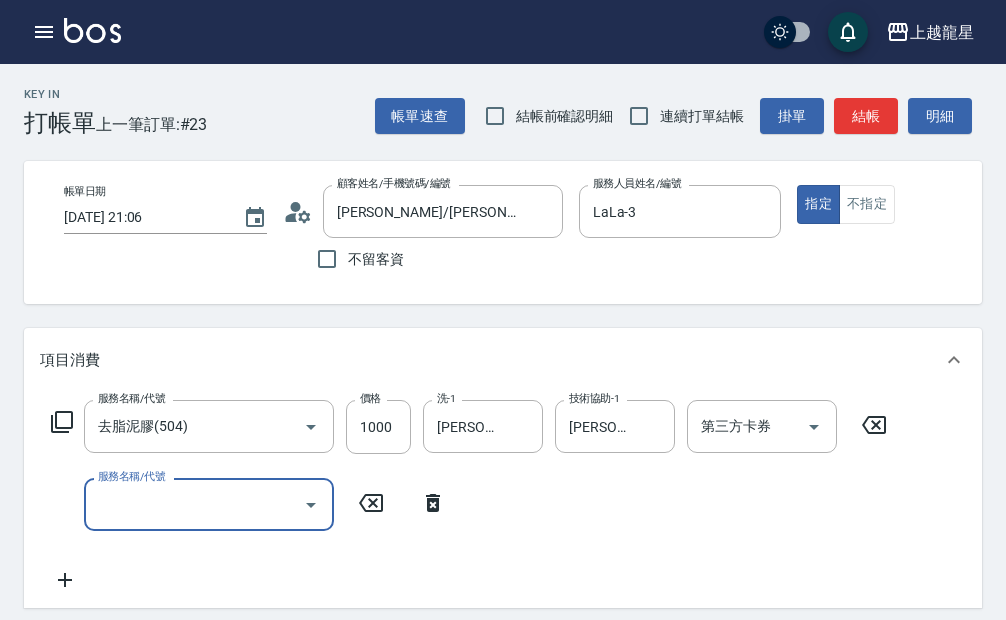 click 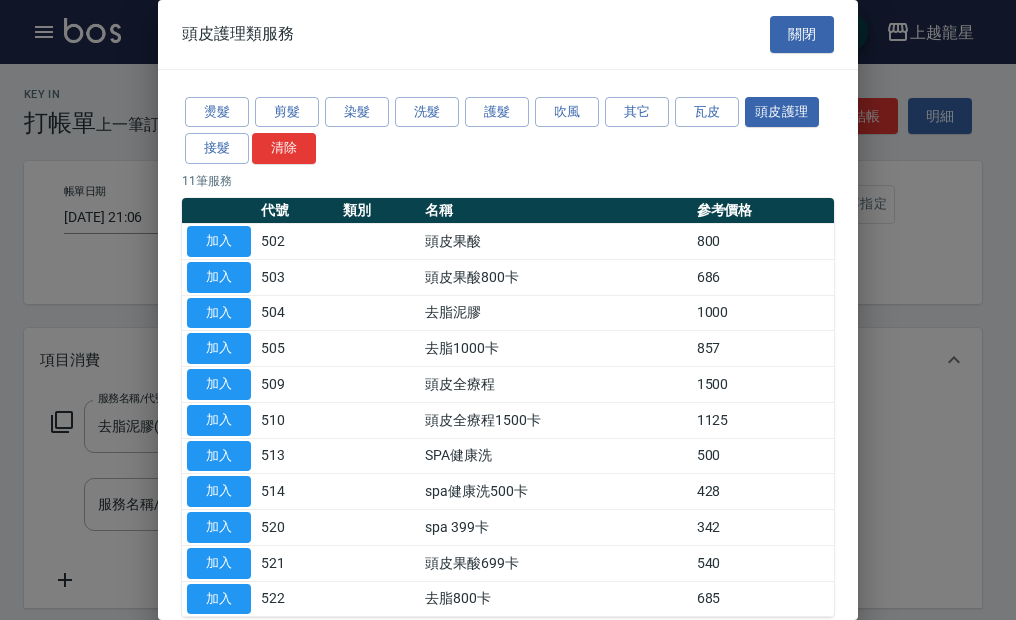 click on "燙髮 剪髮 染髮 洗髮 護髮 吹風 其它 瓦皮 頭皮護理 接髮 清除" at bounding box center [508, 131] 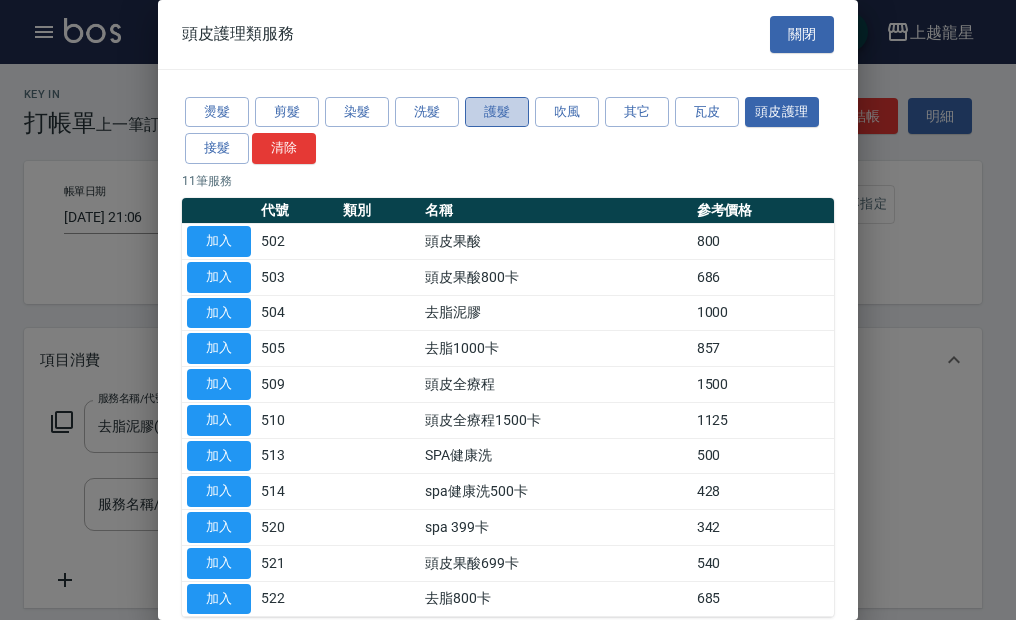 click on "護髮" at bounding box center [497, 112] 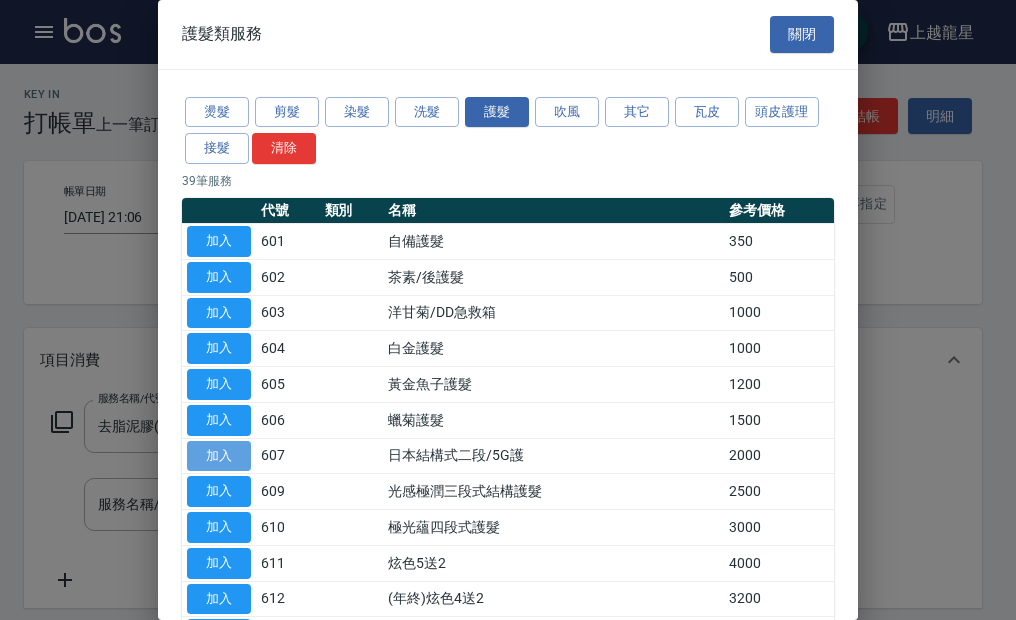 click on "加入" at bounding box center [219, 456] 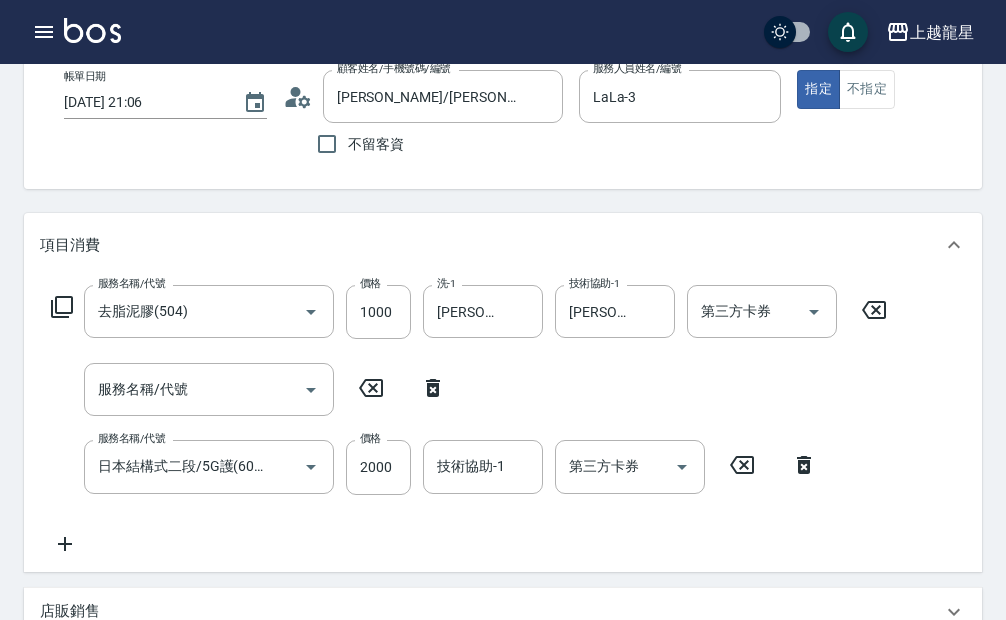 scroll, scrollTop: 300, scrollLeft: 0, axis: vertical 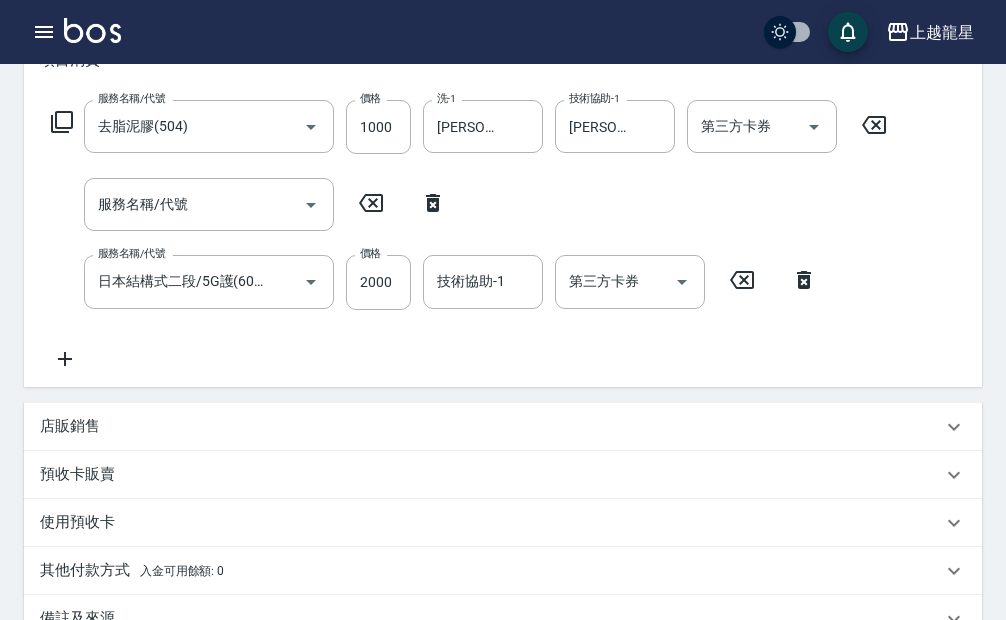 click 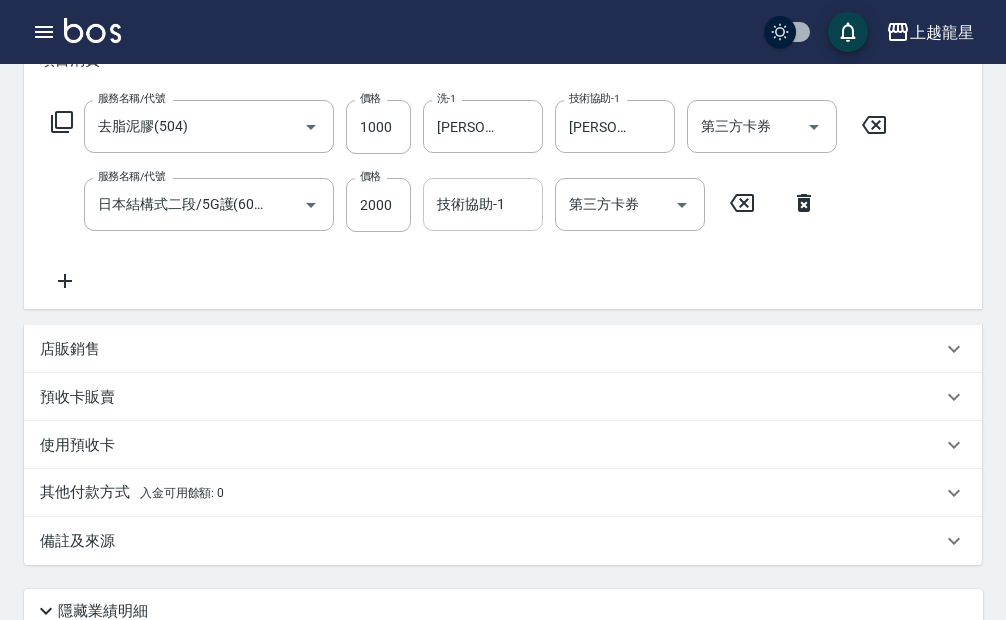 click on "技術協助-1" at bounding box center (483, 204) 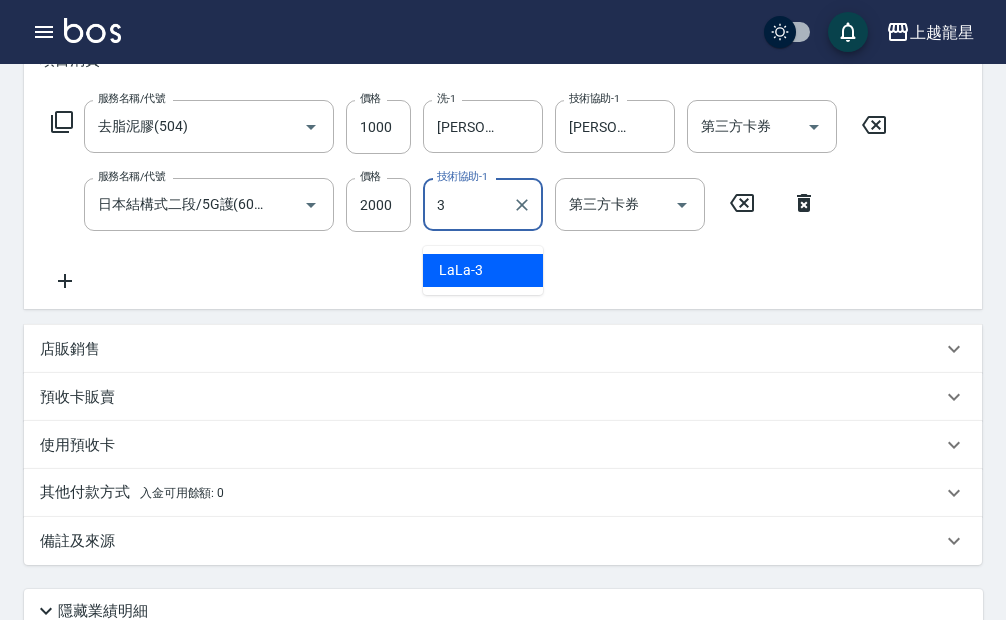 type on "LaLa-3" 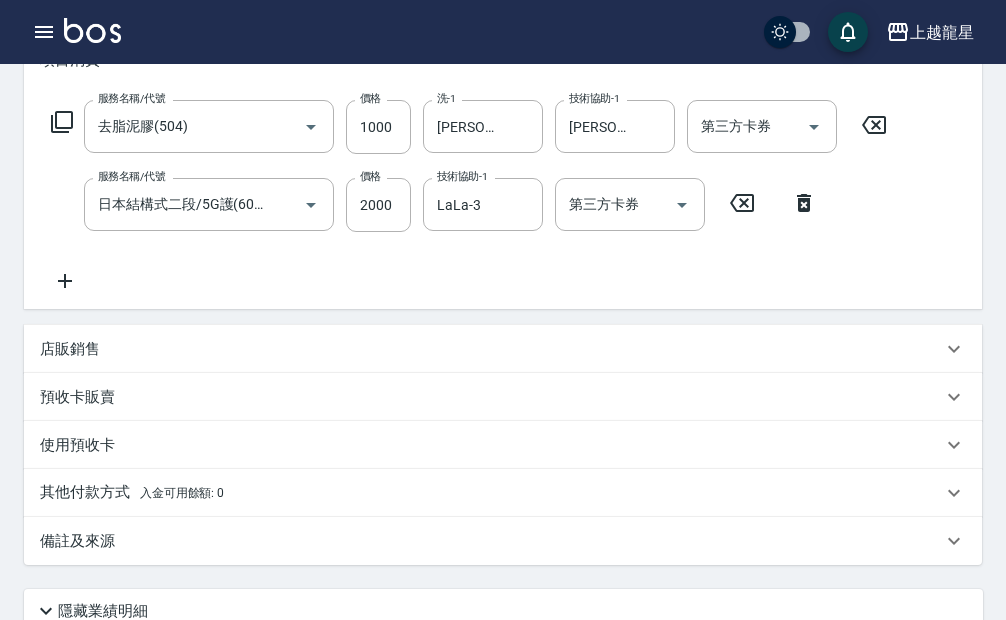 click on "項目消費 服務名稱/代號 去脂泥膠(504) 服務名稱/代號 價格 1000 價格 洗-1 [PERSON_NAME]-11 洗-1 技術協助-1 [PERSON_NAME]-11 技術協助-1 第三方卡券 第三方卡券 服務名稱/代號 日本結構式二段/5G護(607) 服務名稱/代號 價格 2000 價格 技術協助-1 LaLa-3 技術協助-1 第三方卡券 第三方卡券 店販銷售 服務人員姓名/編號 服務人員姓名/編號 商品代號/名稱 商品代號/名稱 預收卡販賣 卡券名稱/代號 卡券名稱/代號 使用預收卡 卡券代號/名稱 卡券代號/名稱 其他付款方式 入金可用餘額: 0 其他付款方式 其他付款方式 入金剩餘： 0元 0 ​ 整筆扣入金 0元 異動入金 備註及來源 備註 備註 訂單來源 ​ 訂單來源" at bounding box center (503, 296) 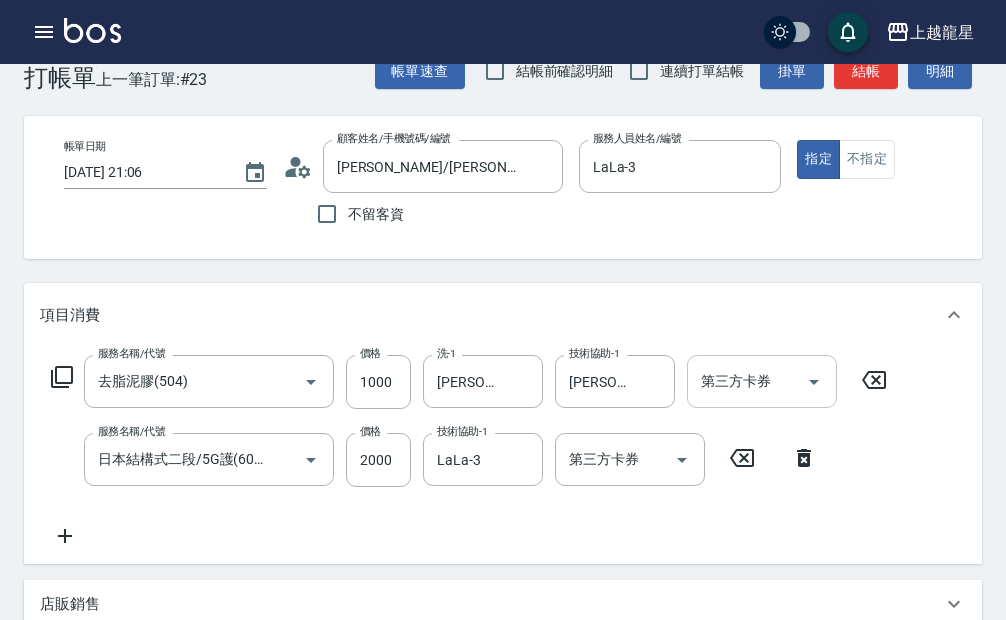 scroll, scrollTop: 0, scrollLeft: 0, axis: both 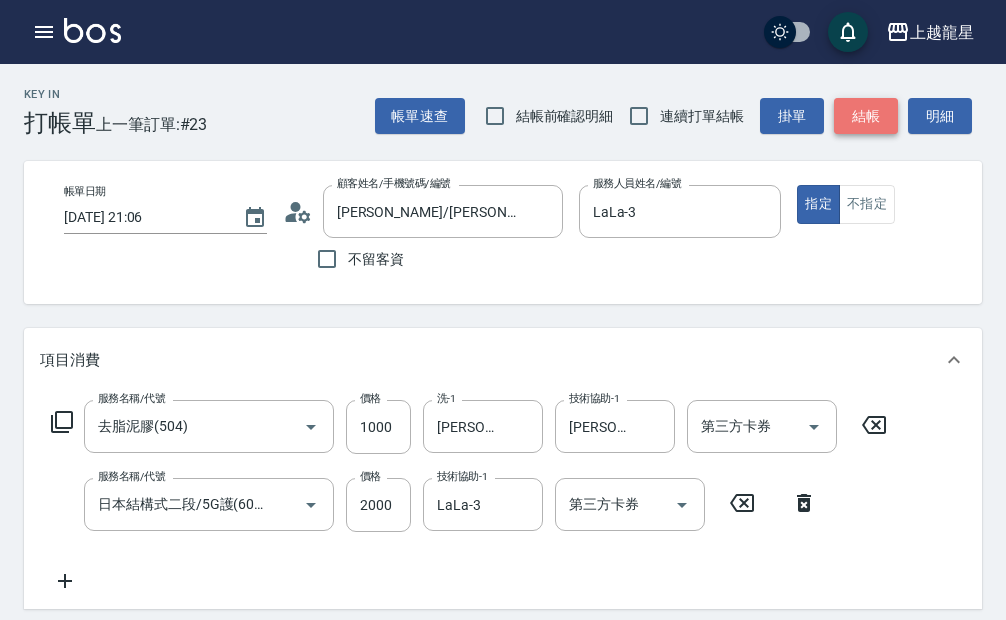 click on "結帳" at bounding box center (866, 116) 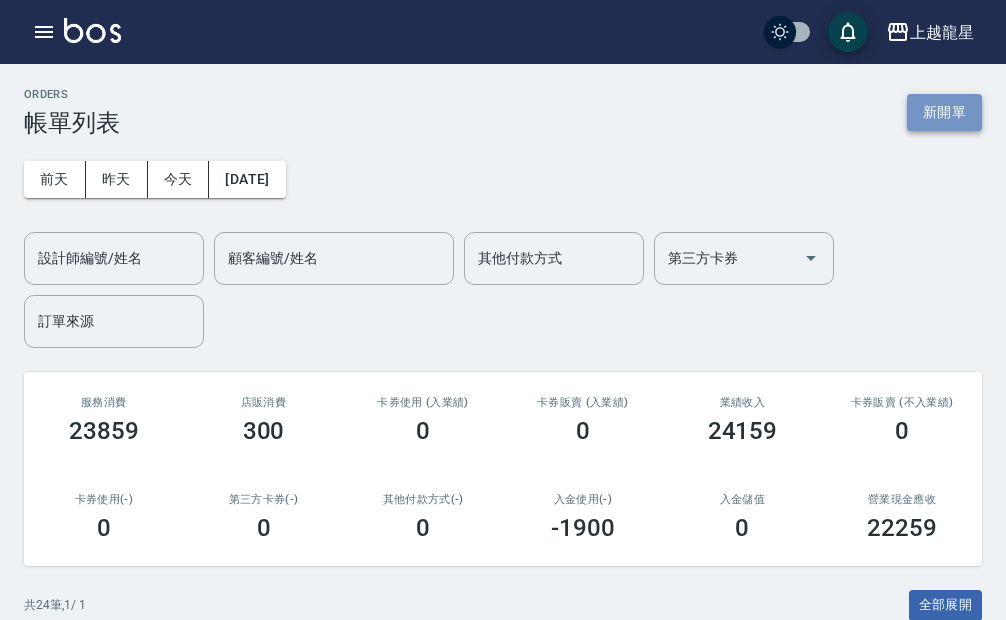 click on "新開單" at bounding box center [944, 112] 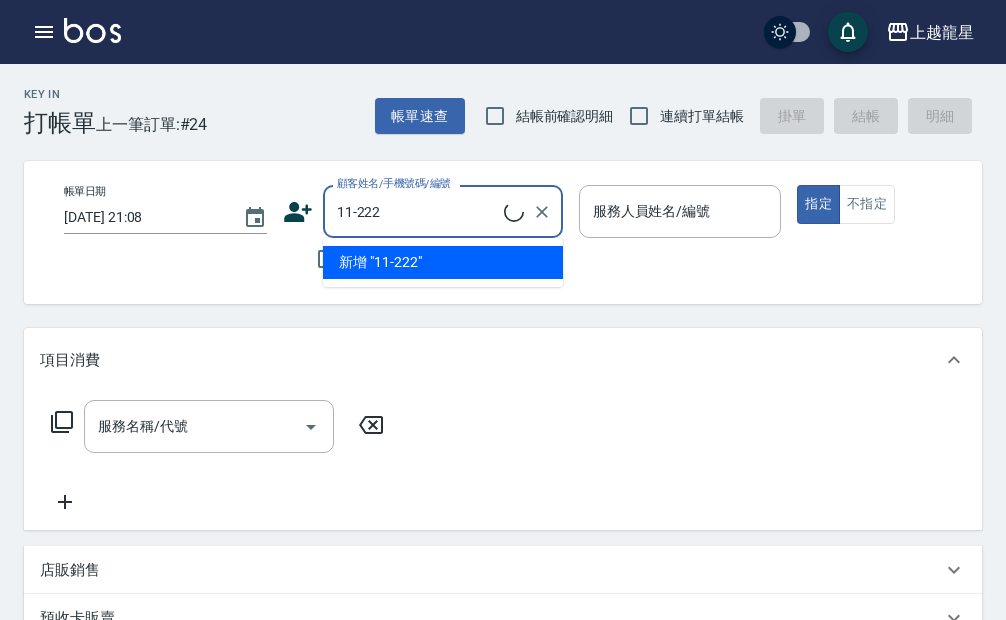 type on "[PERSON_NAME]/[PERSON_NAME]11-222/11-222" 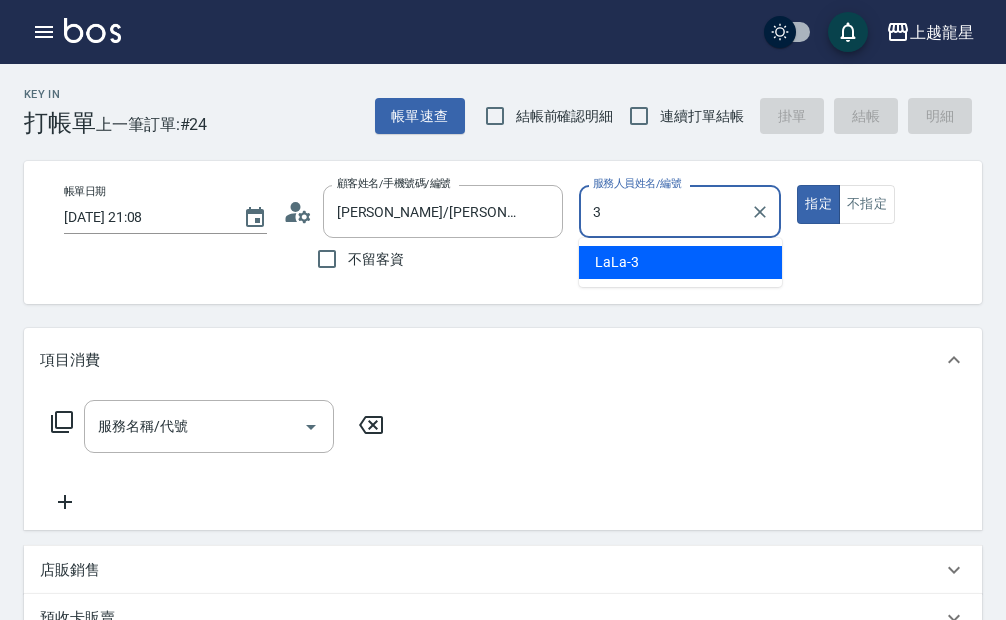 type on "LaLa-3" 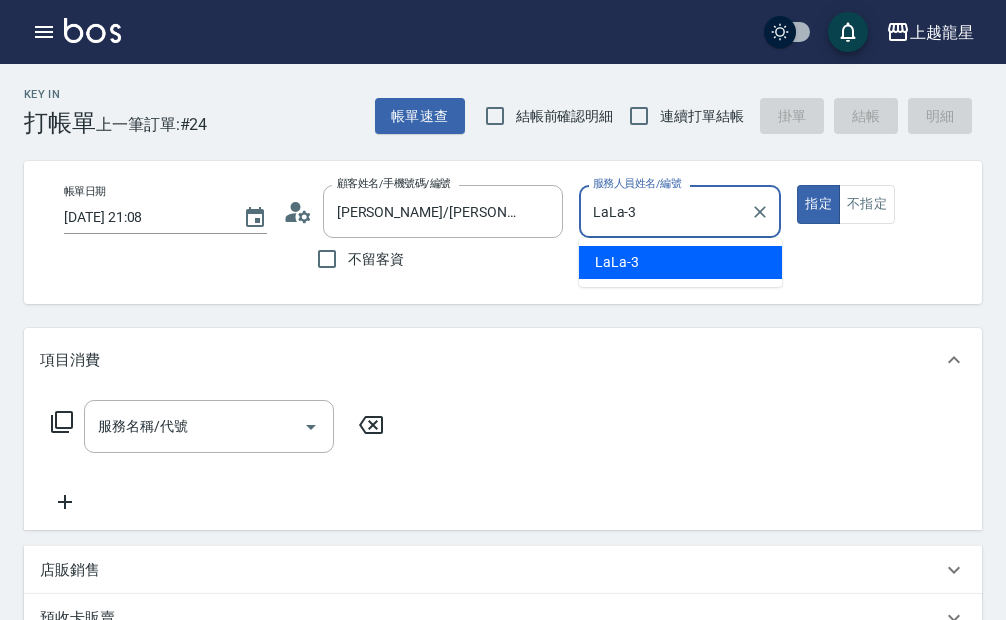 type on "true" 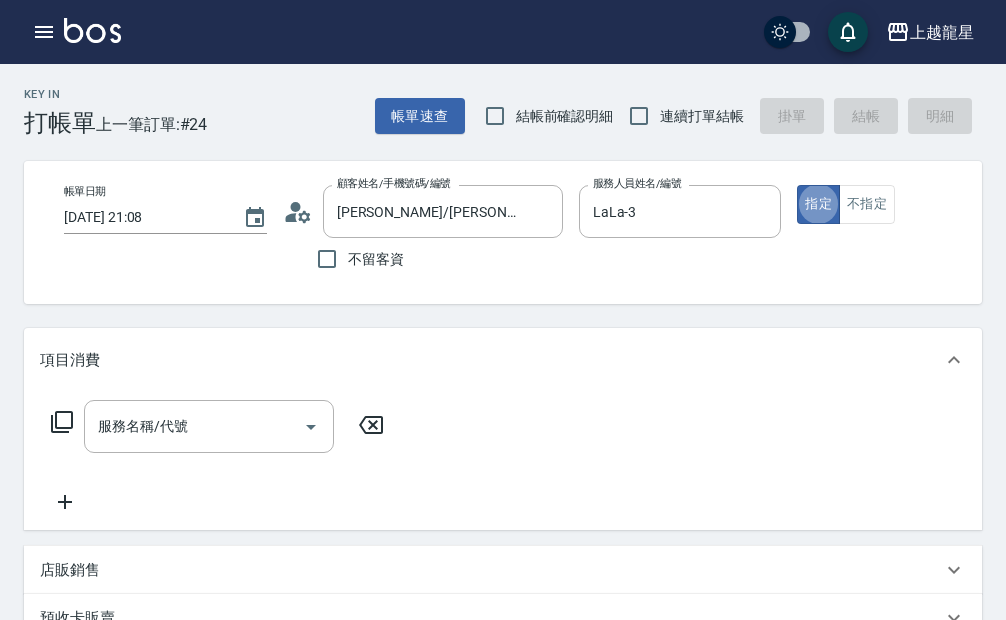 click on "Key In 打帳單 上一筆訂單:#24 帳單速查 結帳前確認明細 連續打單結帳 掛單 結帳 明細 帳單日期 [DATE] 21:08 顧客姓名/手機號碼/編號 [PERSON_NAME]/[PERSON_NAME]11-222/11-222 顧客姓名/手機號碼/編號 不留客資 服務人員姓名/編號 LaLa-3 服務人員姓名/編號 指定 不指定 項目消費 服務名稱/代號 服務名稱/代號 店販銷售 服務人員姓名/編號 服務人員姓名/編號 商品代號/名稱 商品代號/名稱 預收卡販賣 卡券名稱/代號 卡券名稱/代號 使用預收卡 卡券代號/名稱 卡券代號/名稱 其他付款方式 入金可用餘額: 0 其他付款方式 其他付款方式 入金剩餘： 0元 0 ​ 整筆扣入金 0元 異動入金 備註及來源 備註 備註 訂單來源 ​ 訂單來源 隱藏業績明細 服務消費  0 店販消費  0 使用預收卡  0 業績合計   0 預收卡販賣  0 會員卡販賣  0 扣入金  0 現金應收   0 其他付款方式  0 紅利點數折抵  0 掛單 結帳 明細" at bounding box center (503, 587) 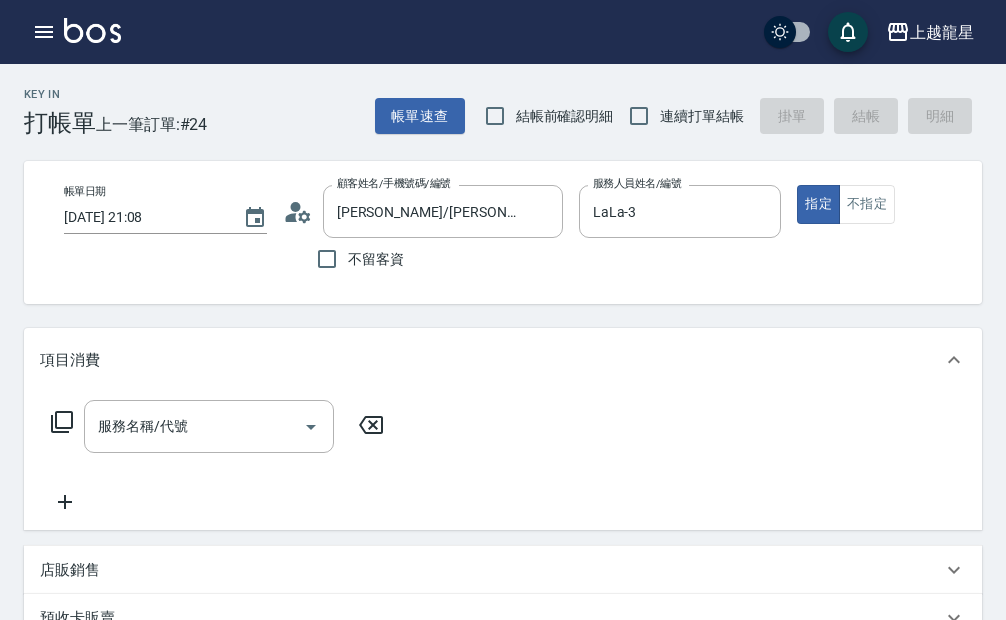 click 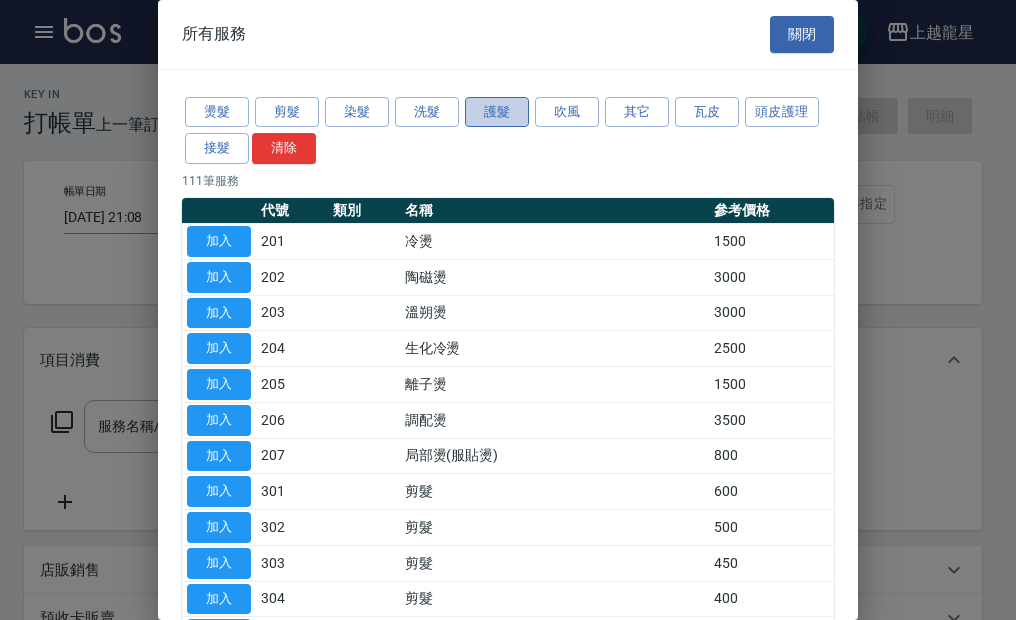 click on "護髮" at bounding box center (497, 112) 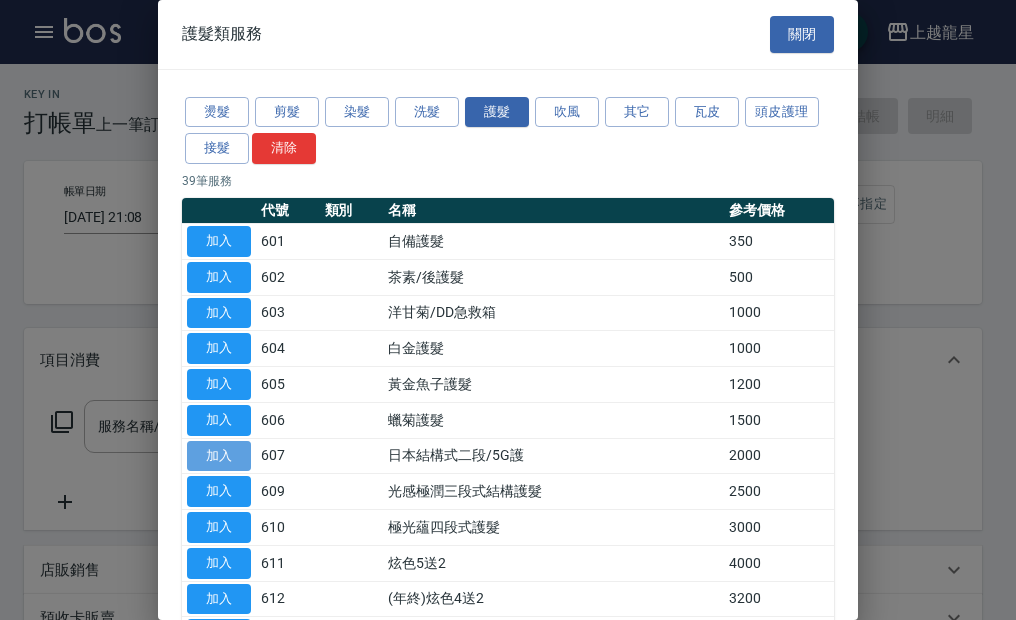 click on "加入" at bounding box center (219, 456) 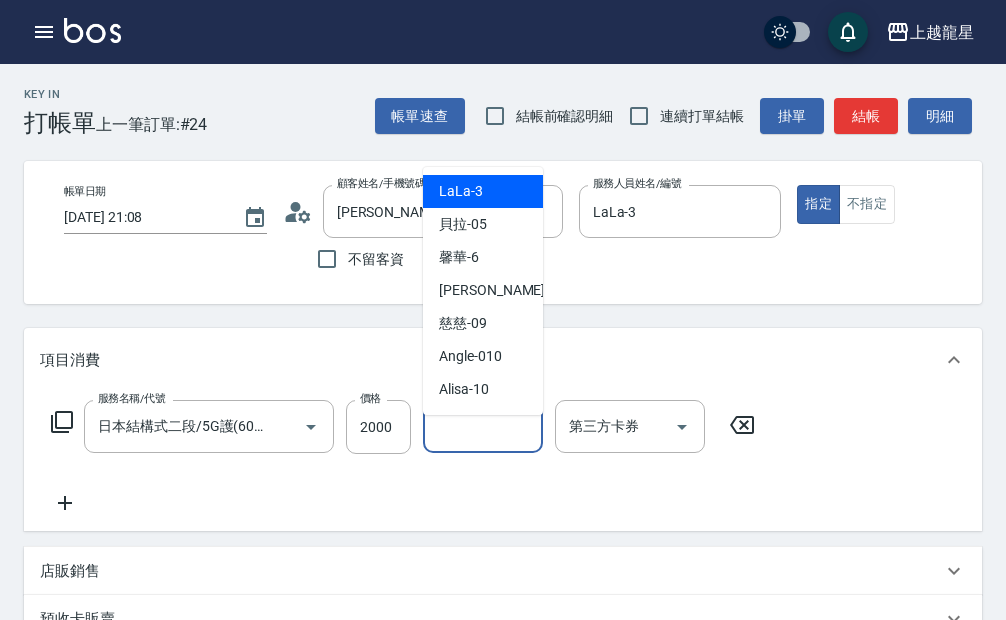 click on "技術協助-1" at bounding box center (483, 426) 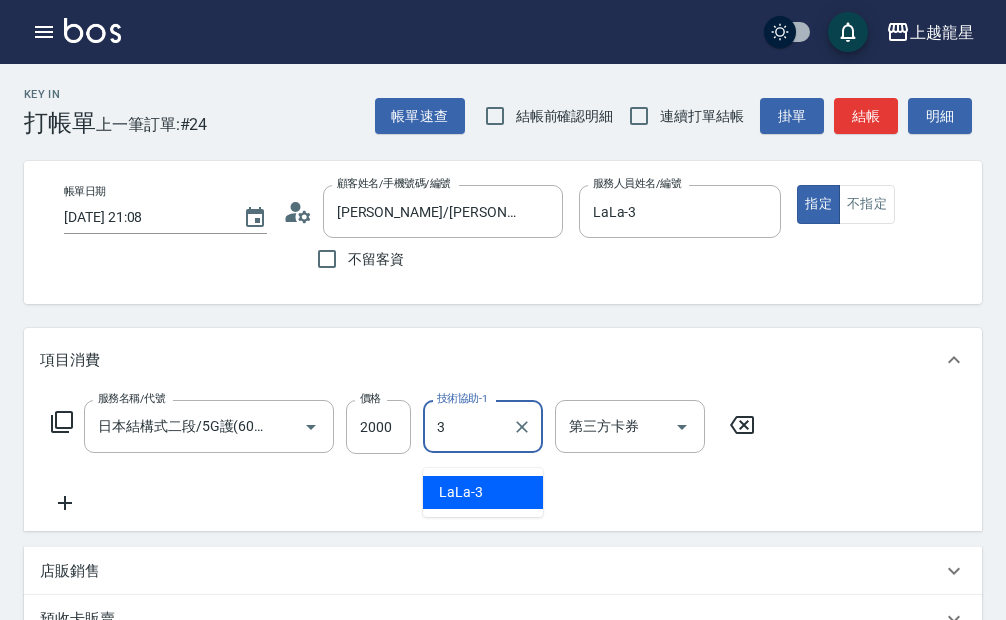type on "LaLa-3" 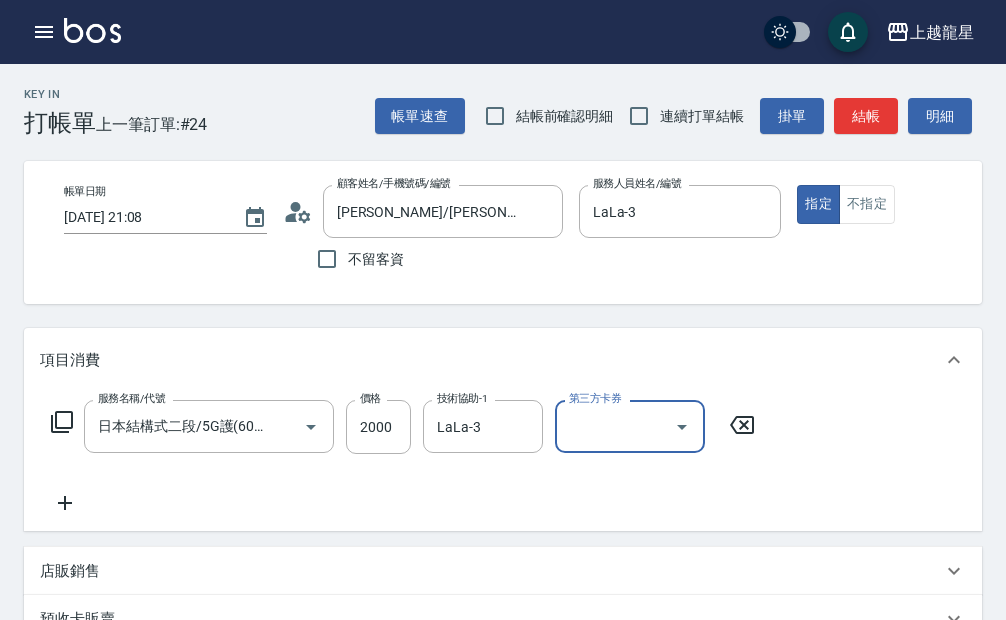 click on "Key In 打帳單 上一筆訂單:#24 帳單速查 結帳前確認明細 連續打單結帳 掛單 結帳 明細 帳單日期 [DATE] 21:08 顧客姓名/手機號碼/編號 [PERSON_NAME]/[PERSON_NAME]11-222/11-222 顧客姓名/手機號碼/編號 不留客資 服務人員姓名/編號 LaLa-3 服務人員姓名/編號 指定 不指定 項目消費 服務名稱/代號 日本結構式二段/5G護(607) 服務名稱/代號 價格 2000 價格 技術協助-1 LaLa-3 技術協助-1 第三方卡券 第三方卡券 店販銷售 服務人員姓名/編號 服務人員姓名/編號 商品代號/名稱 商品代號/名稱 預收卡販賣 卡券名稱/代號 卡券名稱/代號 使用預收卡 卡券代號/名稱 卡券代號/名稱 其他付款方式 入金可用餘額: 0 其他付款方式 其他付款方式 入金剩餘： 0元 0 ​ 整筆扣入金 0元 異動入金 備註及來源 備註 備註 訂單來源 ​ 訂單來源 隱藏業績明細 服務消費  2000 店販消費  0 使用預收卡  0 業績合計   2000 0 0 0   0" at bounding box center (503, 587) 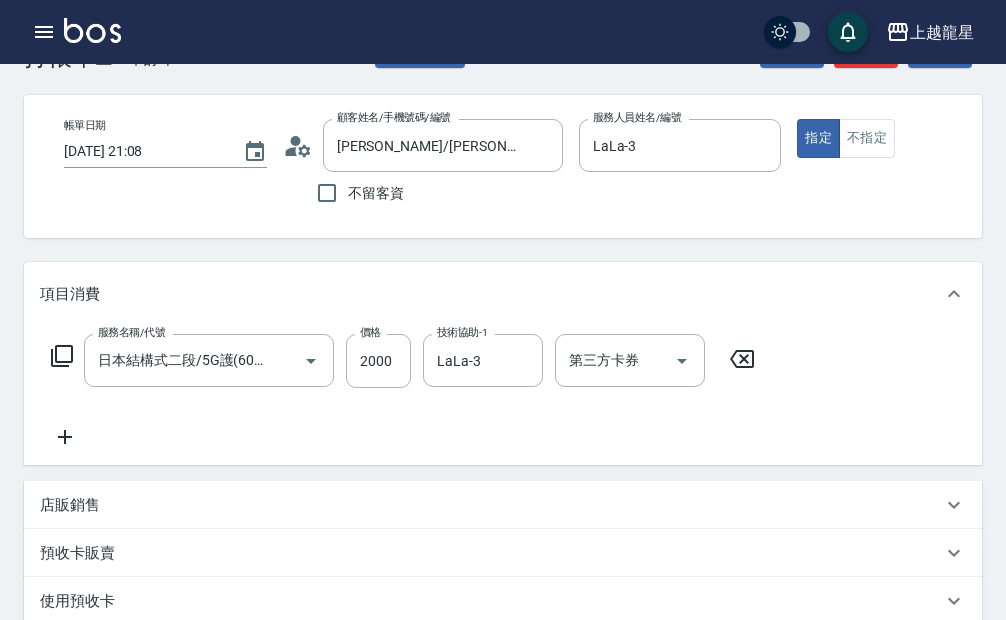 scroll, scrollTop: 200, scrollLeft: 0, axis: vertical 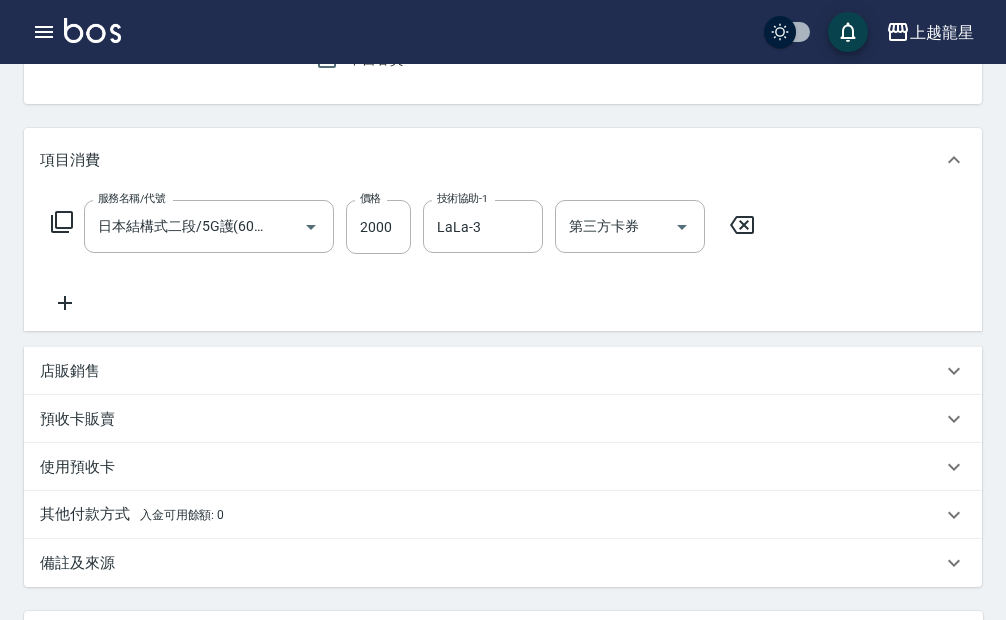 click 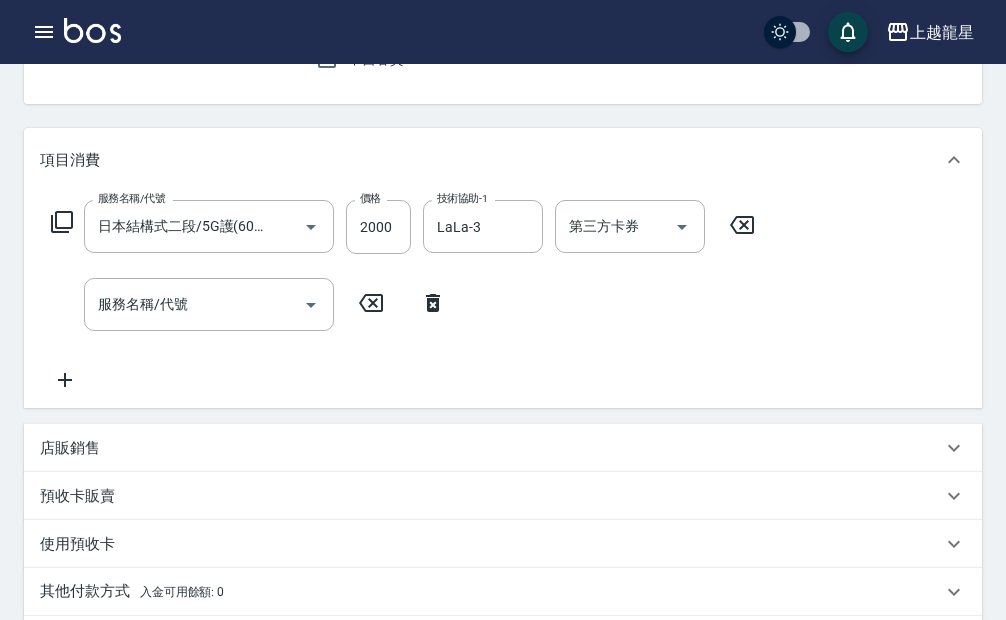 click on "服務名稱/代號 日本結構式二段/5G護(607) 服務名稱/代號 價格 2000 價格 技術協助-1 LaLa-3 技術協助-1 第三方卡券 第三方卡券" at bounding box center [403, 227] 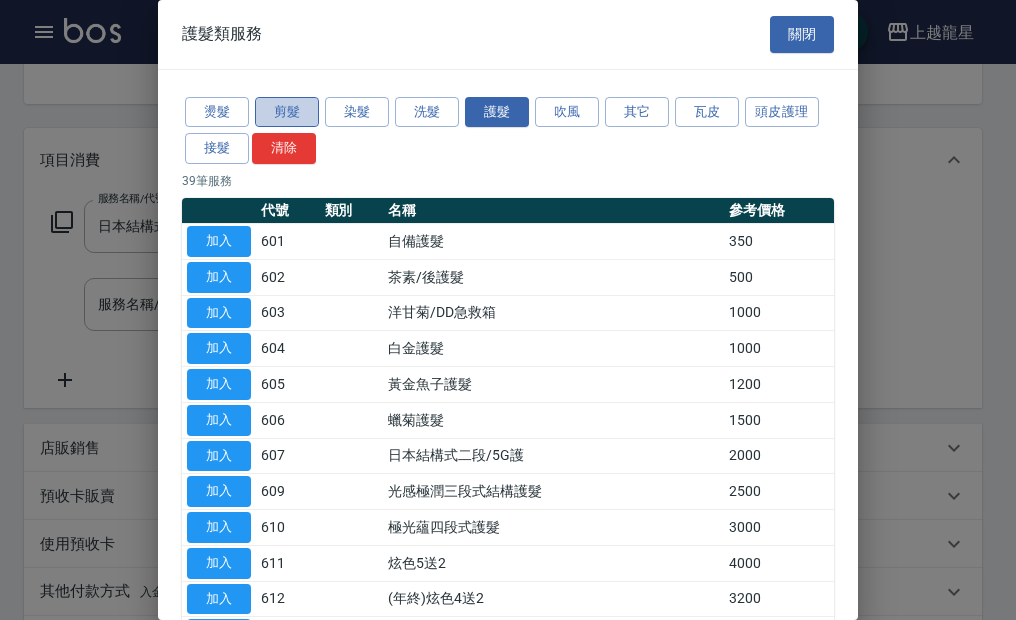click on "剪髮" at bounding box center [287, 112] 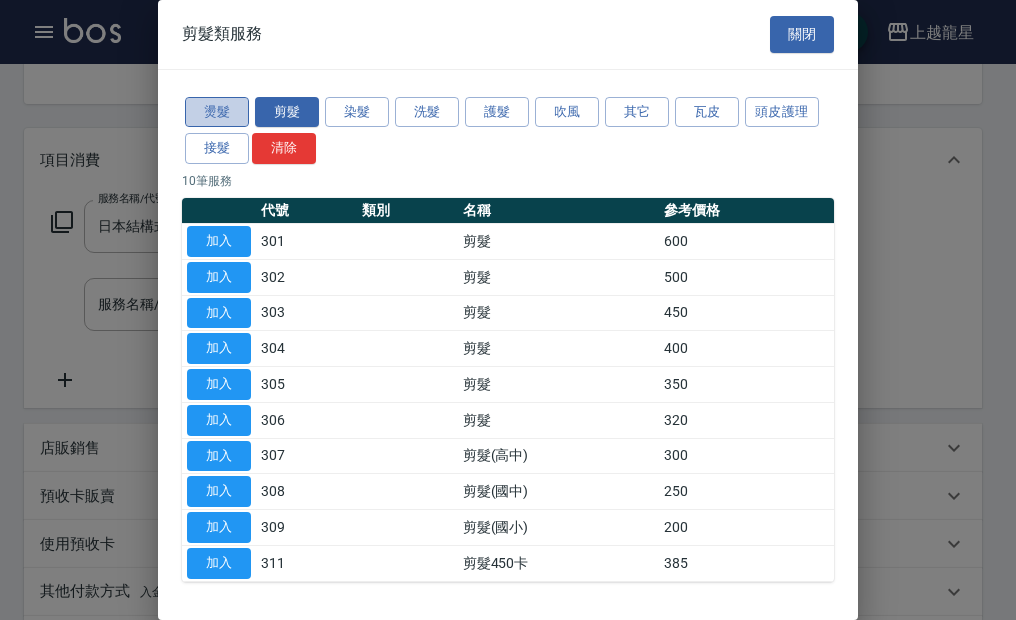 click on "燙髮" at bounding box center (217, 112) 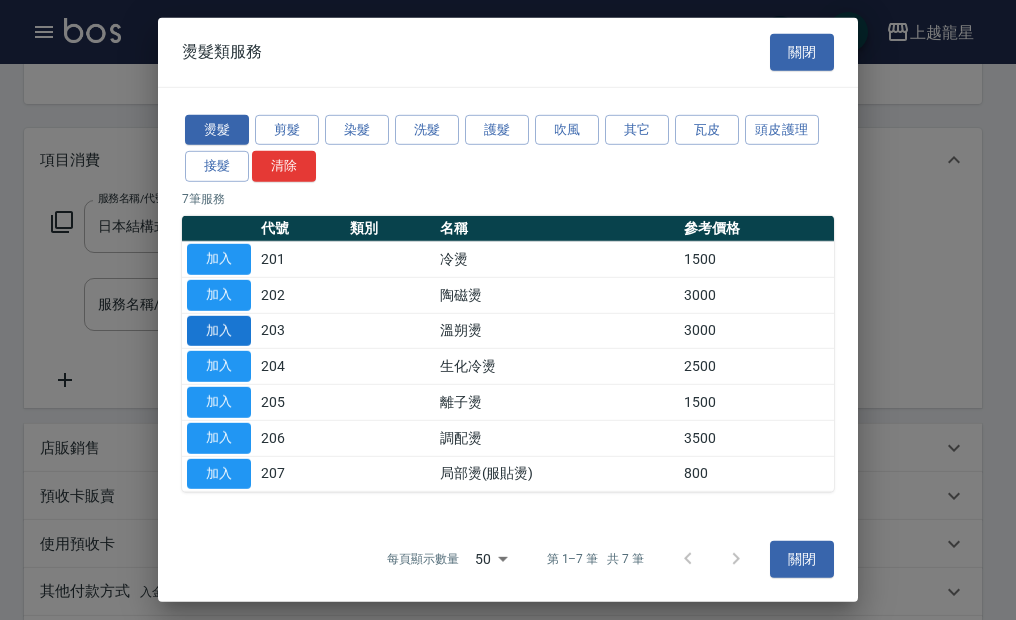 click on "加入" at bounding box center [219, 330] 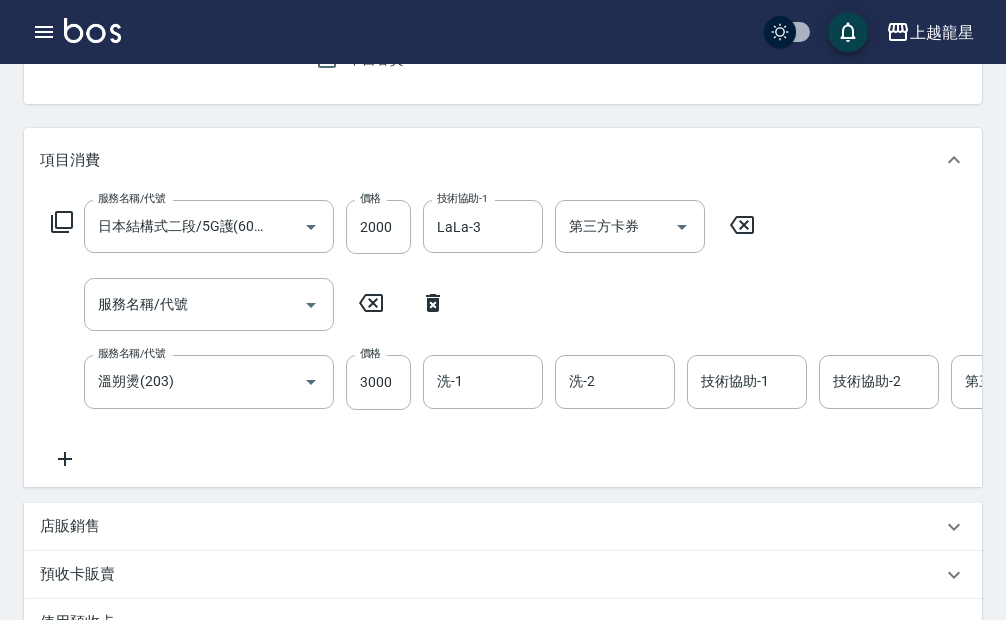 click 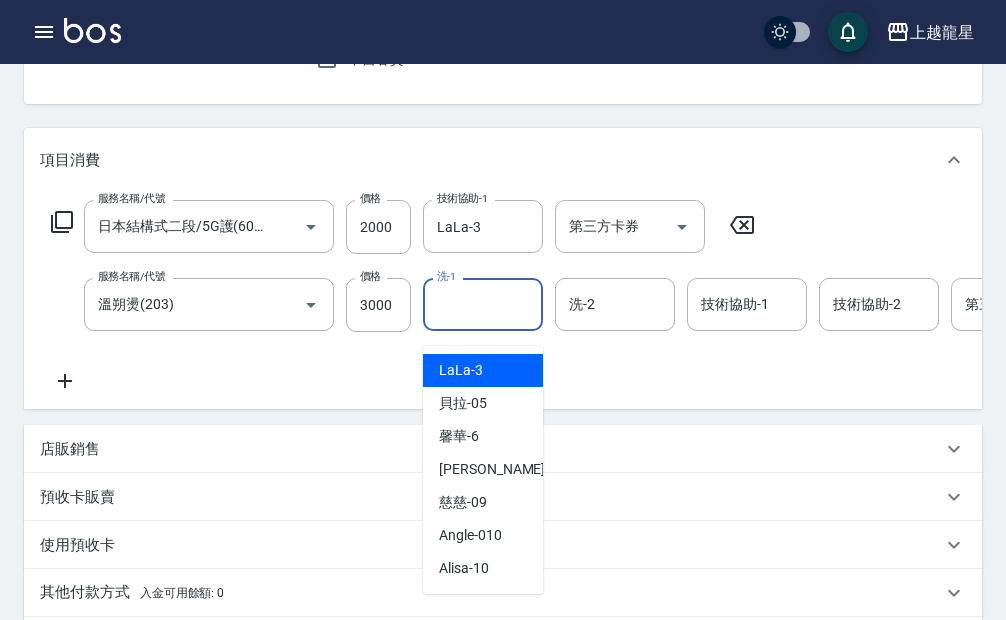 click on "洗-1" at bounding box center (483, 304) 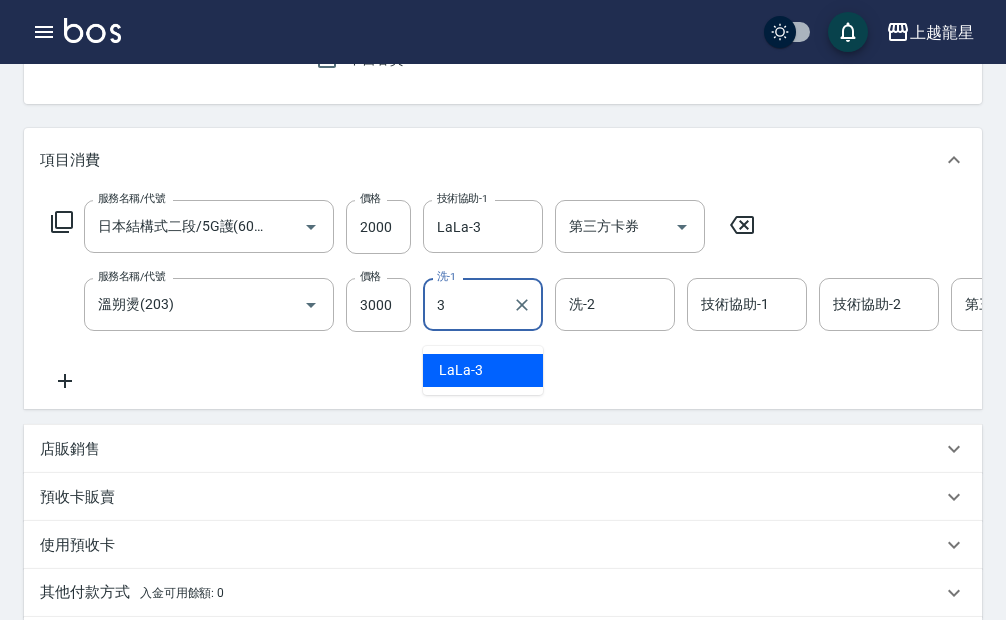 type on "LaLa-3" 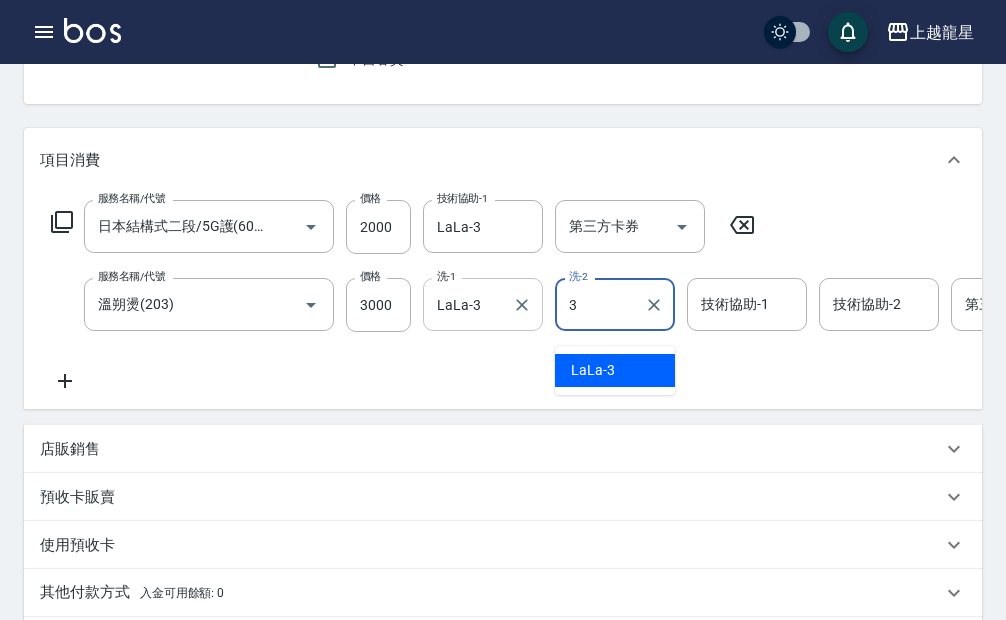 type on "LaLa-3" 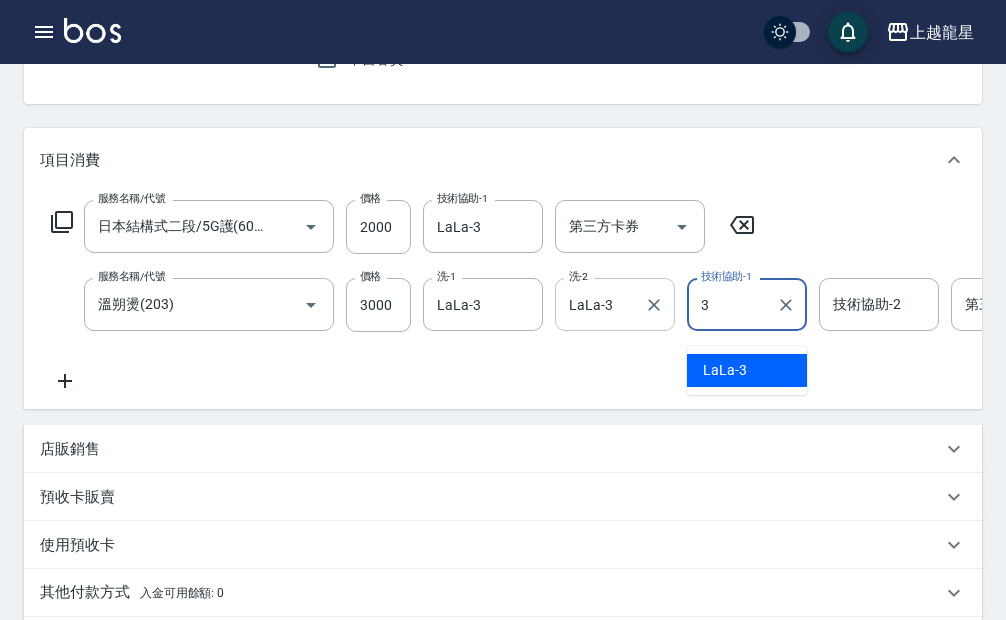 type on "LaLa-3" 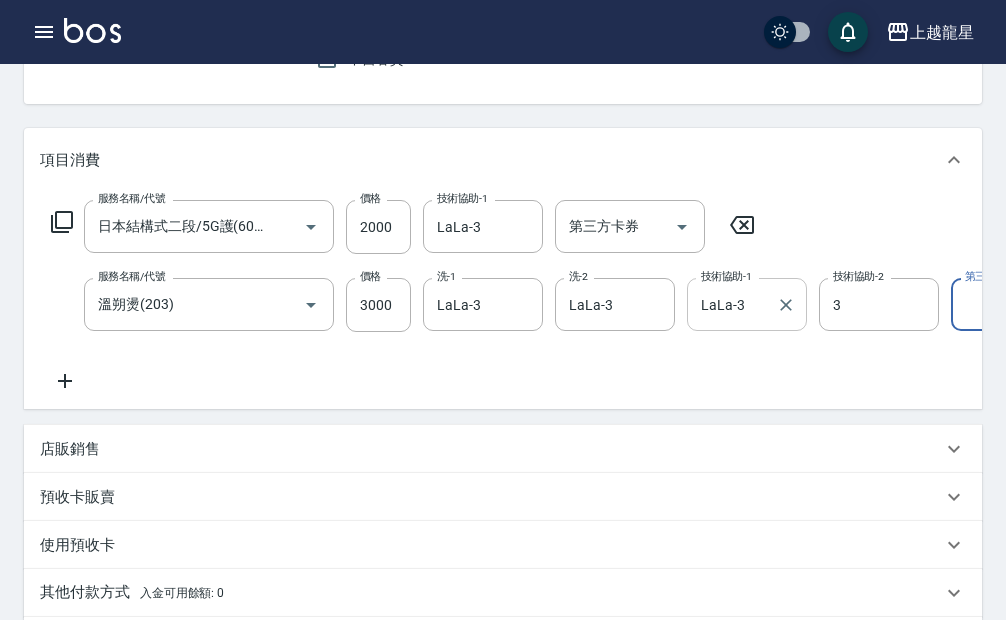 type on "LaLa-3" 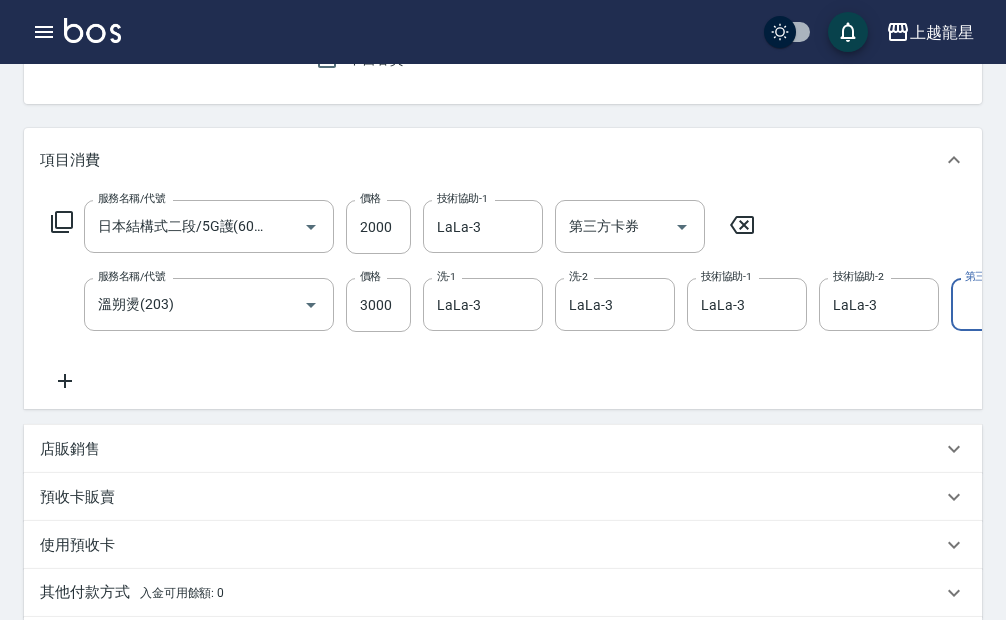 scroll, scrollTop: 0, scrollLeft: 80, axis: horizontal 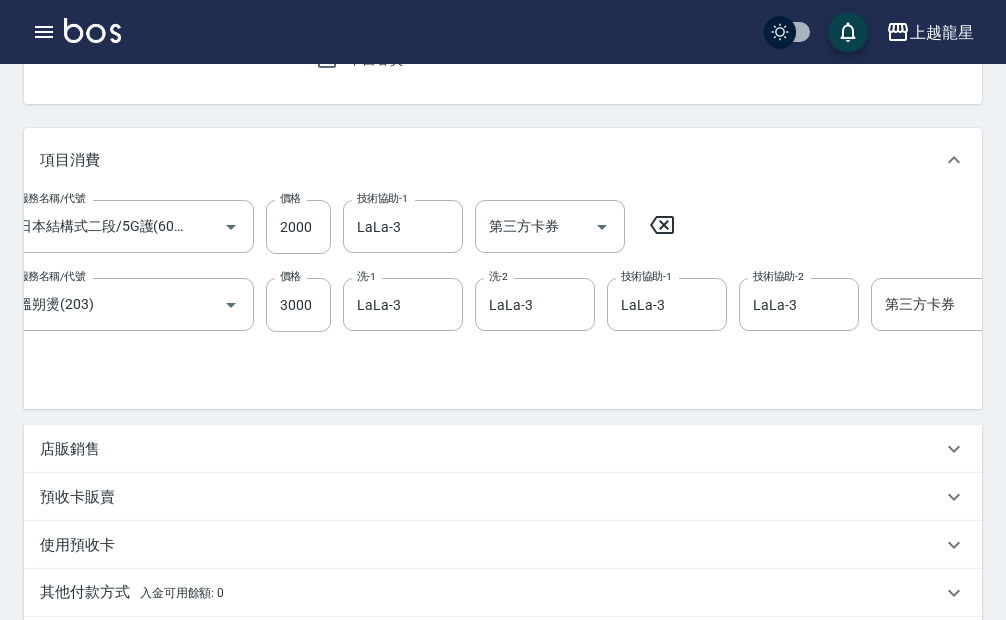 click on "Key In 打帳單 上一筆訂單:#24 帳單速查 結帳前確認明細 連續打單結帳 掛單 結帳 明細 帳單日期 [DATE] 21:08 顧客姓名/手機號碼/編號 [PERSON_NAME]/[PERSON_NAME]11-222/11-222 顧客姓名/手機號碼/編號 不留客資 服務人員姓名/編號 LaLa-3 服務人員姓名/編號 指定 不指定 項目消費 服務名稱/代號 日本結構式二段/5G護(607) 服務名稱/代號 價格 2000 價格 技術協助-1 LaLa-3 技術協助-1 第三方卡券 第三方卡券 服務名稱/代號 [PERSON_NAME]燙(203) 服務名稱/代號 價格 3000 價格 洗-1 LaLa-3 洗-1 洗-2 LaLa-3 洗-2 技術協助-1 LaLa-3 技術協助-1 技術協助-2 LaLa-3 技術協助-2 第三方卡券 第三方卡券 店販銷售 服務人員姓名/編號 服務人員姓名/編號 商品代號/名稱 商品代號/名稱 預收卡販賣 卡券名稱/代號 卡券名稱/代號 使用預收卡 卡券代號/名稱 卡券代號/名稱 其他付款方式 入金可用餘額: 0 其他付款方式 其他付款方式 0元 0" at bounding box center (503, 426) 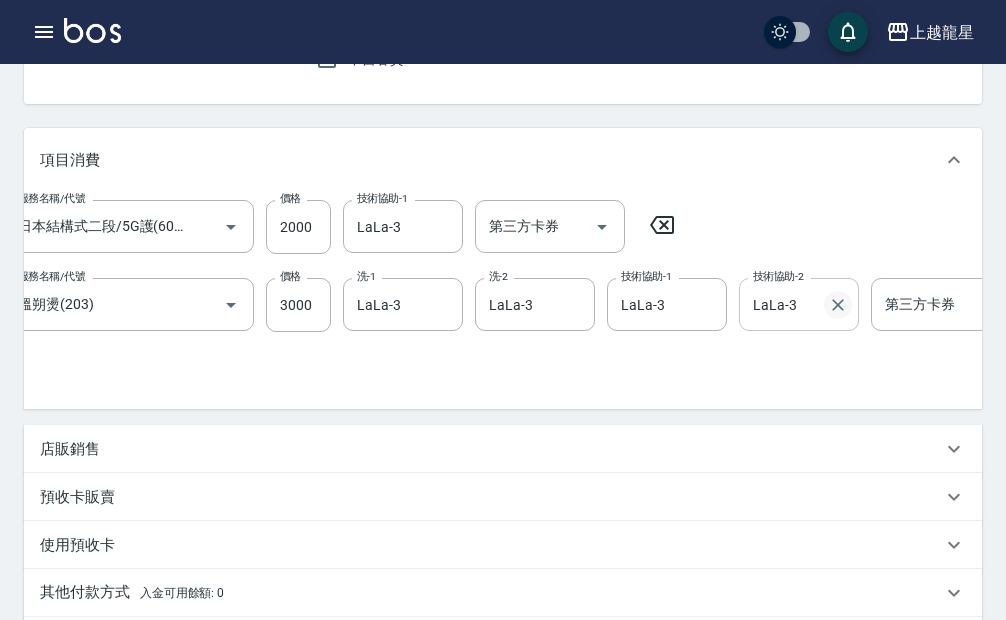 click 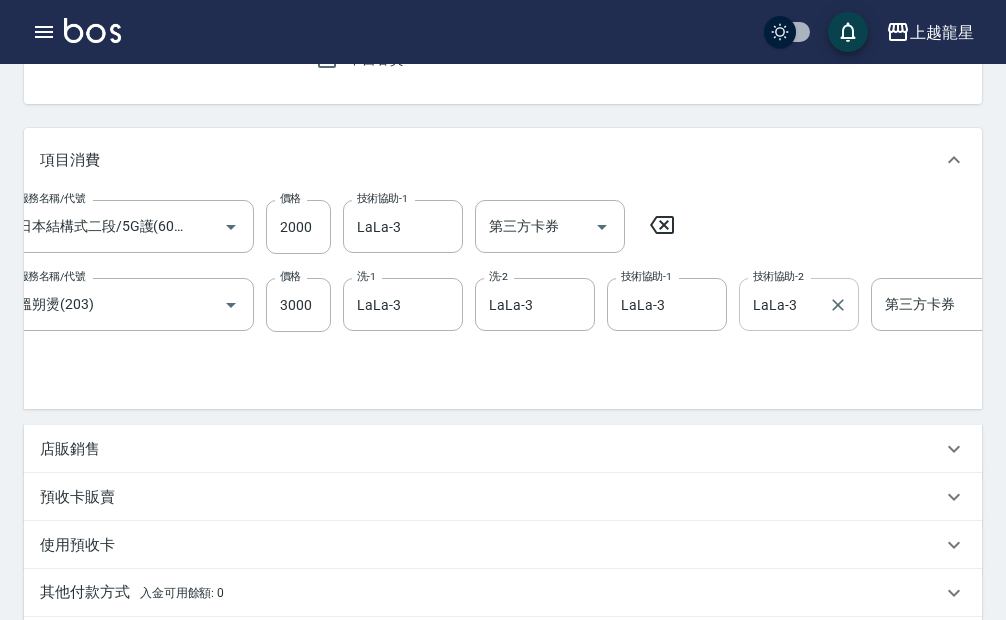 type 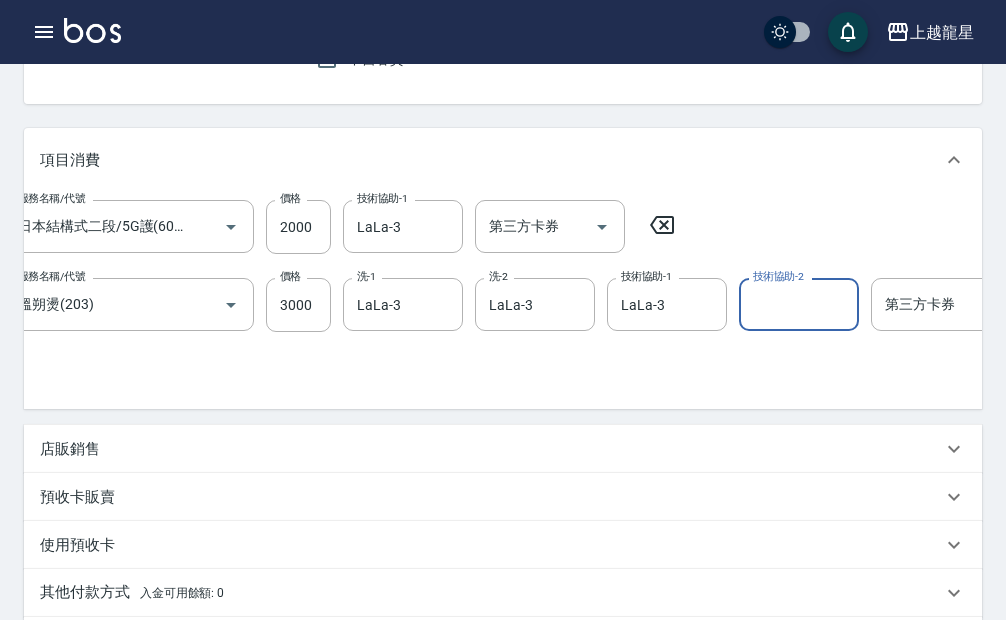 click on "Key In 打帳單 上一筆訂單:#24 帳單速查 結帳前確認明細 連續打單結帳 掛單 結帳 明細 帳單日期 [DATE] 21:08 顧客姓名/手機號碼/編號 [PERSON_NAME]/[PERSON_NAME]11-222/11-222 顧客姓名/手機號碼/編號 不留客資 服務人員姓名/編號 LaLa-3 服務人員姓名/編號 指定 不指定 項目消費 服務名稱/代號 日本結構式二段/5G護(607) 服務名稱/代號 價格 2000 價格 技術協助-1 LaLa-3 技術協助-1 第三方卡券 第三方卡券 服務名稱/代號 [PERSON_NAME]燙(203) 服務名稱/代號 價格 3000 價格 洗-1 LaLa-3 洗-1 洗-2 LaLa-3 洗-2 技術協助-1 LaLa-3 技術協助-1 技術協助-2 技術協助-2 第三方卡券 第三方卡券 店販銷售 服務人員姓名/編號 服務人員姓名/編號 商品代號/名稱 商品代號/名稱 預收卡販賣 卡券名稱/代號 卡券名稱/代號 使用預收卡 卡券代號/名稱 卡券代號/名稱 其他付款方式 入金可用餘額: 0 其他付款方式 其他付款方式 0元 0 ​ 0" at bounding box center [503, 426] 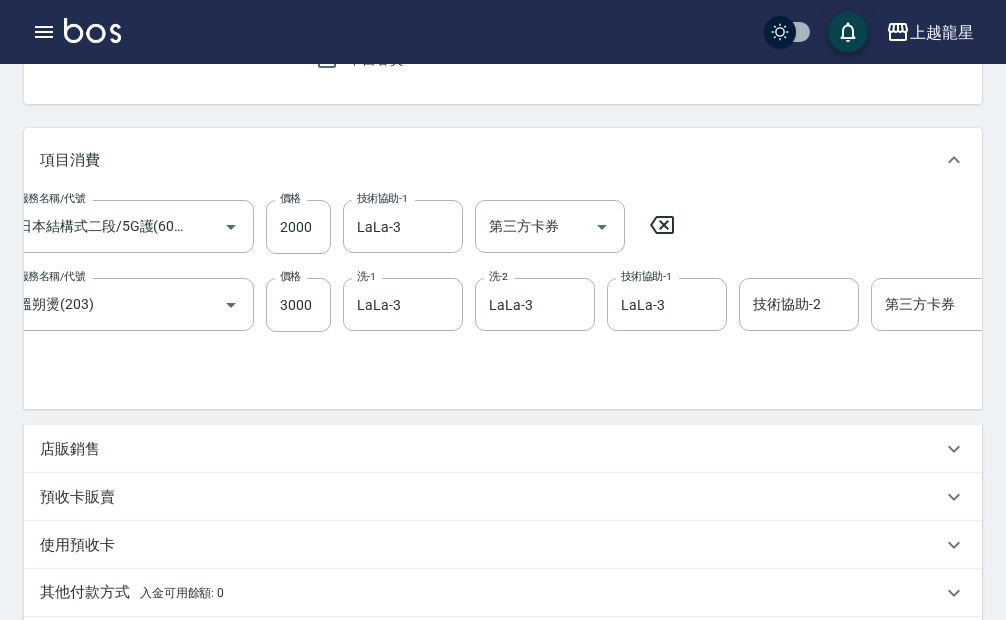 scroll, scrollTop: 0, scrollLeft: 0, axis: both 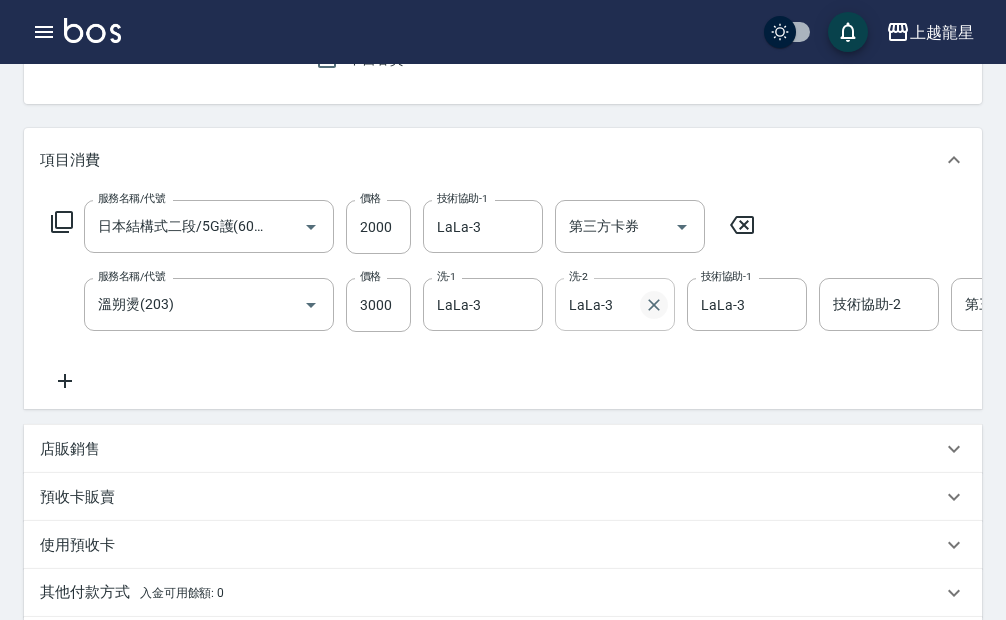 click 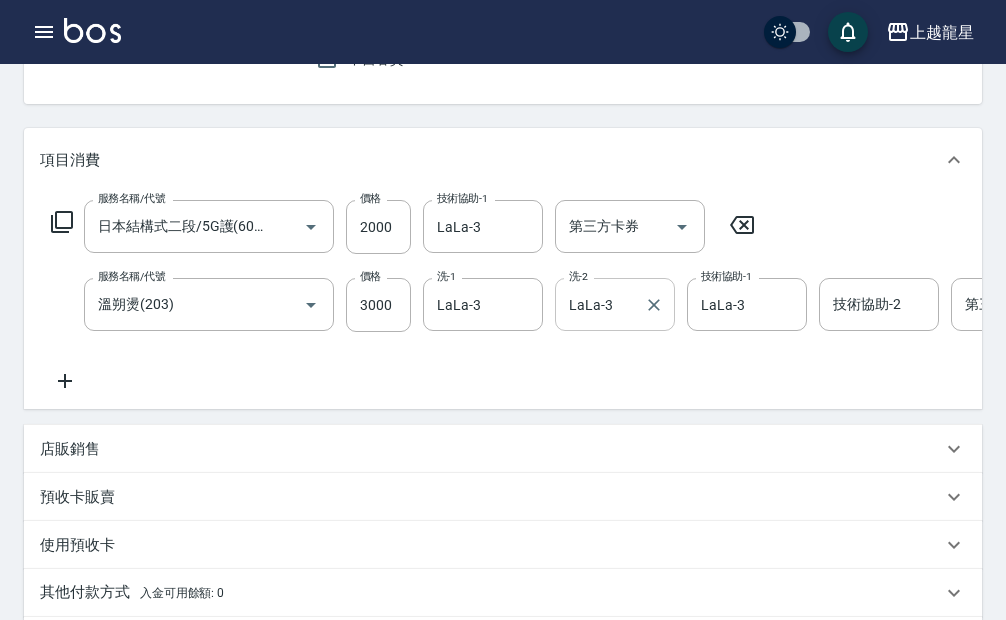 type 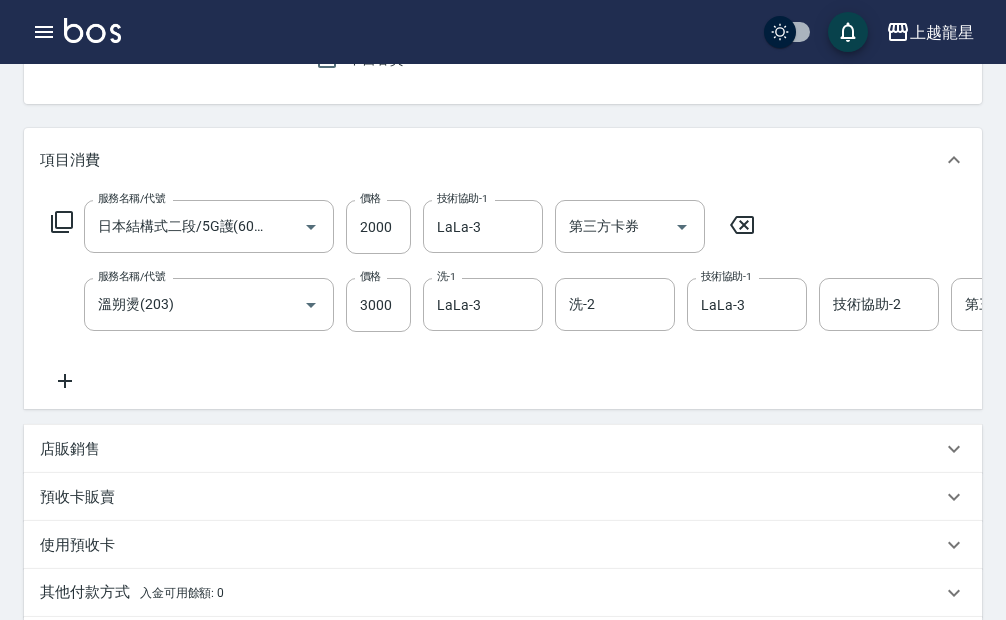click on "項目消費 服務名稱/代號 日本結構式二段/5G護(607) 服務名稱/代號 價格 2000 價格 技術協助-1 LaLa-3 技術協助-1 第三方卡券 第三方卡券 服務名稱/代號 溫朔燙(203) 服務名稱/代號 價格 3000 價格 洗-1 LaLa-3 洗-1 洗-2 洗-2 技術協助-1 LaLa-3 技術協助-1 技術協助-2 技術協助-2 第三方卡券 第三方卡券 店販銷售 服務人員姓名/編號 服務人員姓名/編號 商品代號/名稱 商品代號/名稱 預收卡販賣 卡券名稱/代號 卡券名稱/代號 使用預收卡 卡券代號/名稱 卡券代號/名稱 其他付款方式 入金可用餘額: 0 其他付款方式 其他付款方式 入金剩餘： 0元 0 ​ 整筆扣入金 0元 異動入金 備註及來源 備註 備註 訂單來源 ​ 訂單來源" at bounding box center [503, 396] 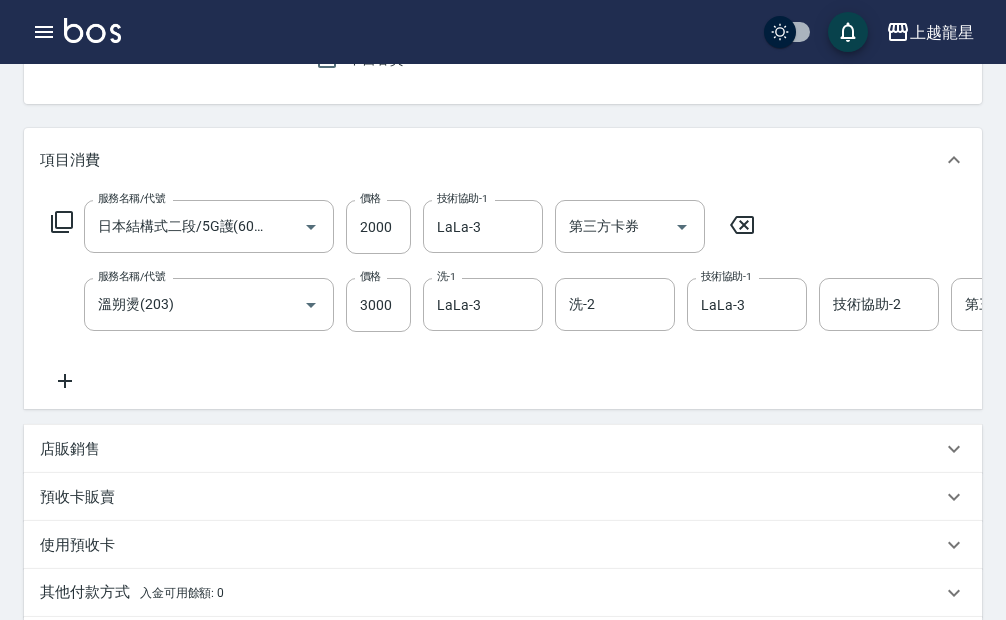 click 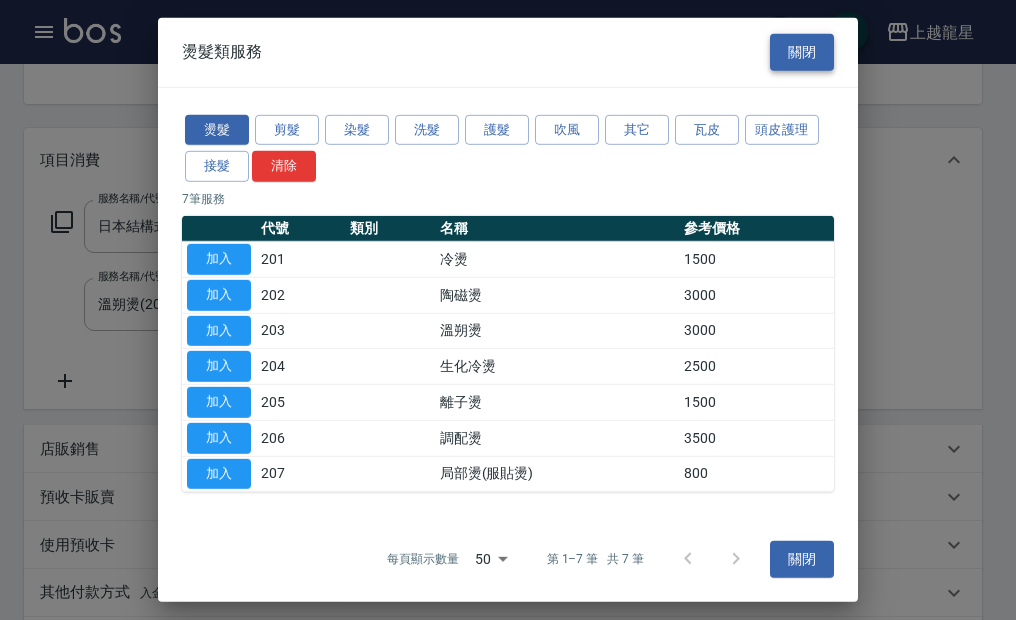 click on "關閉" at bounding box center (802, 52) 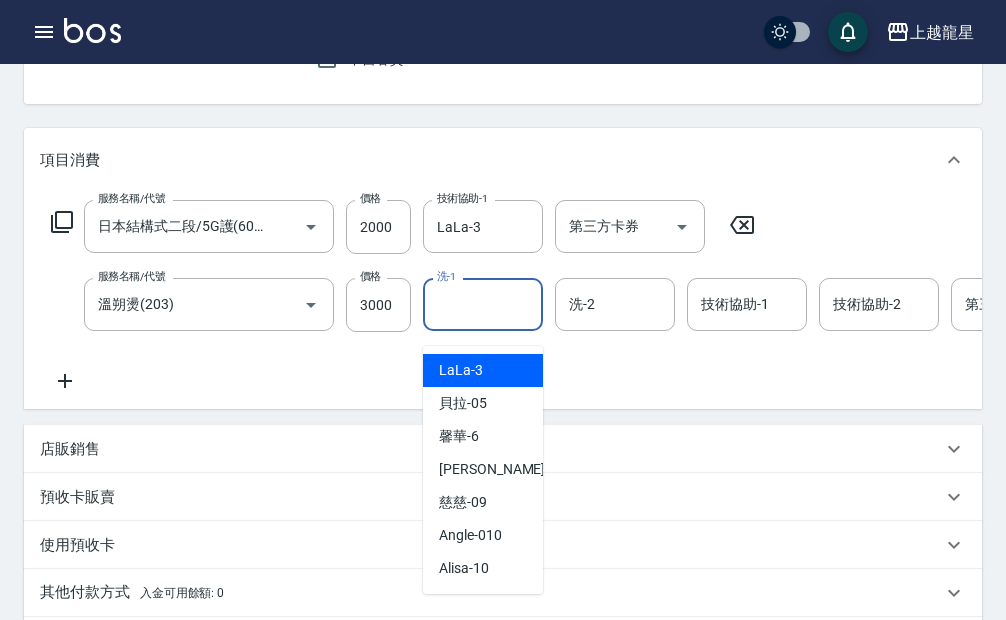 click on "洗-1" at bounding box center [483, 304] 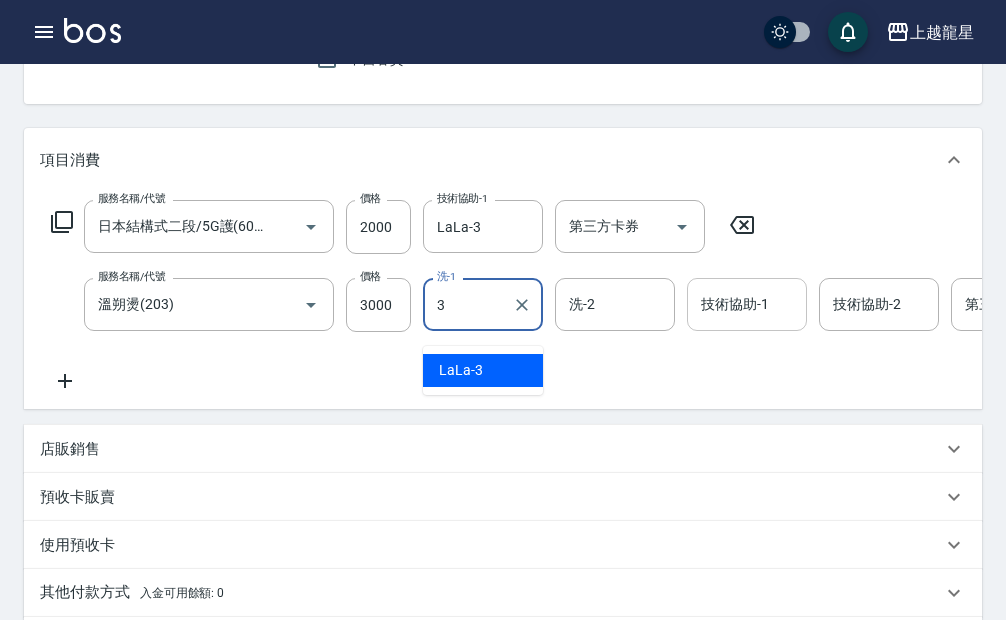 type on "3" 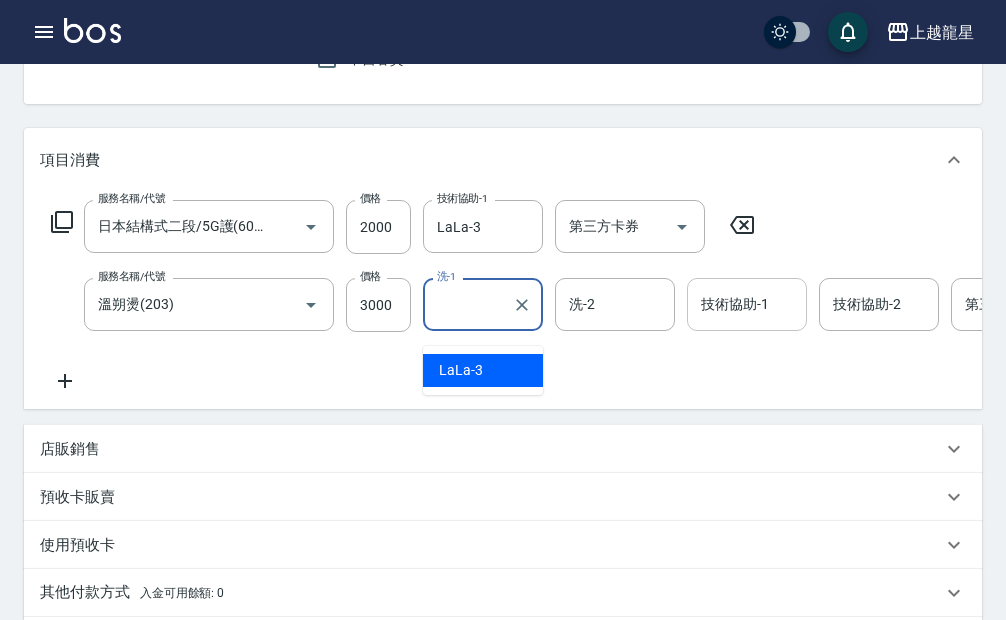 click on "技術協助-1" at bounding box center (747, 304) 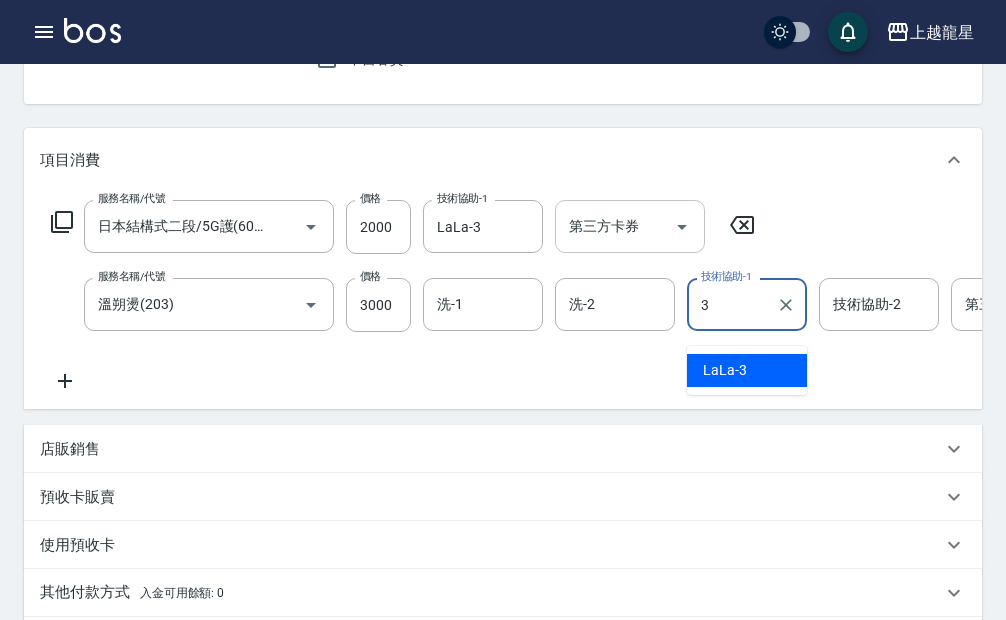 type on "LaLa-3" 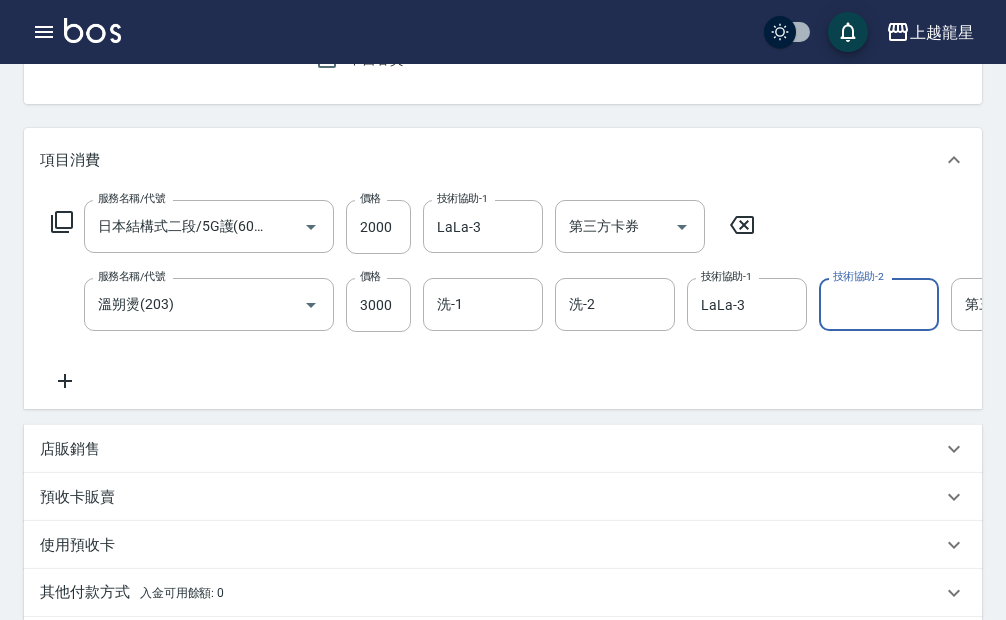 click on "項目消費 服務名稱/代號 日本結構式二段/5G護(607) 服務名稱/代號 價格 2000 價格 技術協助-1 LaLa-3 技術協助-1 第三方卡券 第三方卡券 服務名稱/代號 溫朔燙(203) 服務名稱/代號 價格 3000 價格 洗-1 洗-1 洗-2 洗-2 技術協助-1 LaLa-3 技術協助-1 技術協助-2 技術協助-2 第三方卡券 第三方卡券 店販銷售 服務人員姓名/編號 服務人員姓名/編號 商品代號/名稱 商品代號/名稱 預收卡販賣 卡券名稱/代號 卡券名稱/代號 使用預收卡 卡券代號/名稱 卡券代號/名稱 其他付款方式 入金可用餘額: 0 其他付款方式 其他付款方式 入金剩餘： 0元 0 ​ 整筆扣入金 0元 異動入金 備註及來源 備註 備註 訂單來源 ​ 訂單來源" at bounding box center [503, 396] 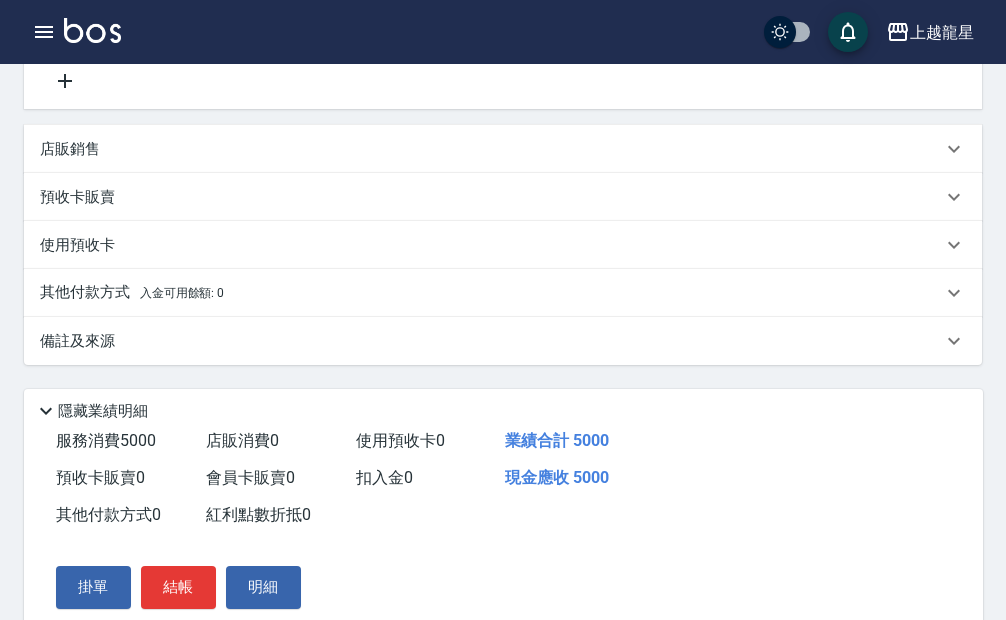 scroll, scrollTop: 608, scrollLeft: 0, axis: vertical 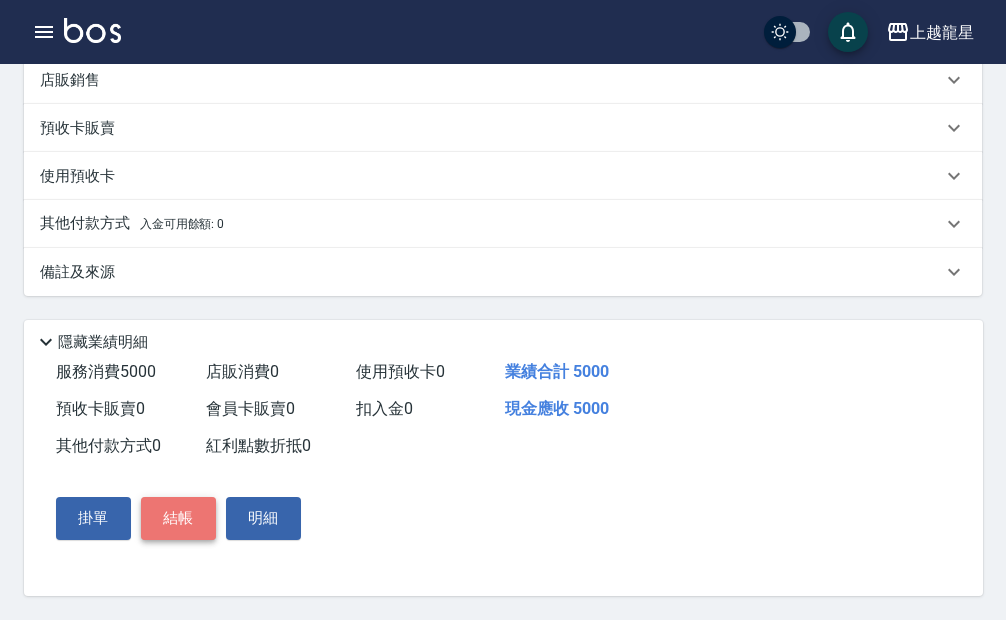 click on "結帳" at bounding box center [178, 518] 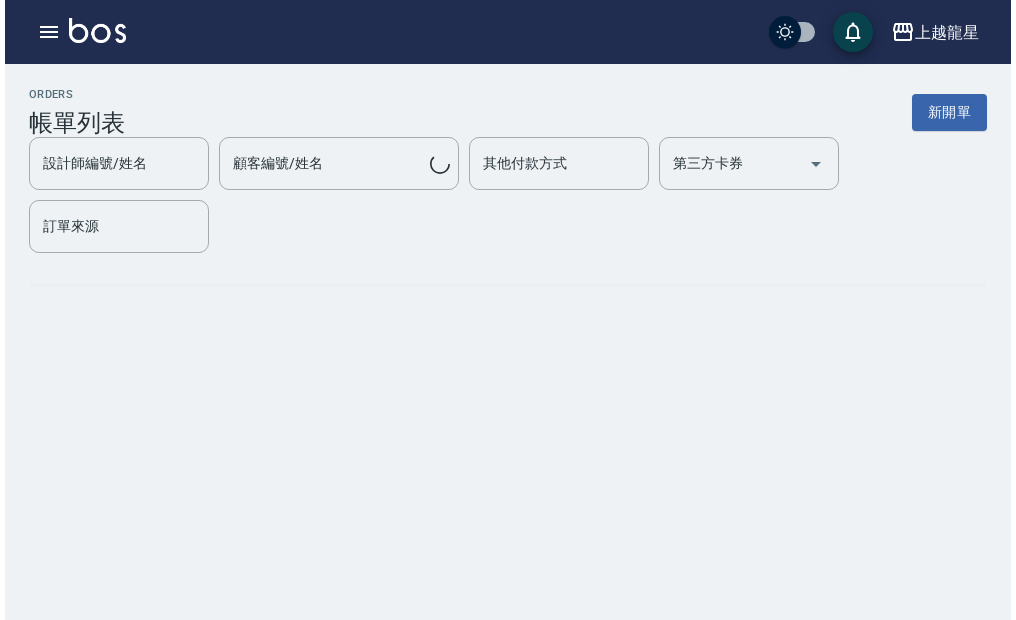 scroll, scrollTop: 0, scrollLeft: 0, axis: both 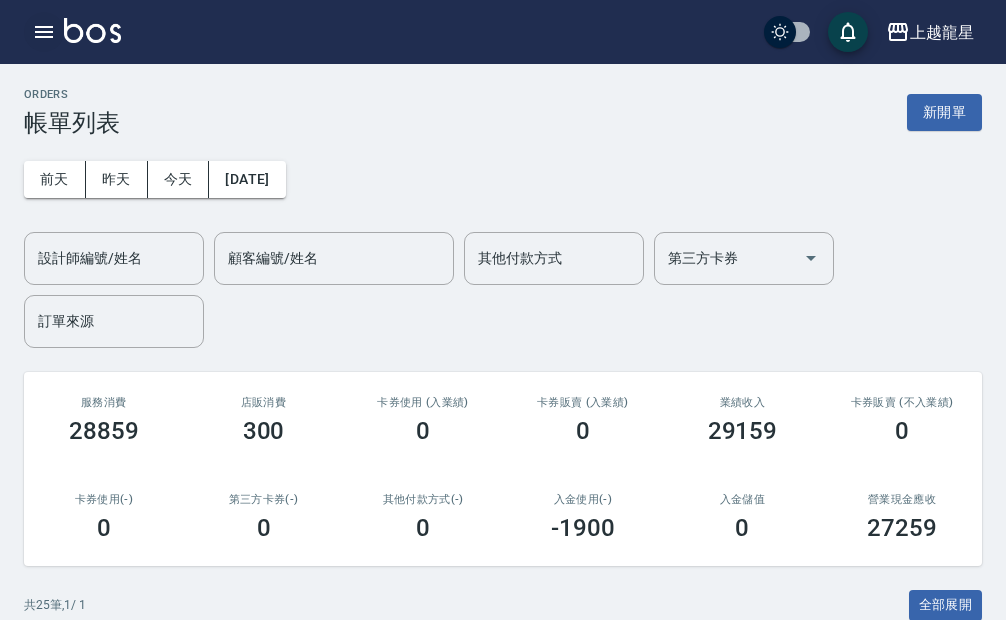 click at bounding box center [44, 32] 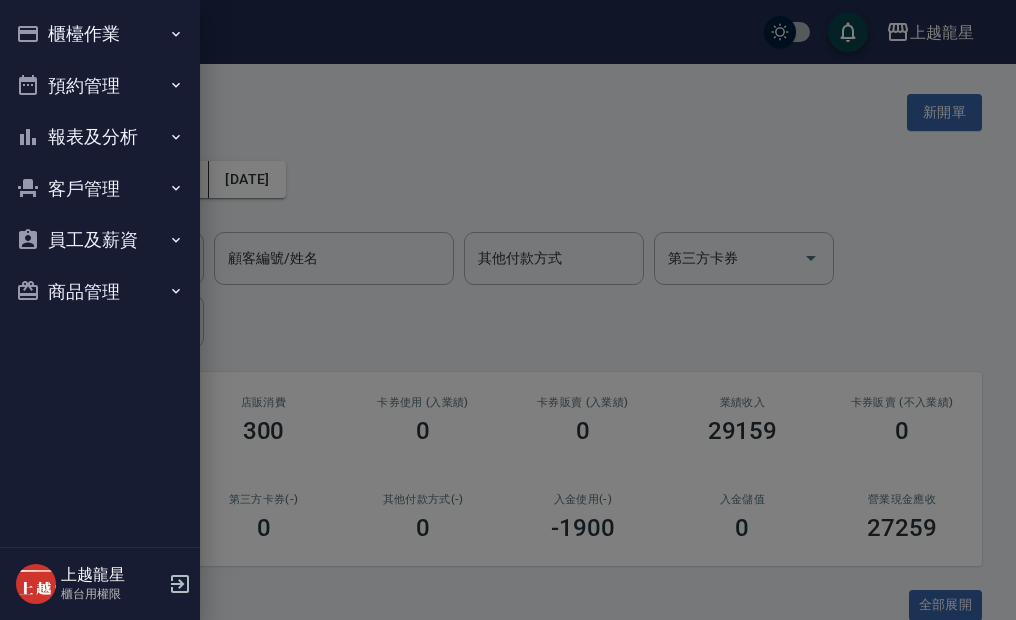click on "櫃檯作業" at bounding box center (100, 34) 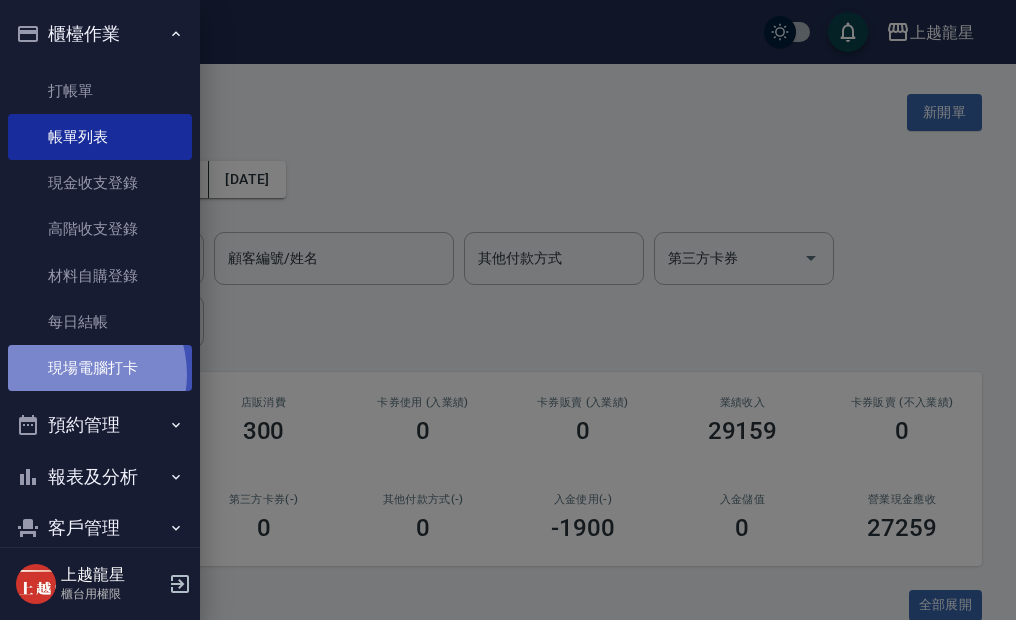 click on "現場電腦打卡" at bounding box center [100, 368] 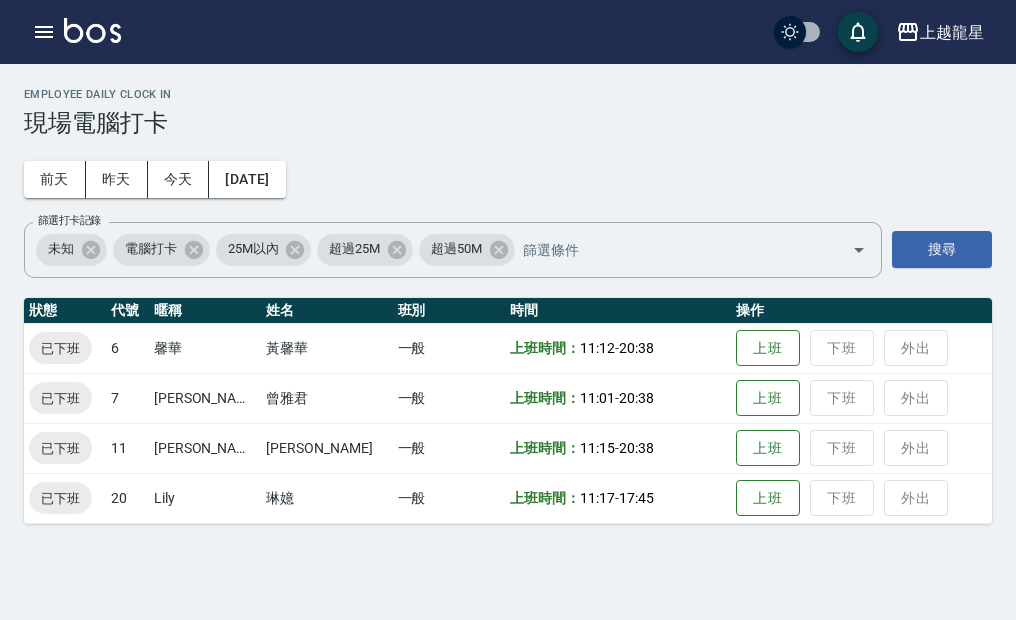 click at bounding box center [44, 32] 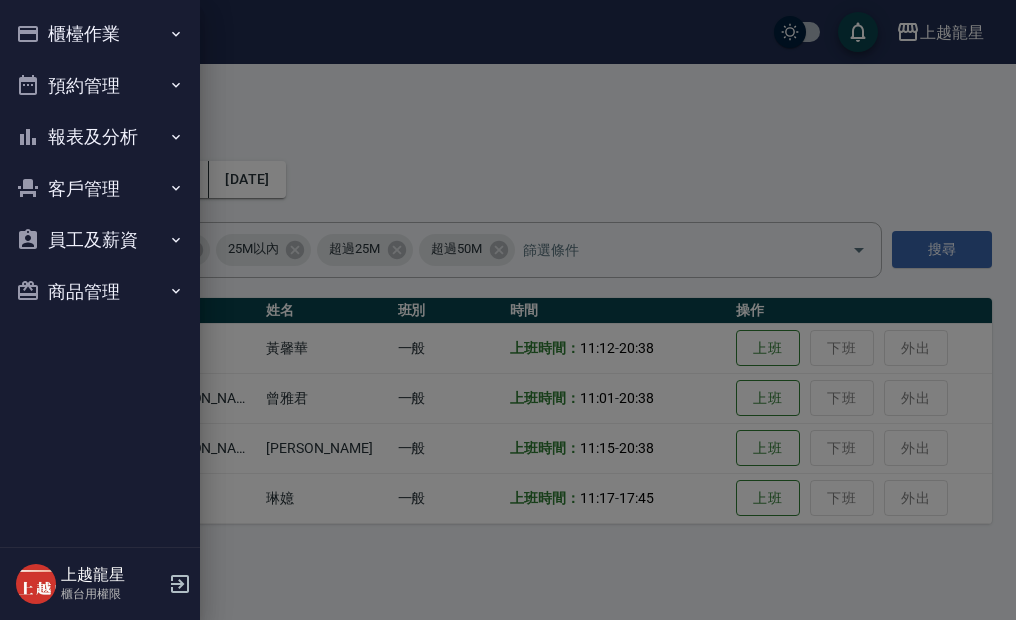 click on "櫃檯作業" at bounding box center [100, 34] 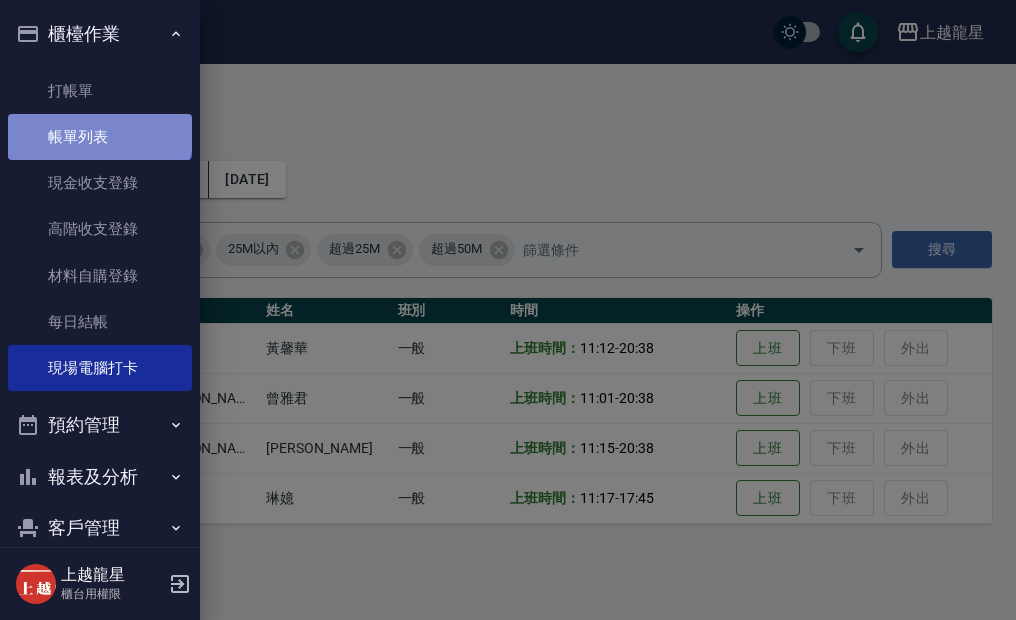 click on "帳單列表" at bounding box center (100, 137) 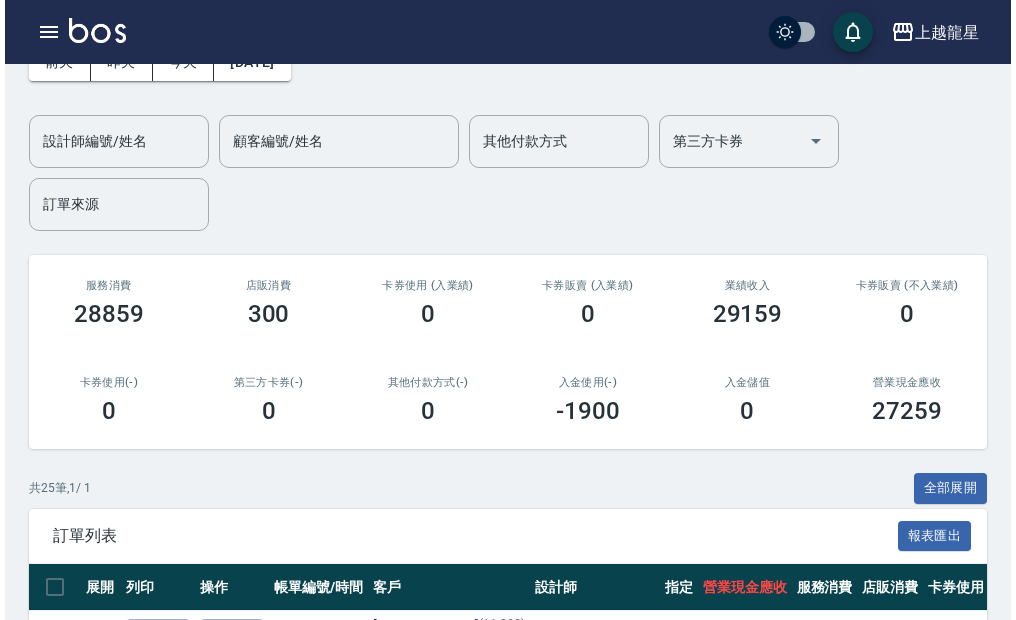 scroll, scrollTop: 495, scrollLeft: 0, axis: vertical 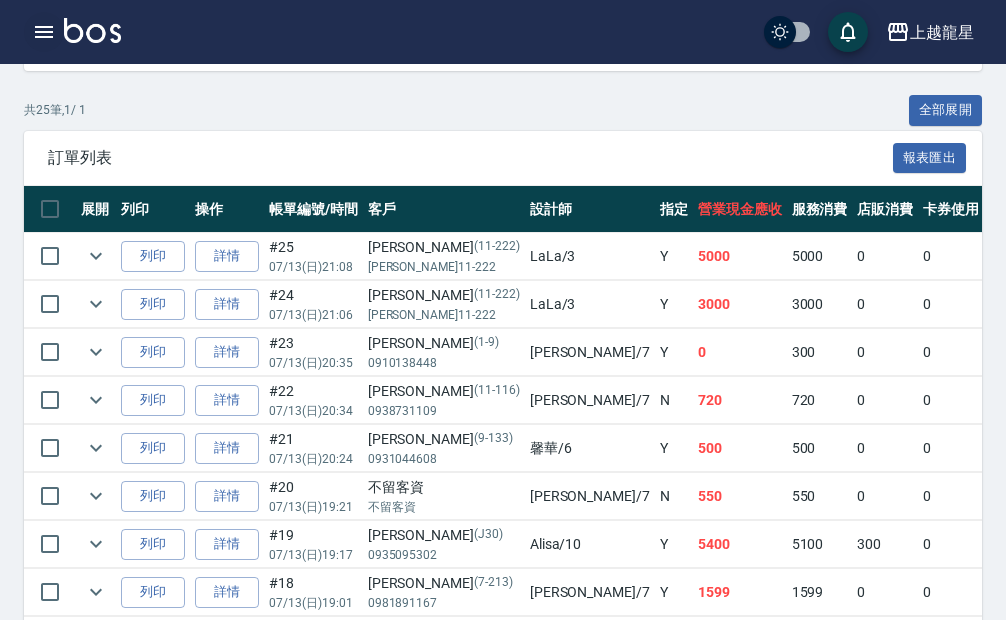 click 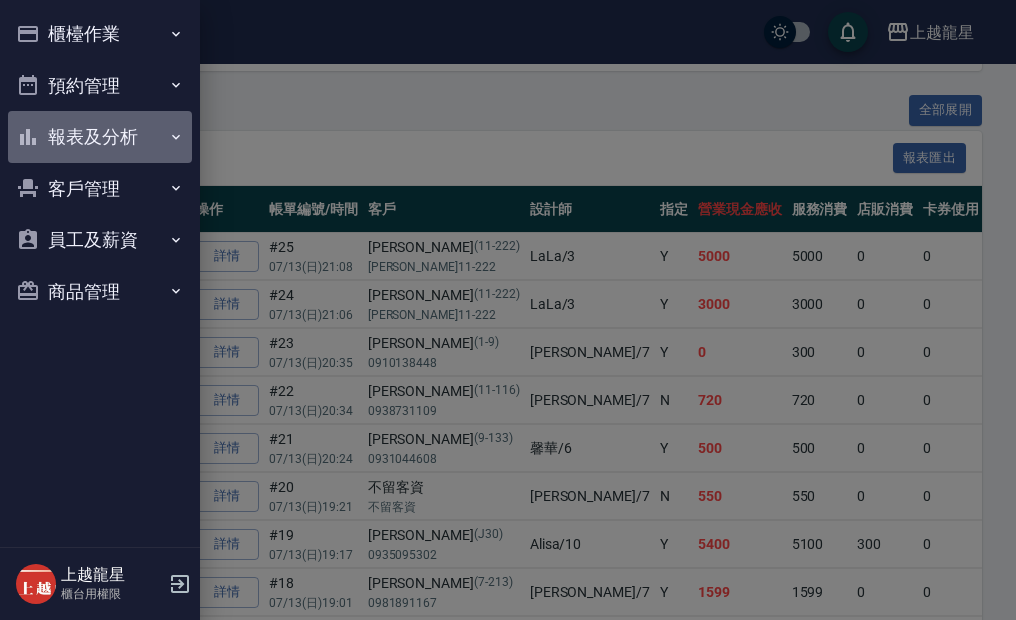 click on "報表及分析" at bounding box center [100, 137] 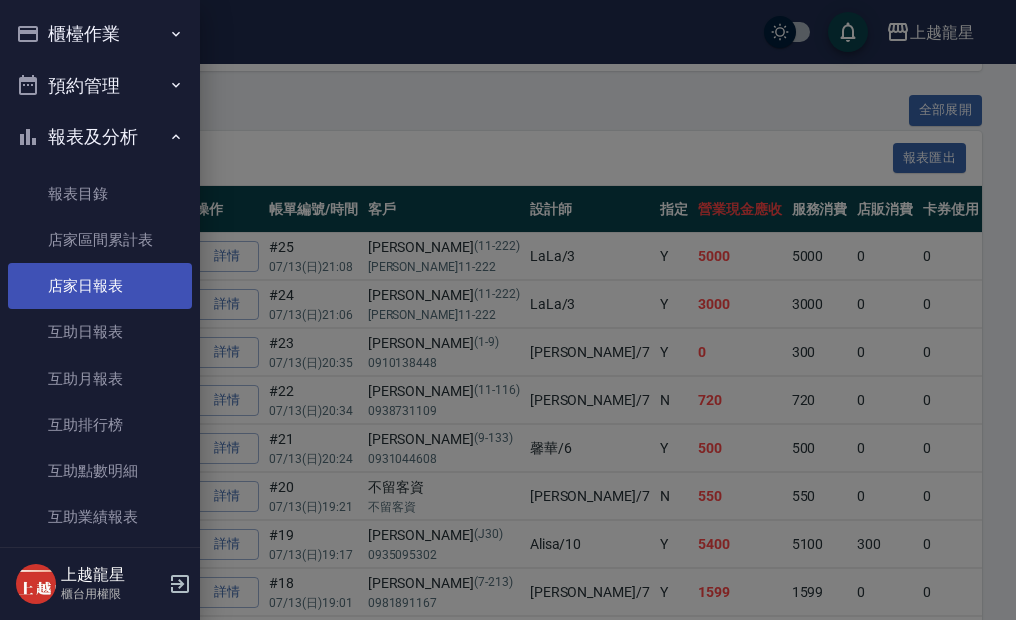 click on "店家日報表" at bounding box center [100, 286] 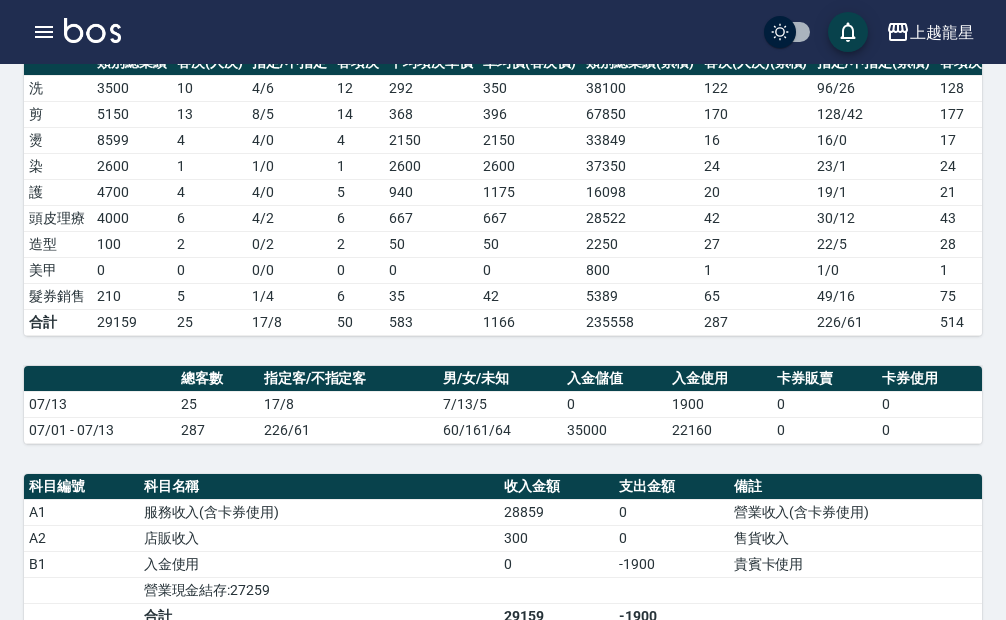 scroll, scrollTop: 500, scrollLeft: 0, axis: vertical 